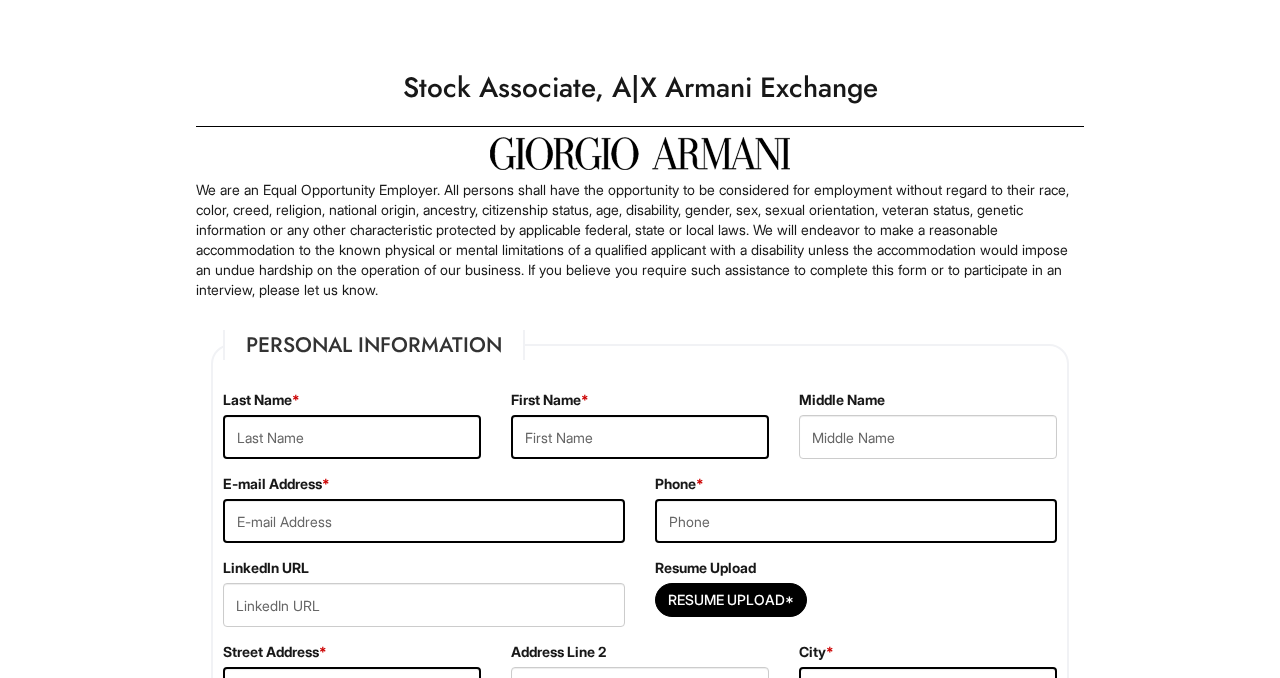 scroll, scrollTop: 0, scrollLeft: 0, axis: both 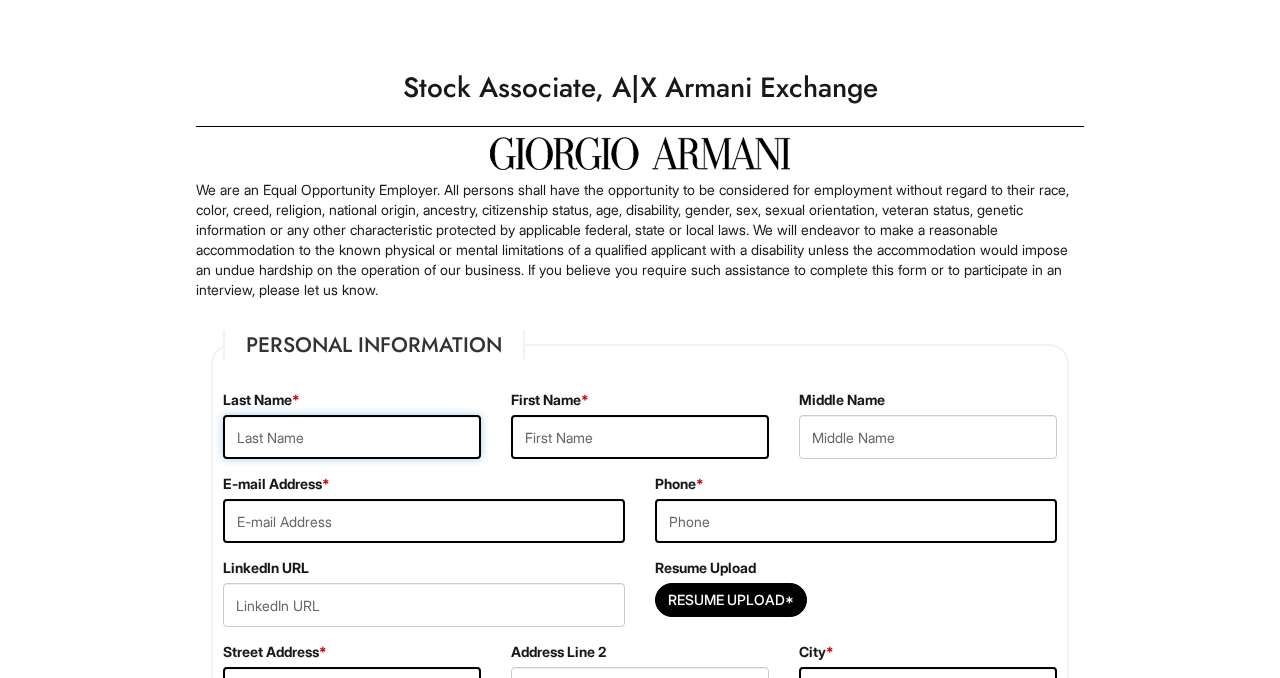 click at bounding box center (352, 437) 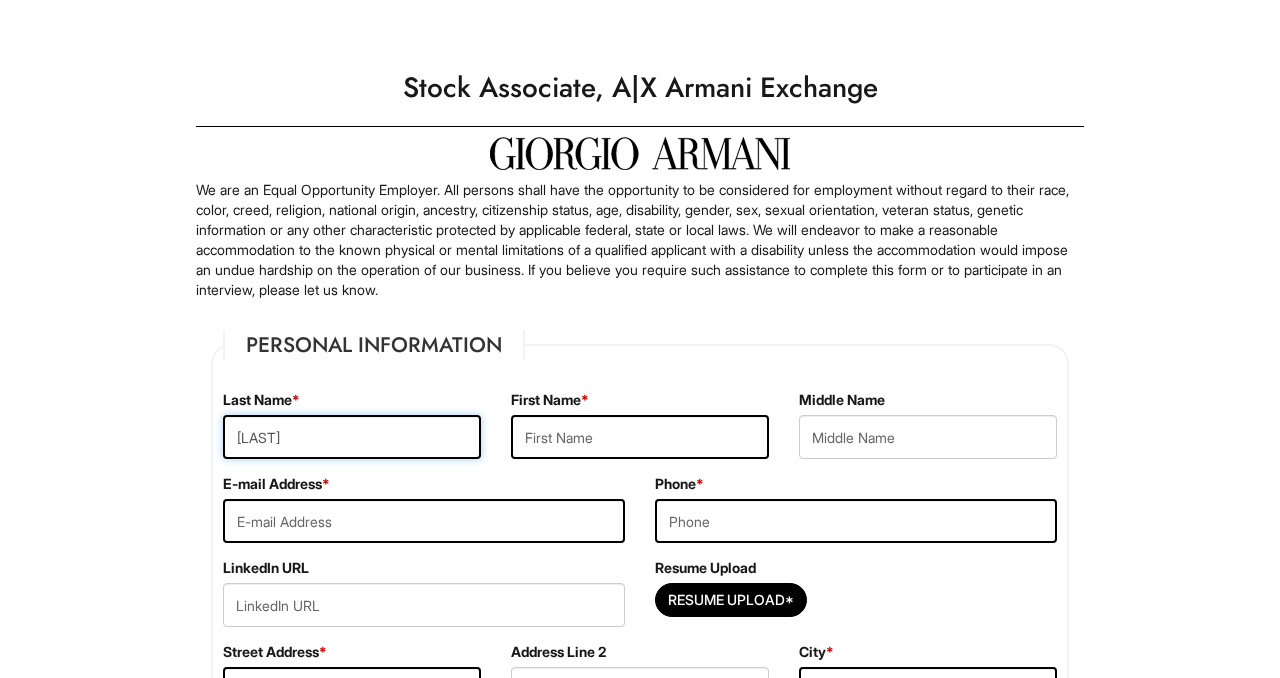type on "Meza" 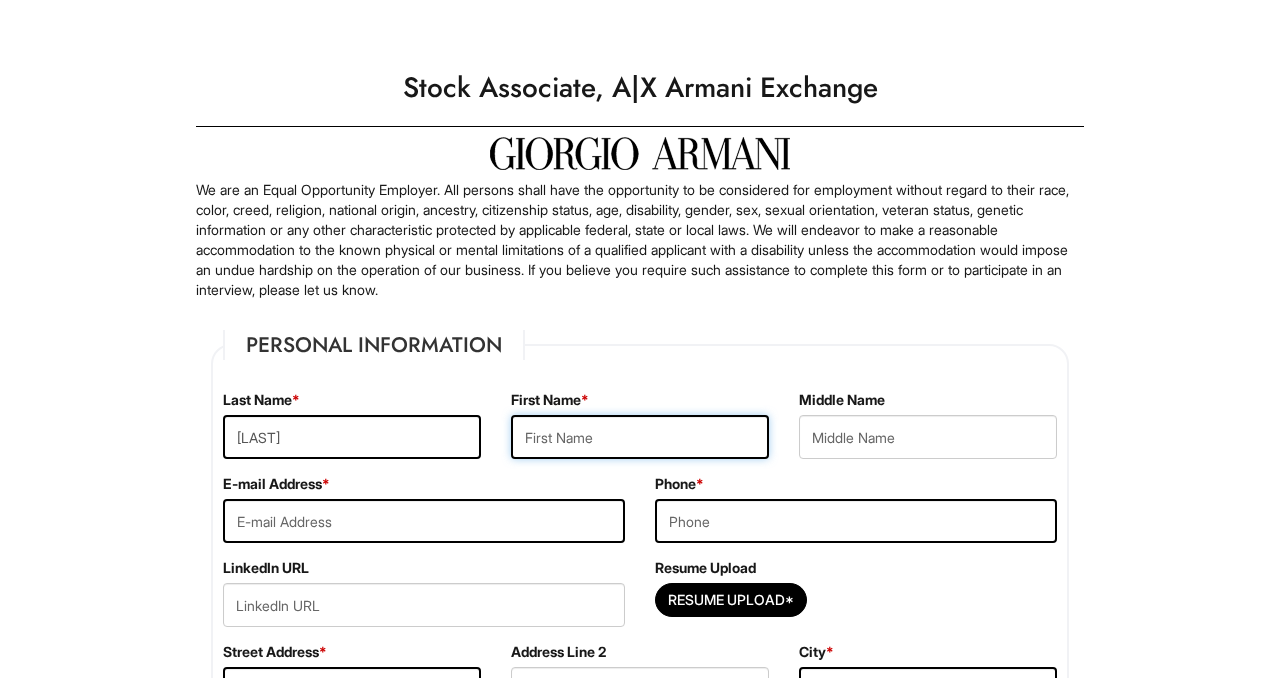 click at bounding box center [640, 437] 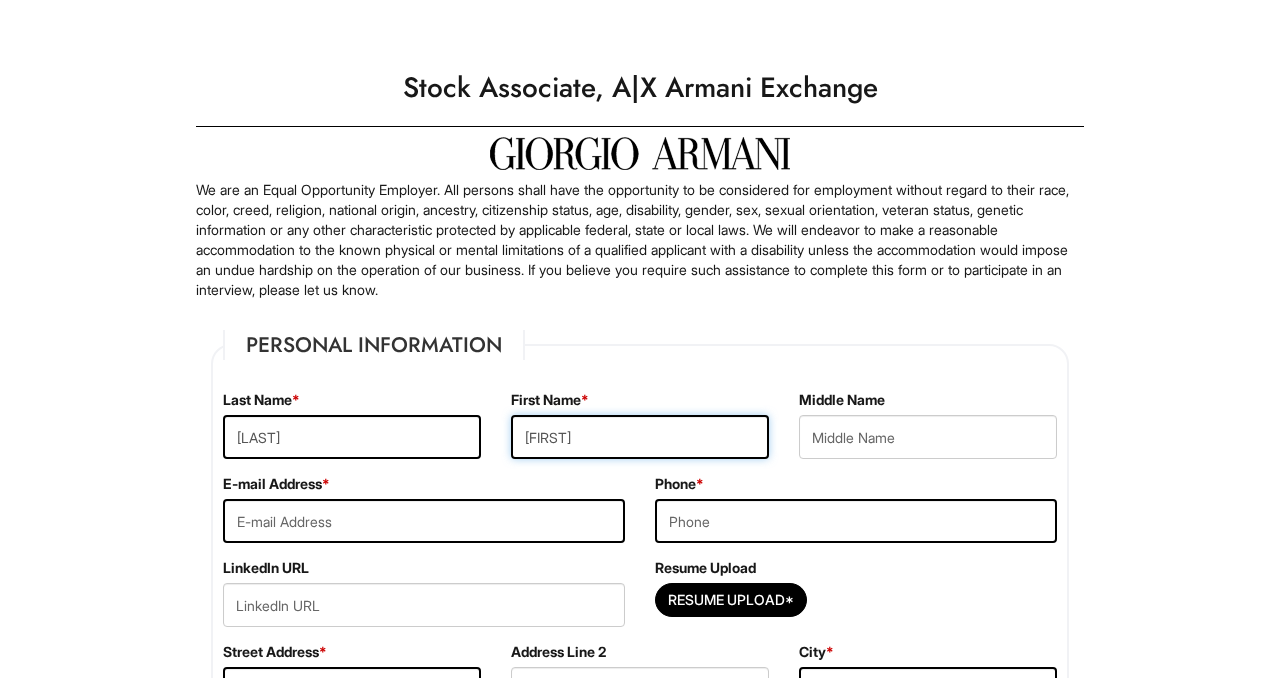 type on "Estiben" 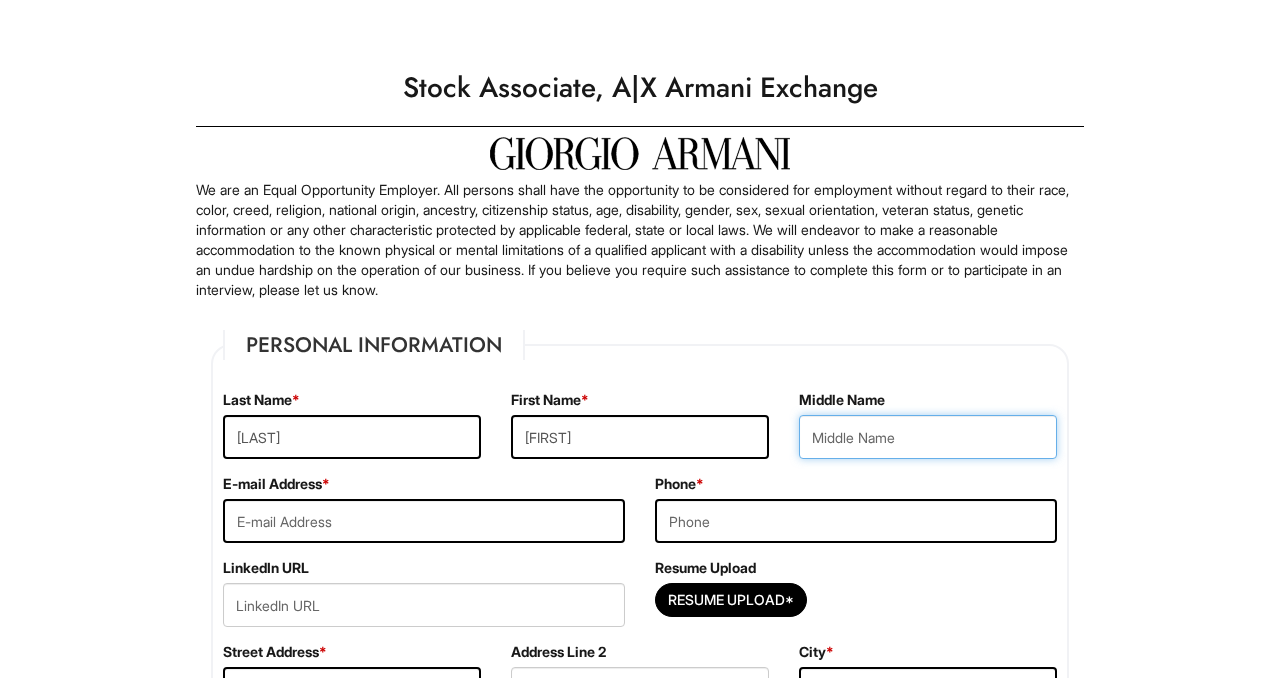 click at bounding box center [928, 437] 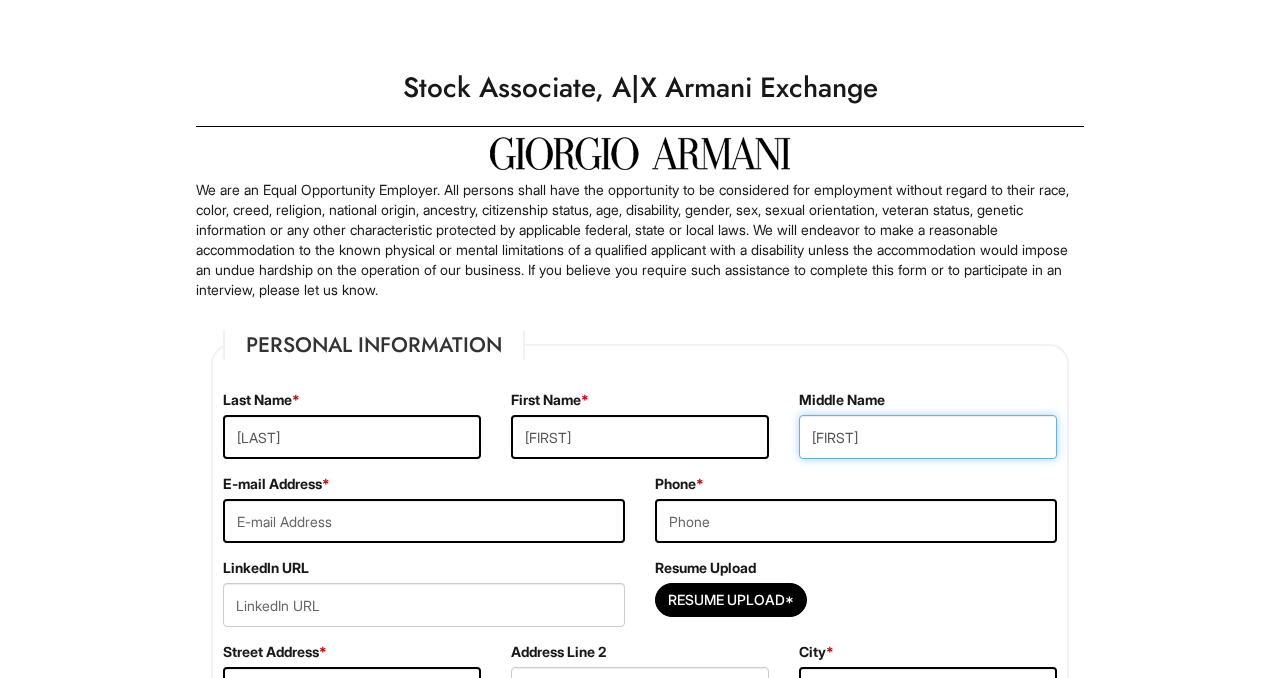 type on "David" 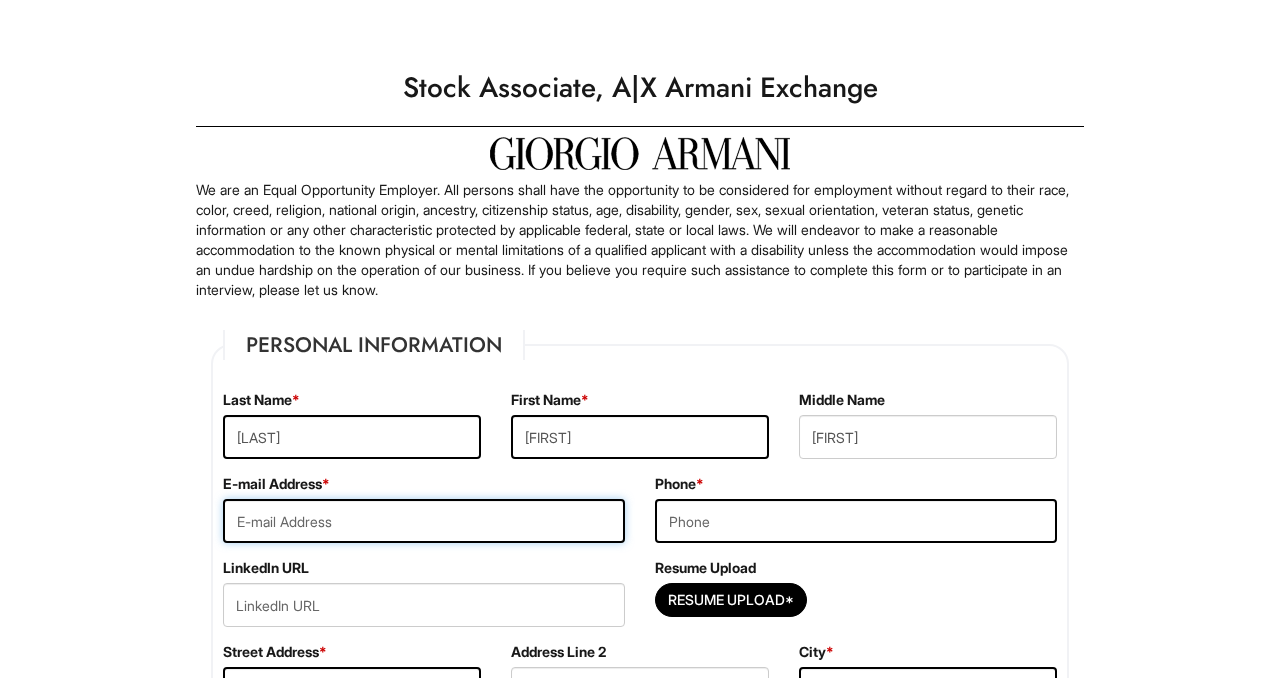 click at bounding box center [424, 521] 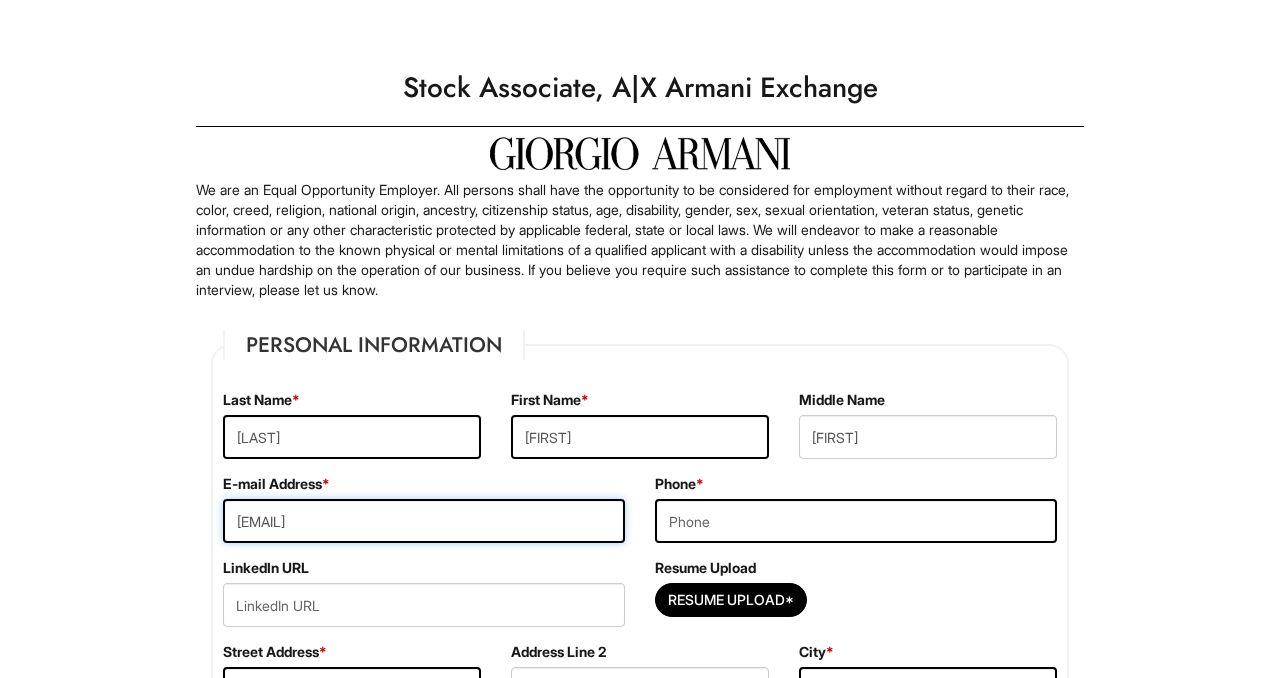 type on "estevenmeza@gmail.com" 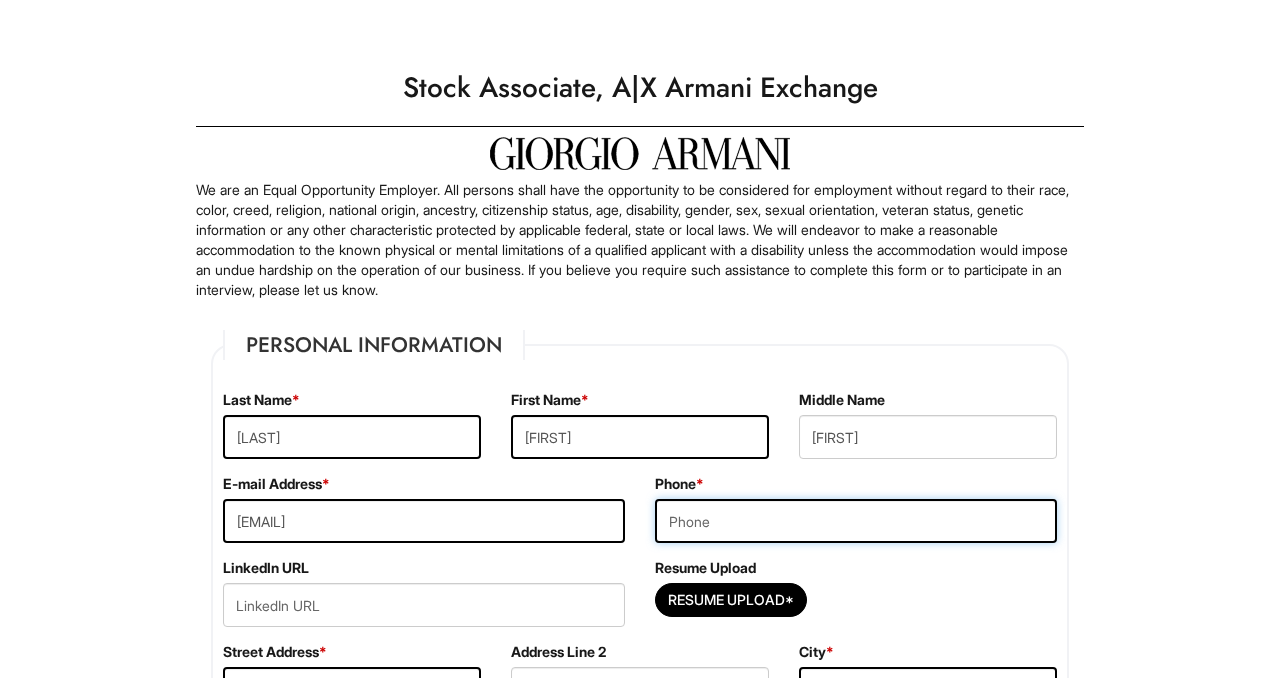 click at bounding box center (856, 521) 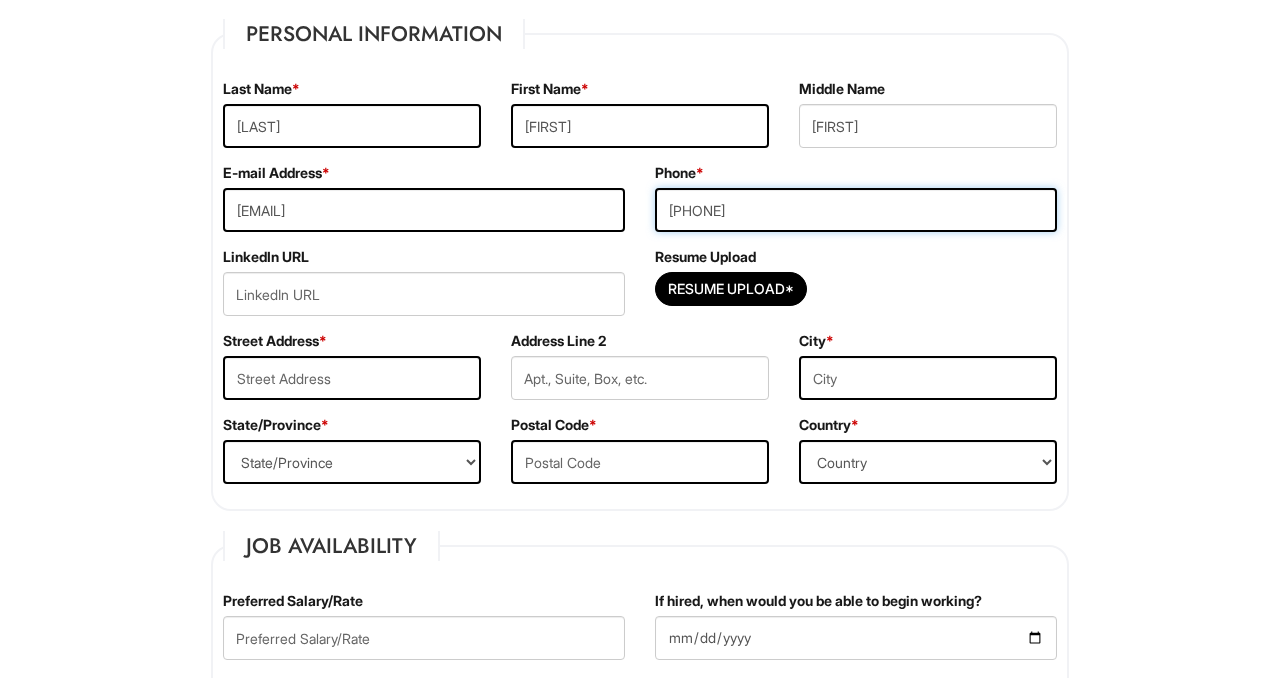 scroll, scrollTop: 317, scrollLeft: 0, axis: vertical 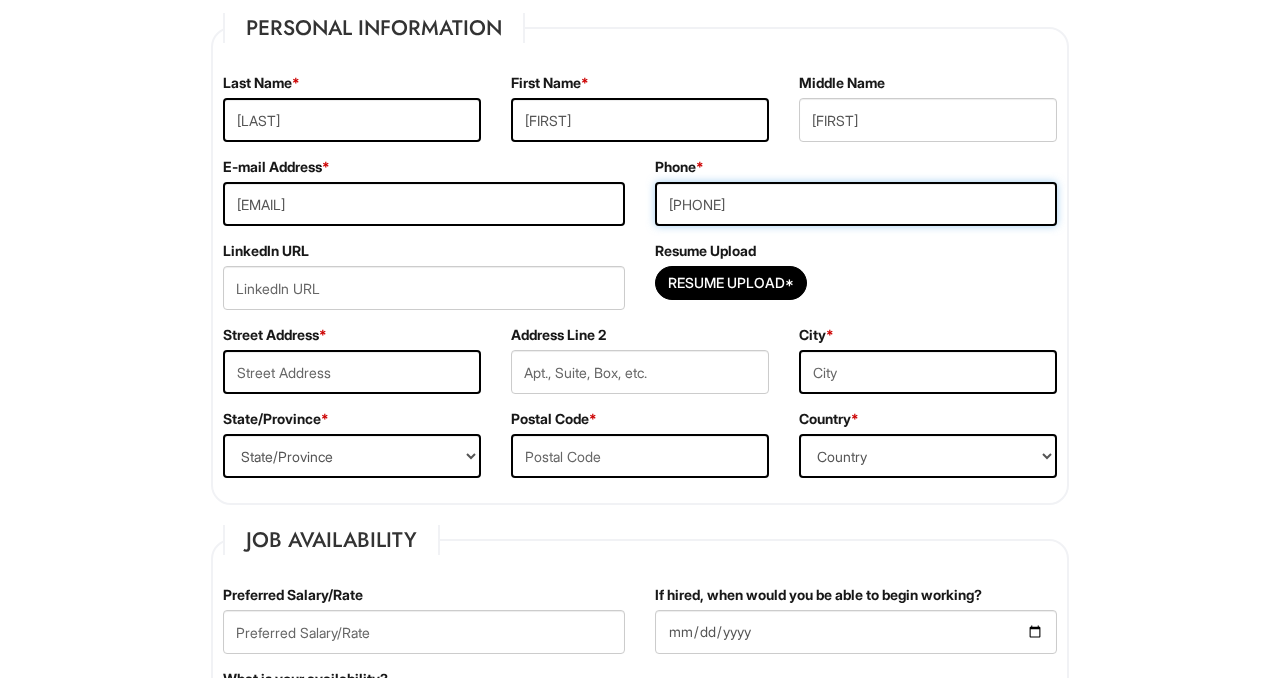 type on "3039012924" 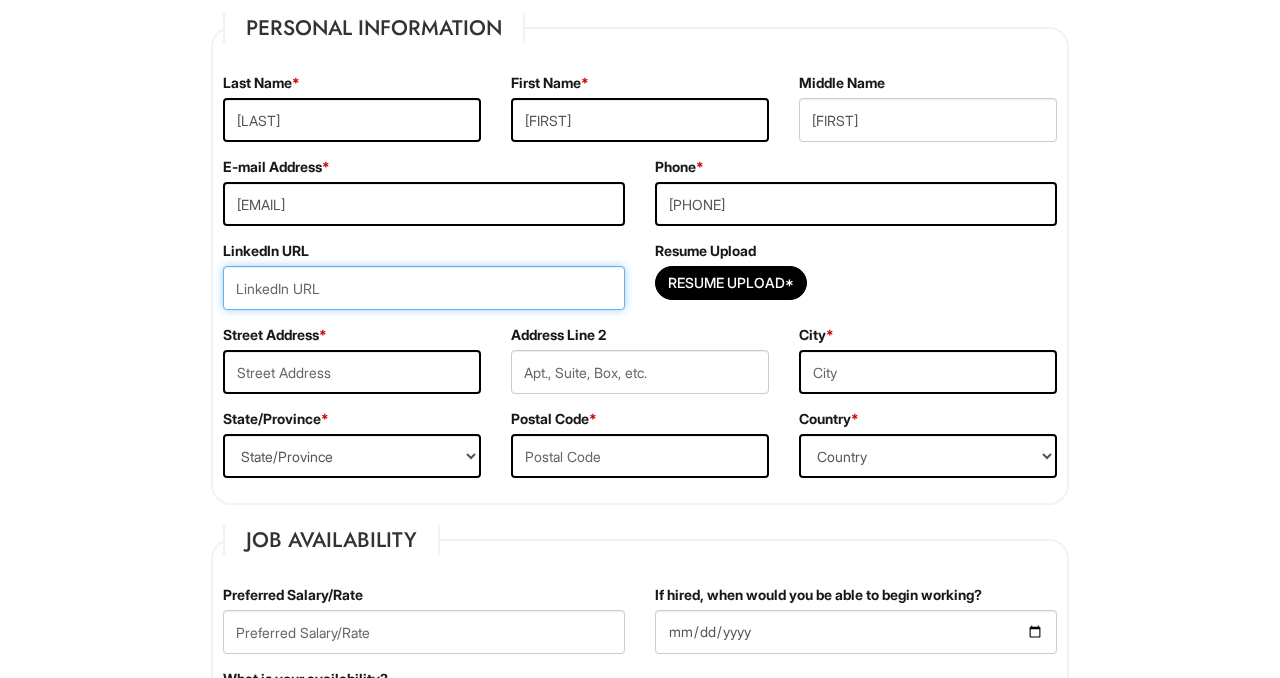 click at bounding box center (424, 288) 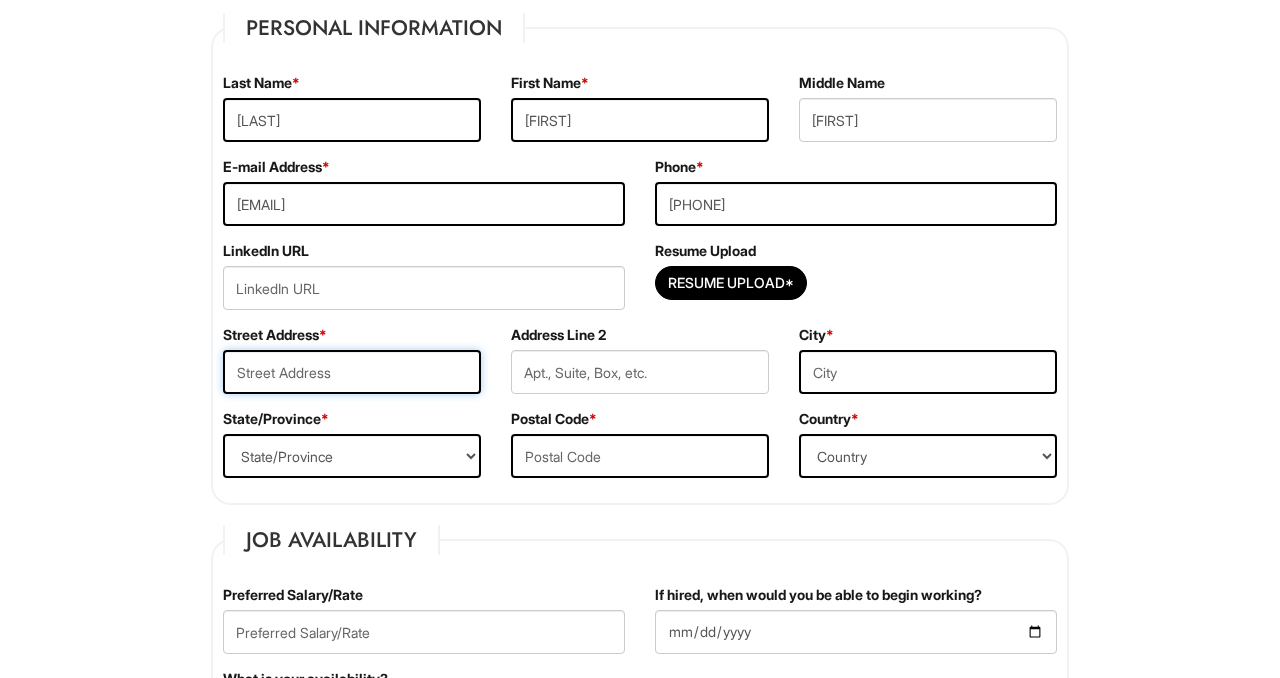 click at bounding box center (352, 372) 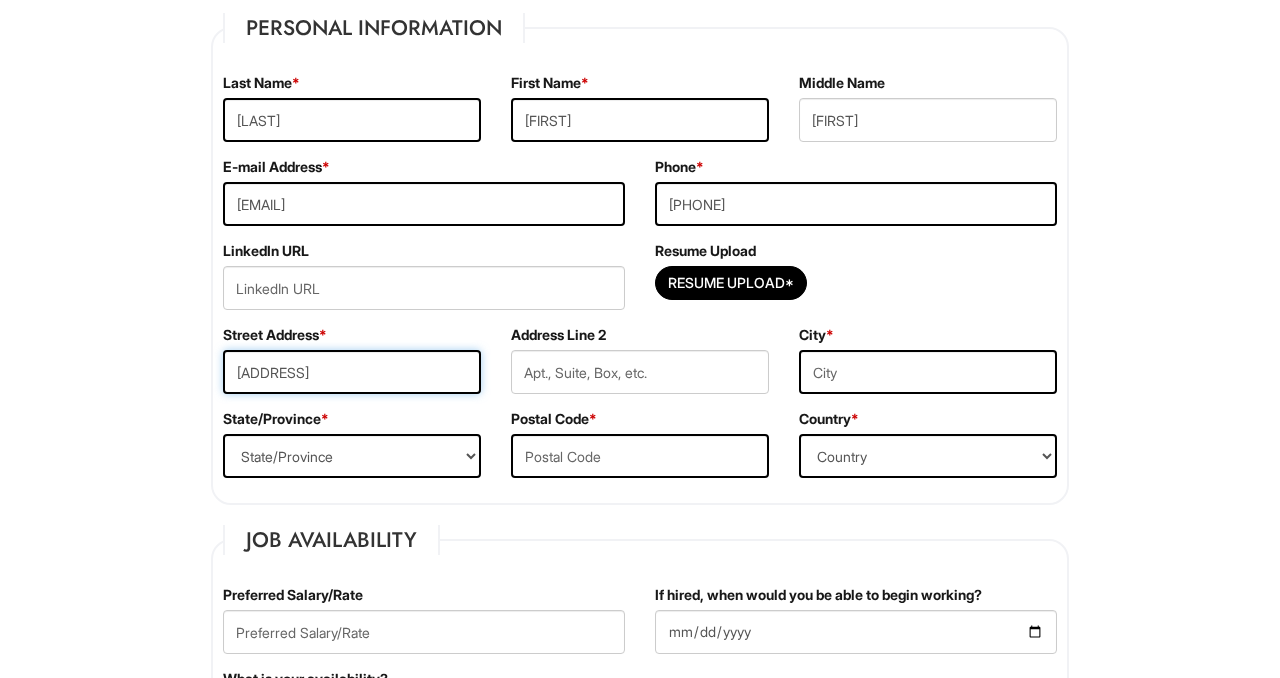 type on "34-89 110th street" 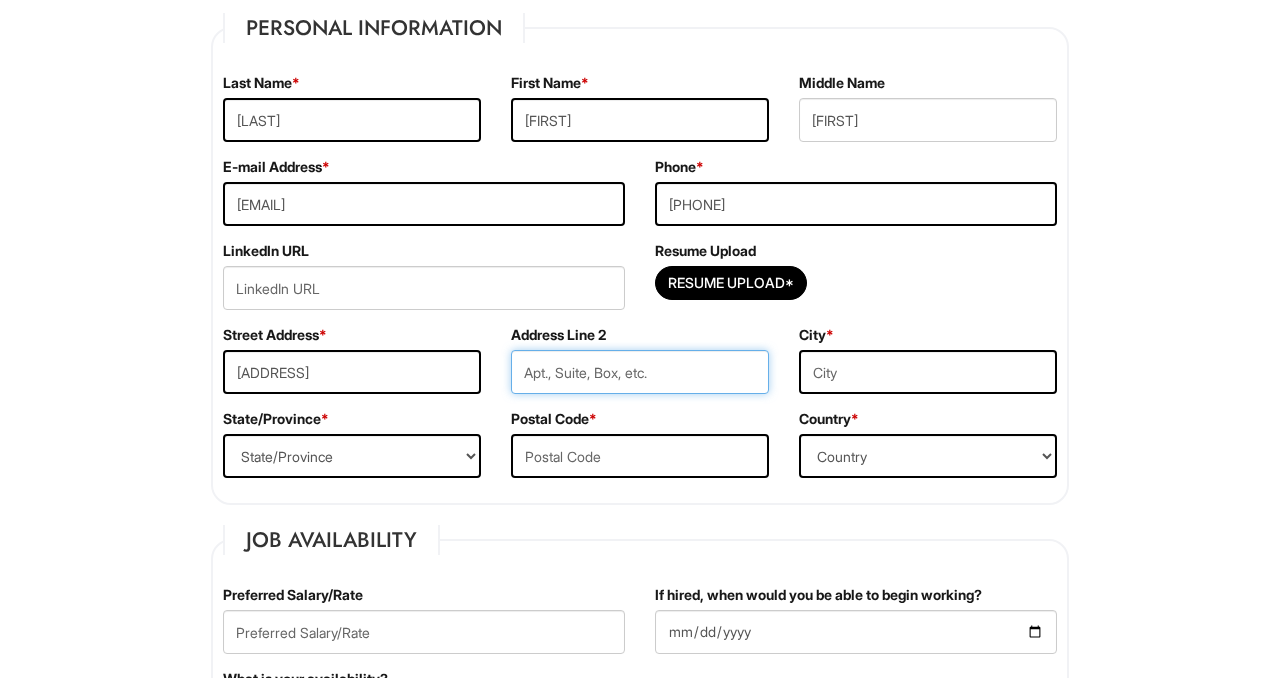 click at bounding box center [640, 372] 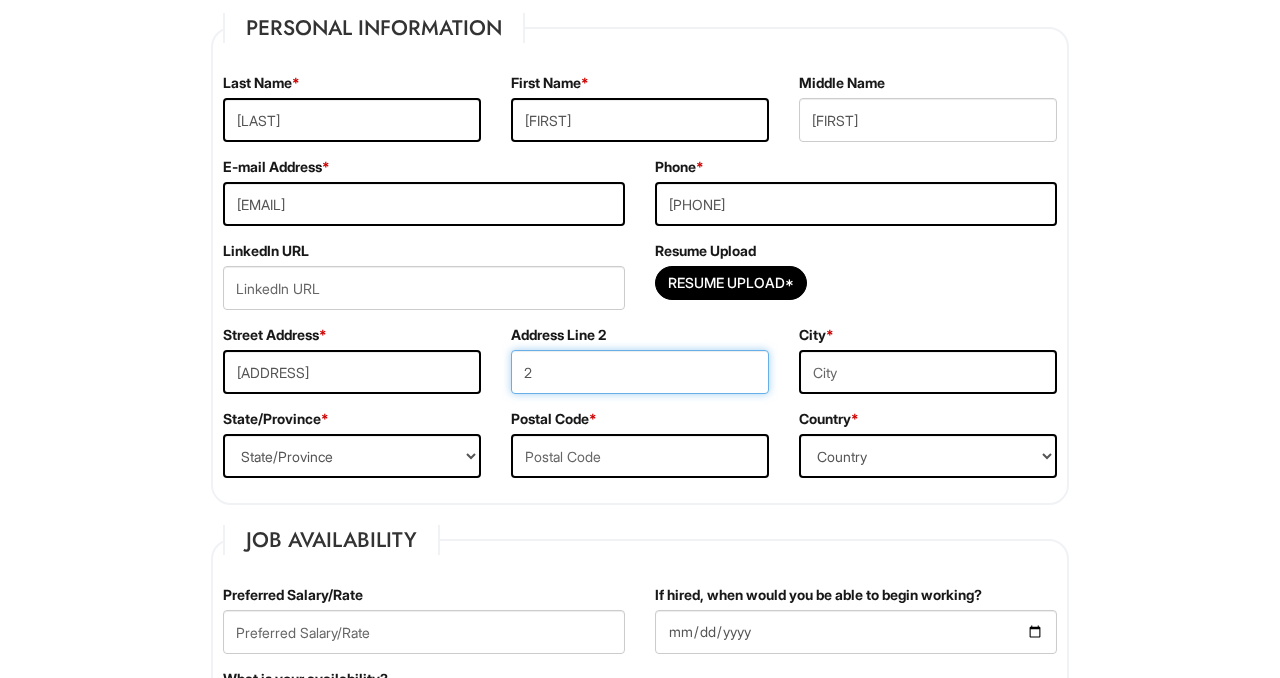type 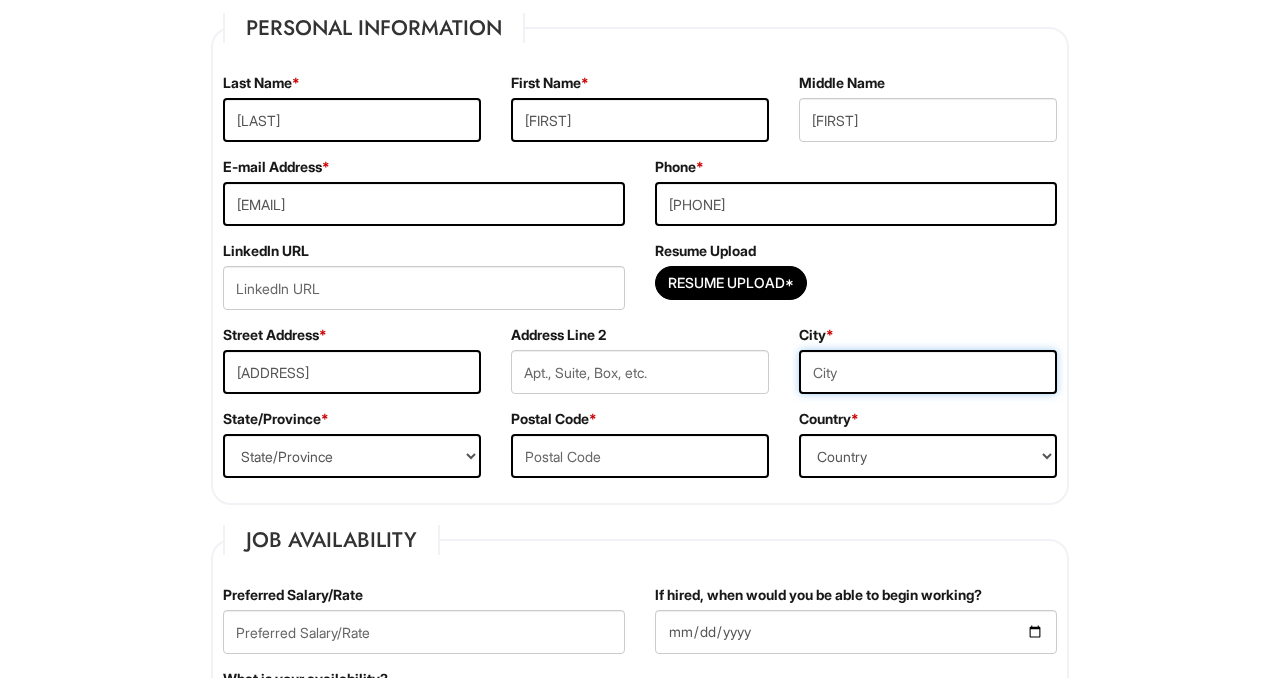 click at bounding box center (928, 372) 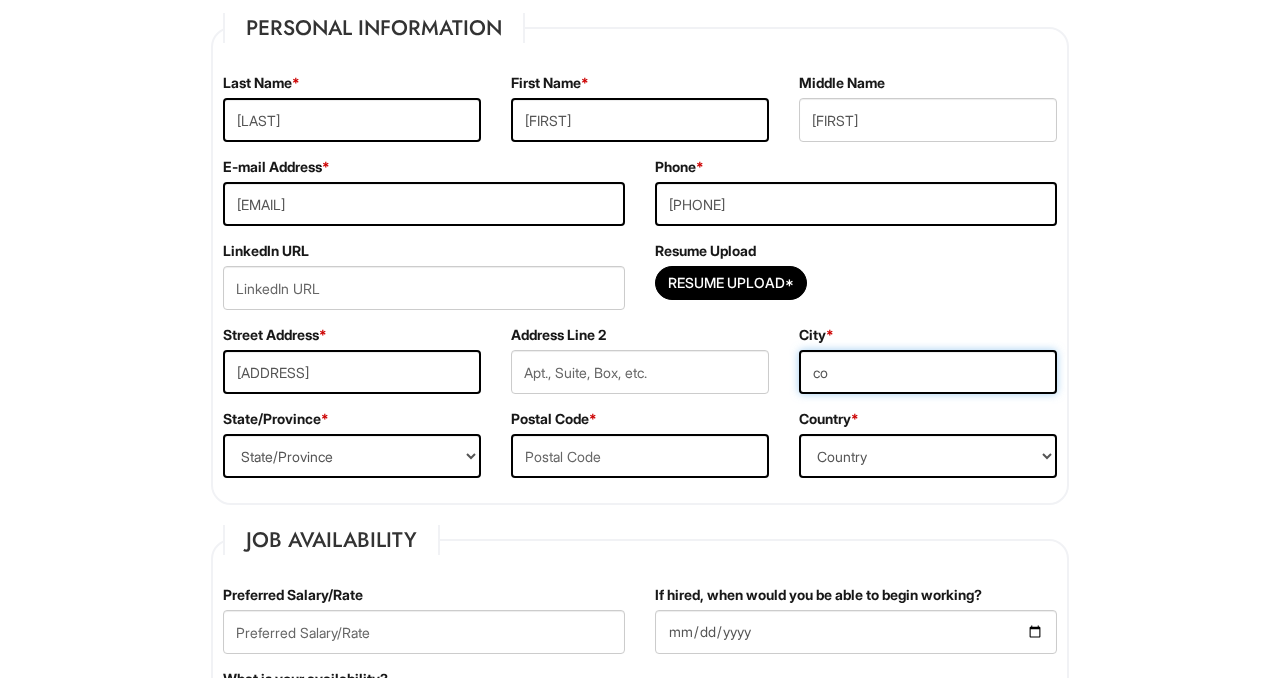 type on "c" 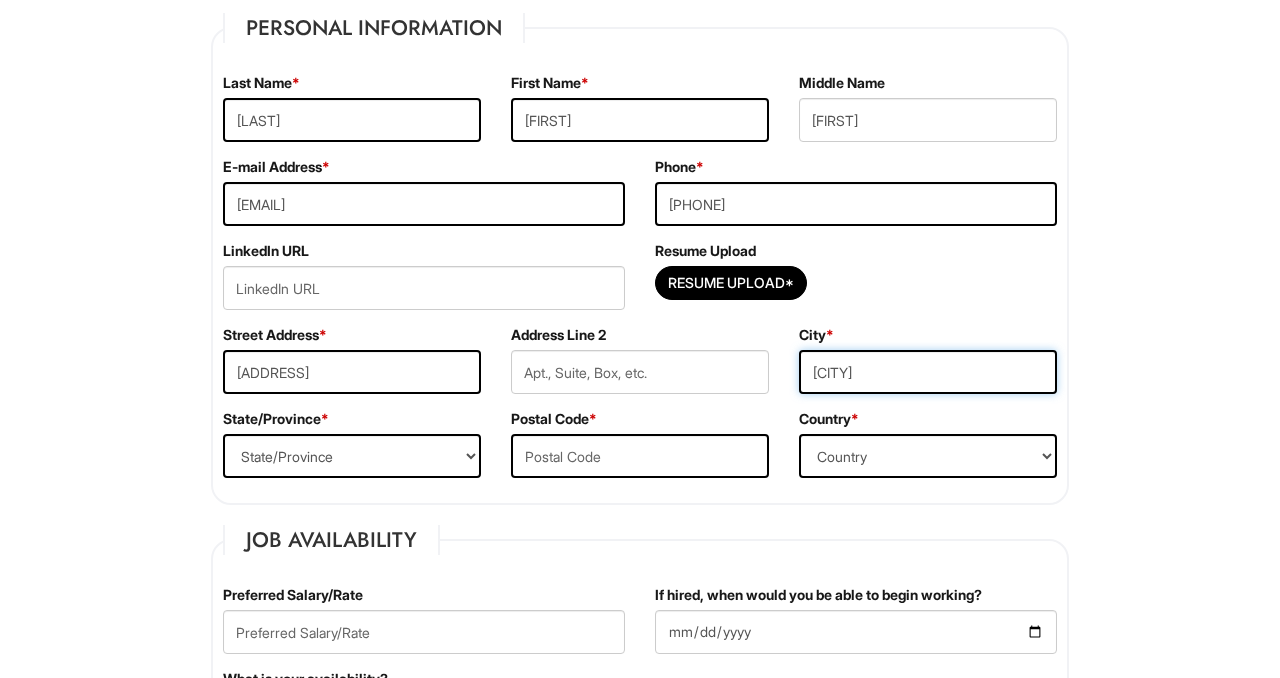 type on "Corona" 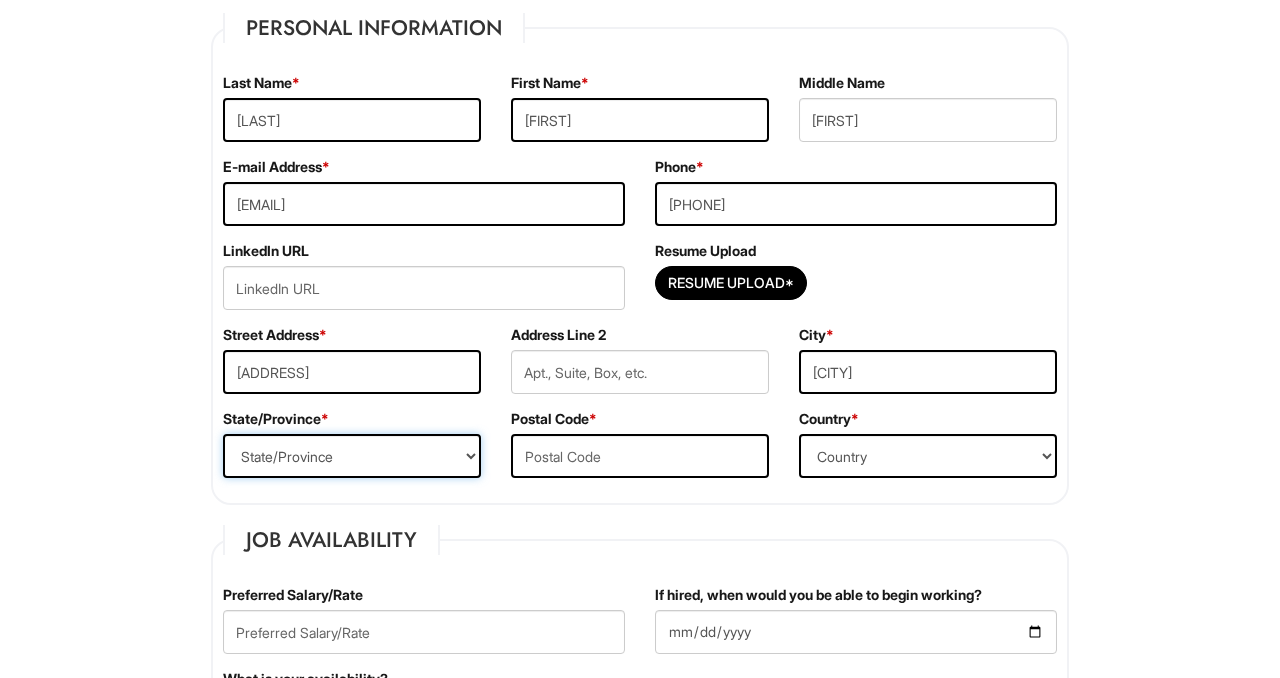 click on "State/Province ALABAMA ALASKA ARIZONA ARKANSAS CALIFORNIA COLORADO CONNECTICUT DELAWARE DISTRICT OF COLUMBIA FLORIDA GEORGIA HAWAII IDAHO ILLINOIS INDIANA IOWA KANSAS KENTUCKY LOUISIANA MAINE MARYLAND MASSACHUSETTS MICHIGAN MINNESOTA MISSISSIPPI MISSOURI MONTANA NEBRASKA NEVADA NEW HAMPSHIRE NEW JERSEY NEW MEXICO NEW YORK NORTH CAROLINA NORTH DAKOTA OHIO OKLAHOMA OREGON PENNSYLVANIA RHODE ISLAND SOUTH CAROLINA SOUTH DAKOTA TENNESSEE TEXAS UTAH VERMONT VIRGINIA WASHINGTON WEST VIRGINIA WISCONSIN WYOMING CA-ALBERTA CA-BRITISH COLUMBIA CA-MANITOBA CA-NEW BRUNSWICK CA-NEWFOUNDLAND CA-NOVA SCOTIA CA-NORTHWEST TERRITORIES CA-NUNAVUT CA-ONTARIO CA-PRINCE EDWARD ISLAND CA-QUEBEC CA-SASKATCHEWAN CA-YUKON TERRITORY US-AMERICAN SAMOA US-FEDERATED STATES OF MICRONESIA US-GUAM US-MARSHALL ISLANDS US-NORTHERN MARIANA ISLANDS US-PALAU US-PUERTO RICO" at bounding box center (352, 456) 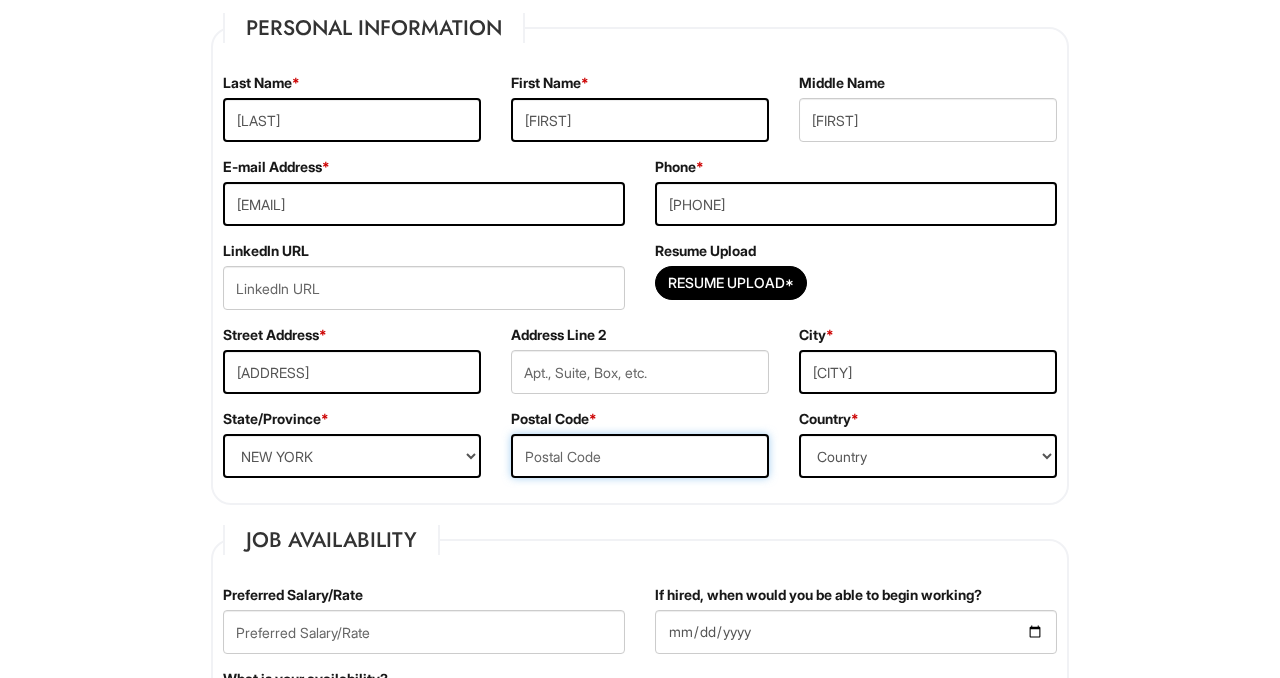 click at bounding box center [640, 456] 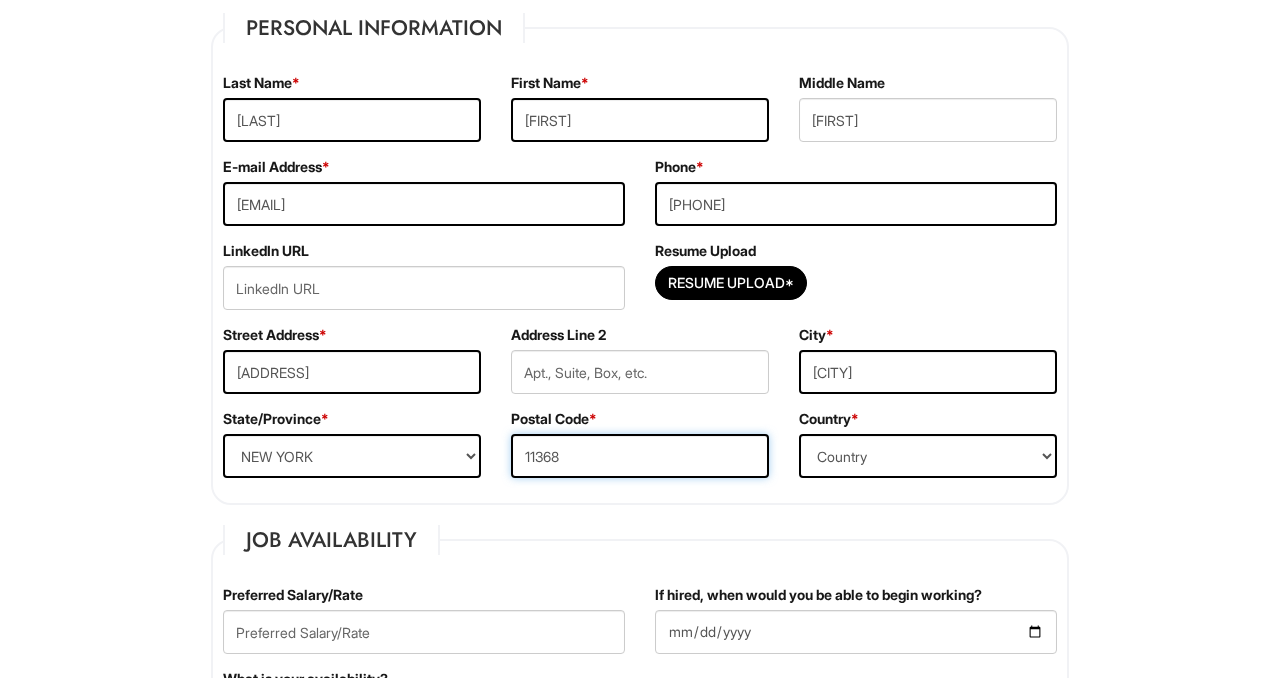 type on "11368" 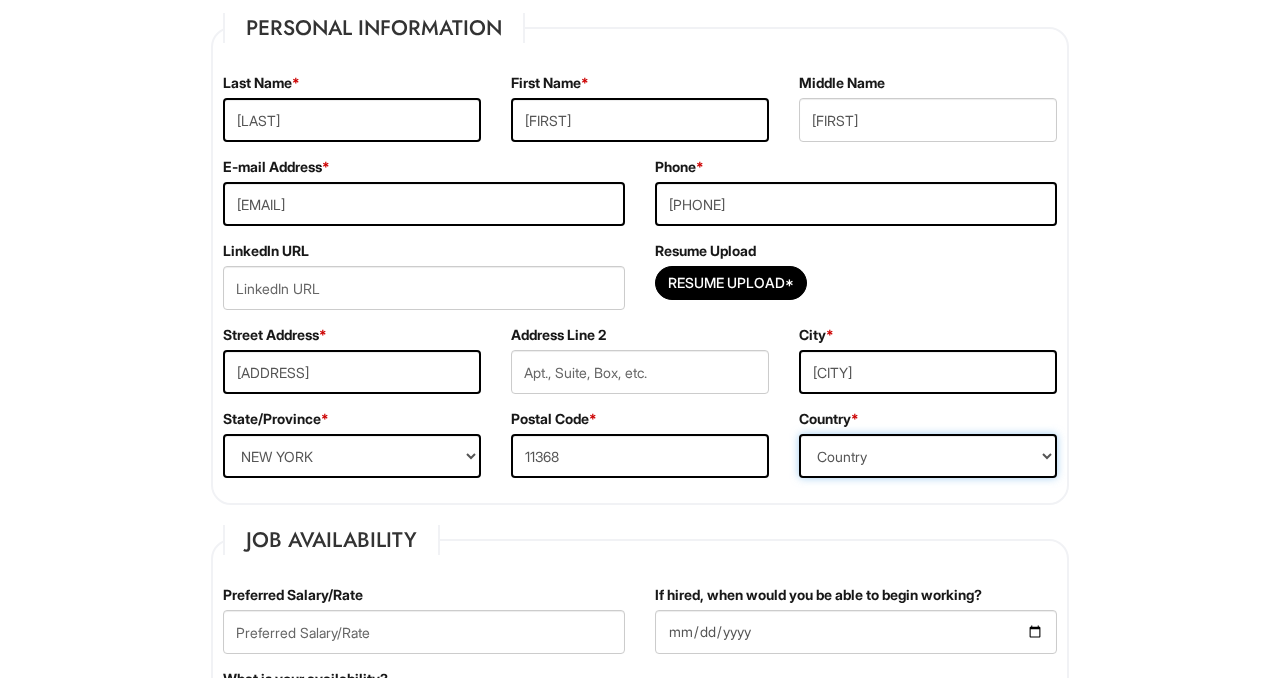 click on "Country Afghanistan Albania Algeria American Samoa Andorra Angola Anguilla Antarctica Antigua Argentina Armenia Aruba Ascension Australia Austria Azerbaijan Bahamas Bahrain Bangladesh Barbados Barbuda Belarus Belgium Belize Benin Bermuda Bhutan Bolivia Bosnia & Herzegovina Botswana Brazil British Virgin Islands Brunei Darussalam Bulgaria Burkina Faso Burundi Cambodia Cameroon Canada Cape Verde Islands Cayman Islands Central African Republic Chad Chatham Island Chile China Christmas Island Cocos-Keeling Islands Colombia Comoros Congo Cook Islands Costa Rica Croatia Cuba Curaçao Cyprus Czech Republic Democratic Republic of the Congo Denmark Diego Garcia Djibouti Dominica Dominican Republic East Timor Easter Island Ecuador Egypt El Salvador Ellipso (Mobile Satellite service) EMSAT (Mobile Satellite service) Equatorial Guinea Eritrea Estonia Ethiopia European Union Falkland Islands (Malvinas) Faroe Islands Fiji Islands Finland France French Antilles French Guiana French Polynesia Gabonese Republic Gambia Georgia" at bounding box center (928, 456) 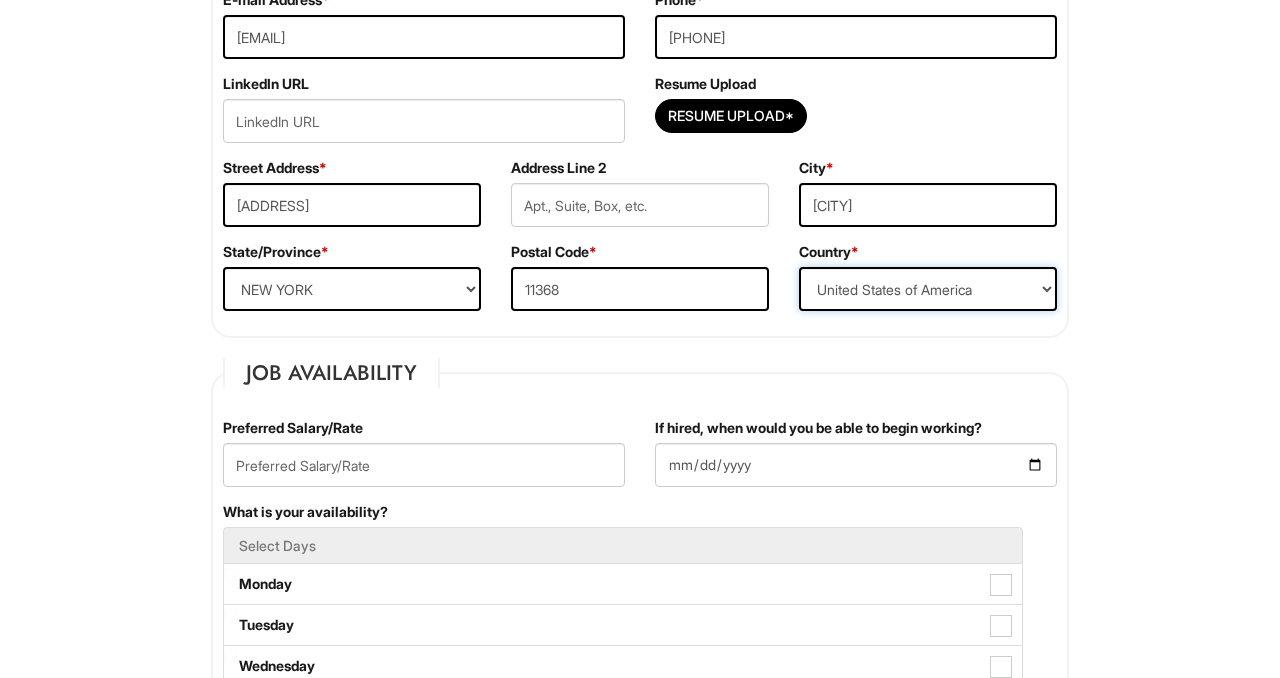 scroll, scrollTop: 480, scrollLeft: 0, axis: vertical 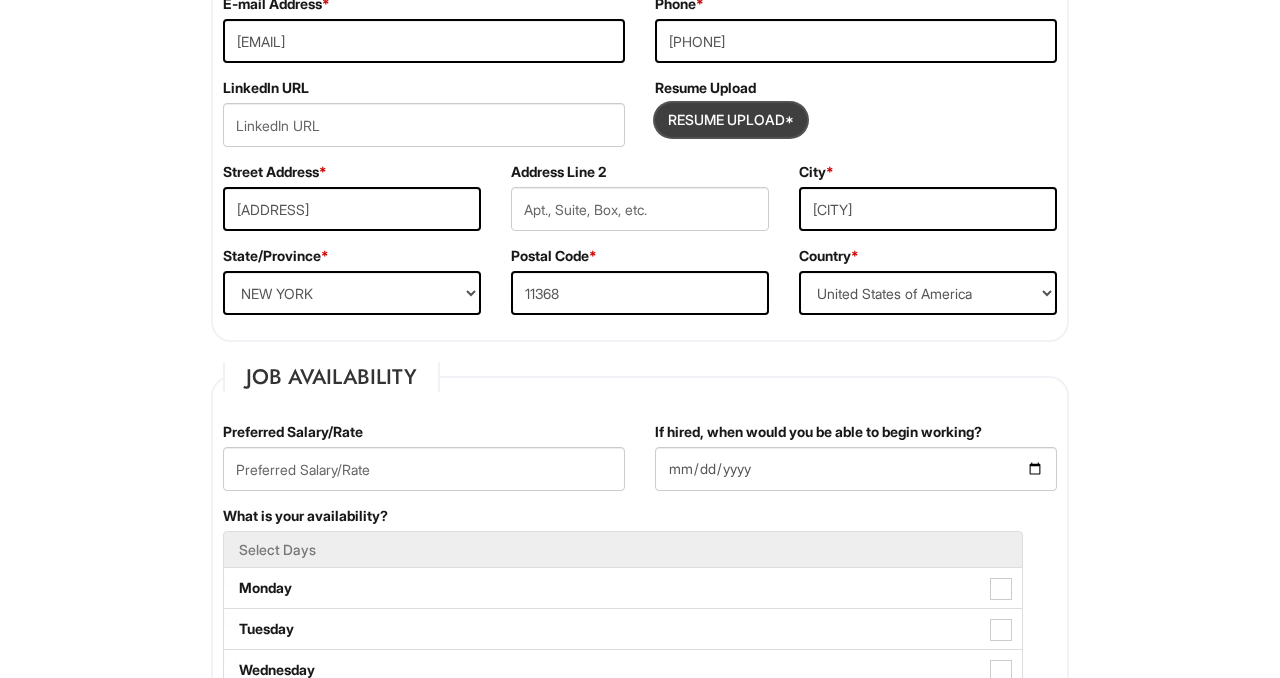 click at bounding box center (731, 120) 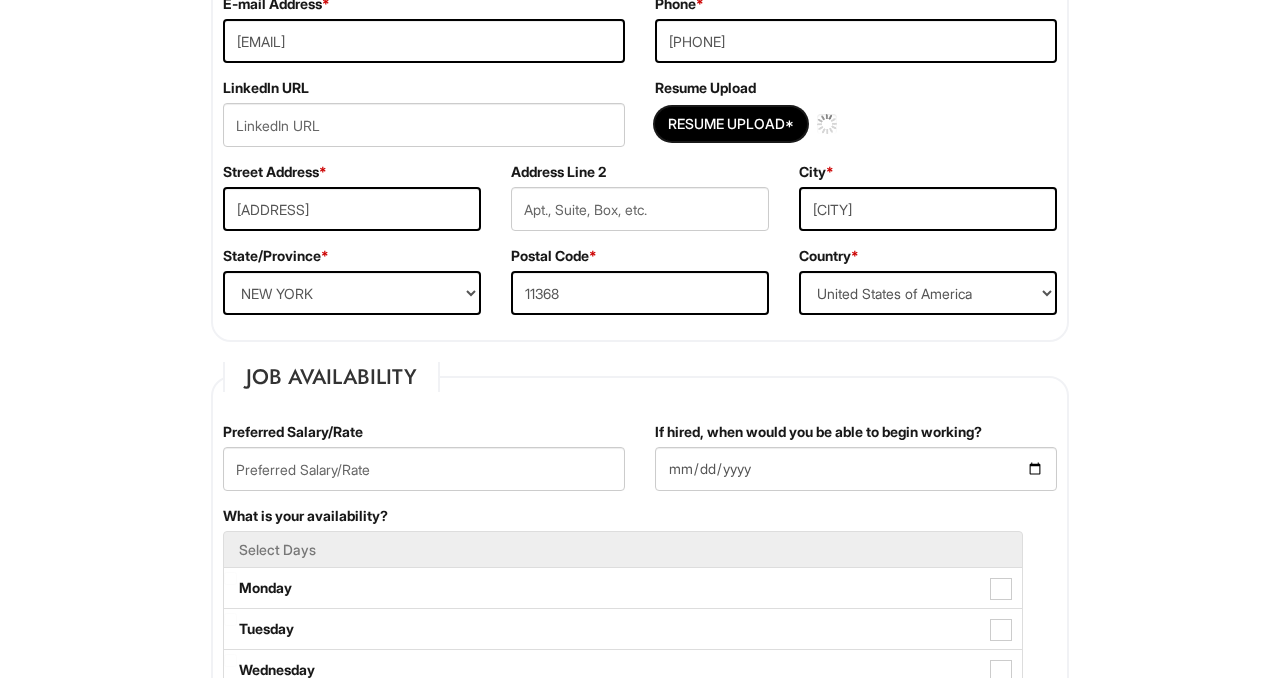 type 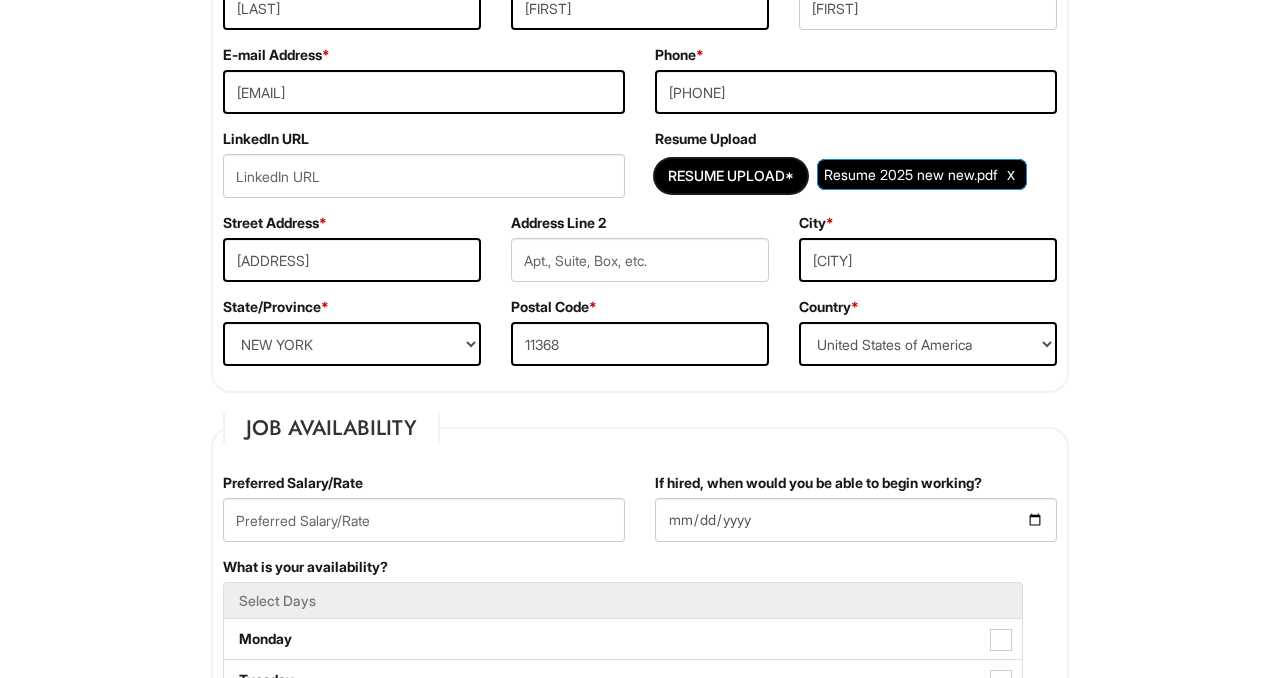 scroll, scrollTop: 444, scrollLeft: 0, axis: vertical 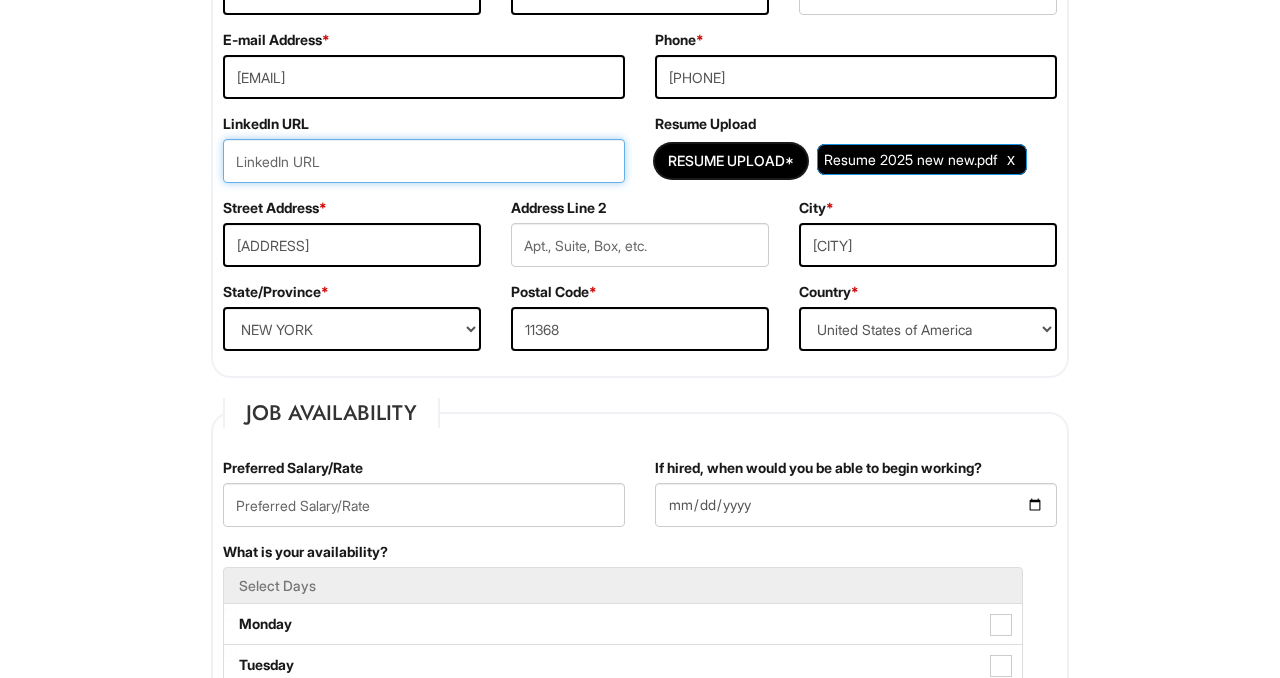 click at bounding box center [424, 161] 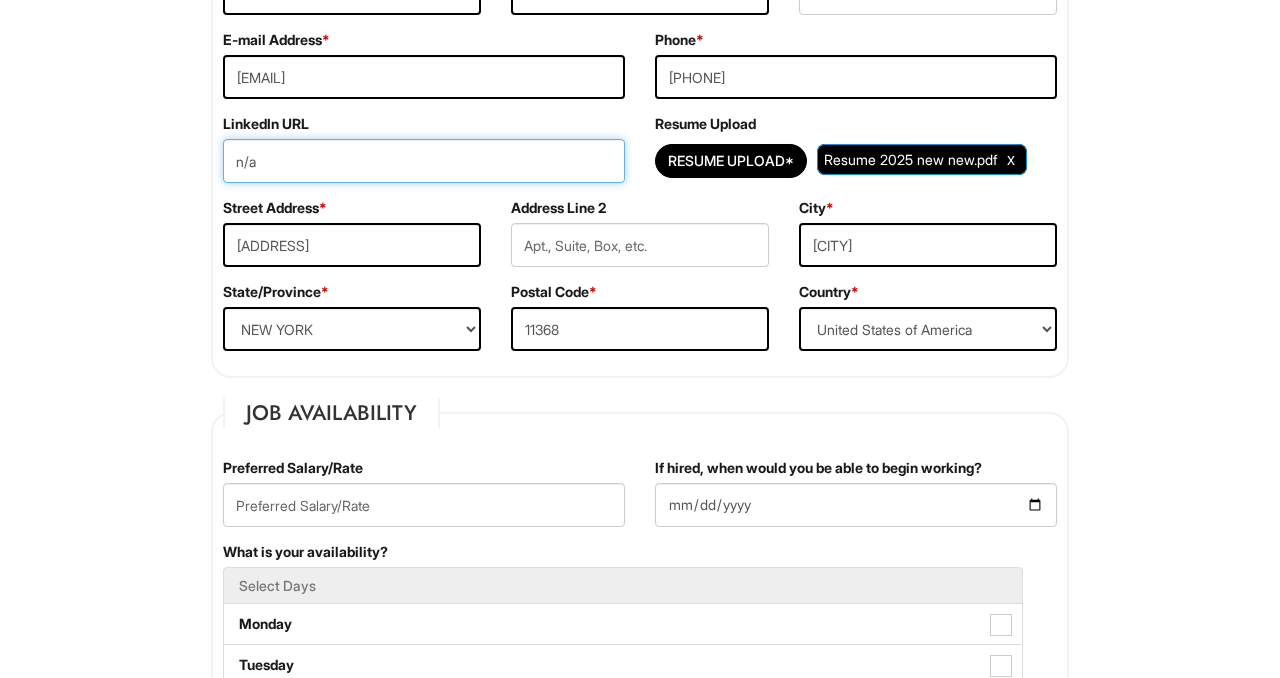type on "n/a" 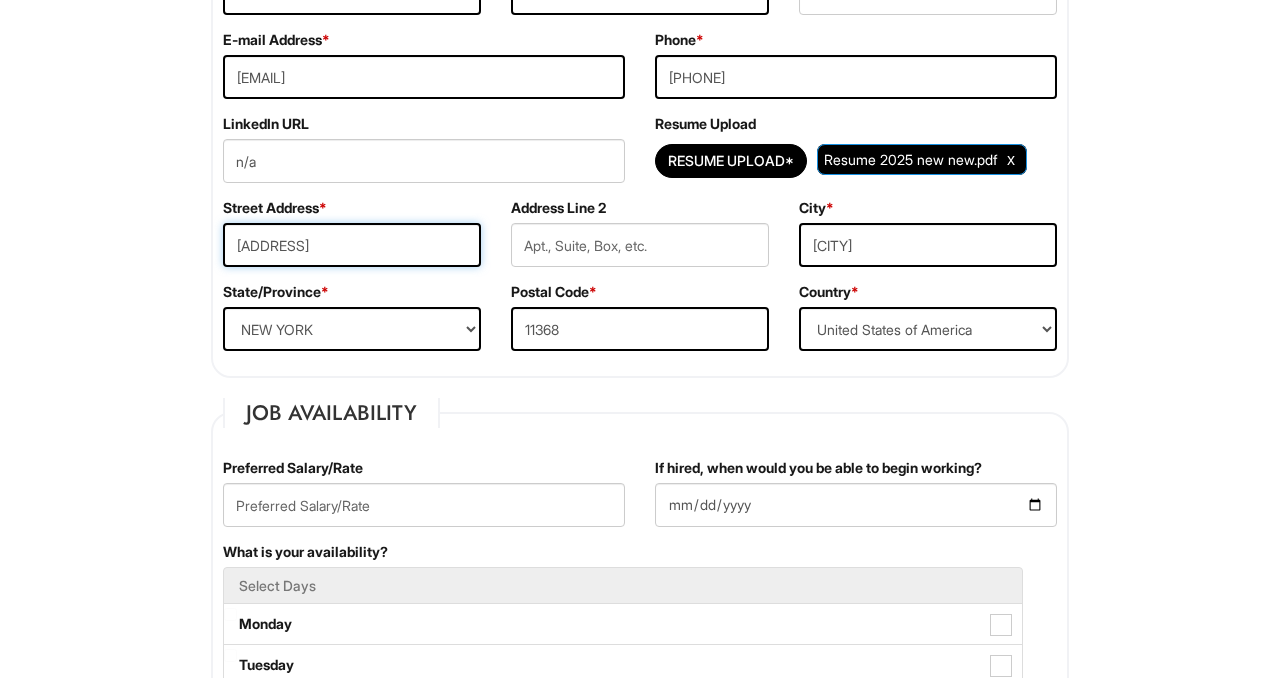 click on "34-89 110th street" at bounding box center (352, 245) 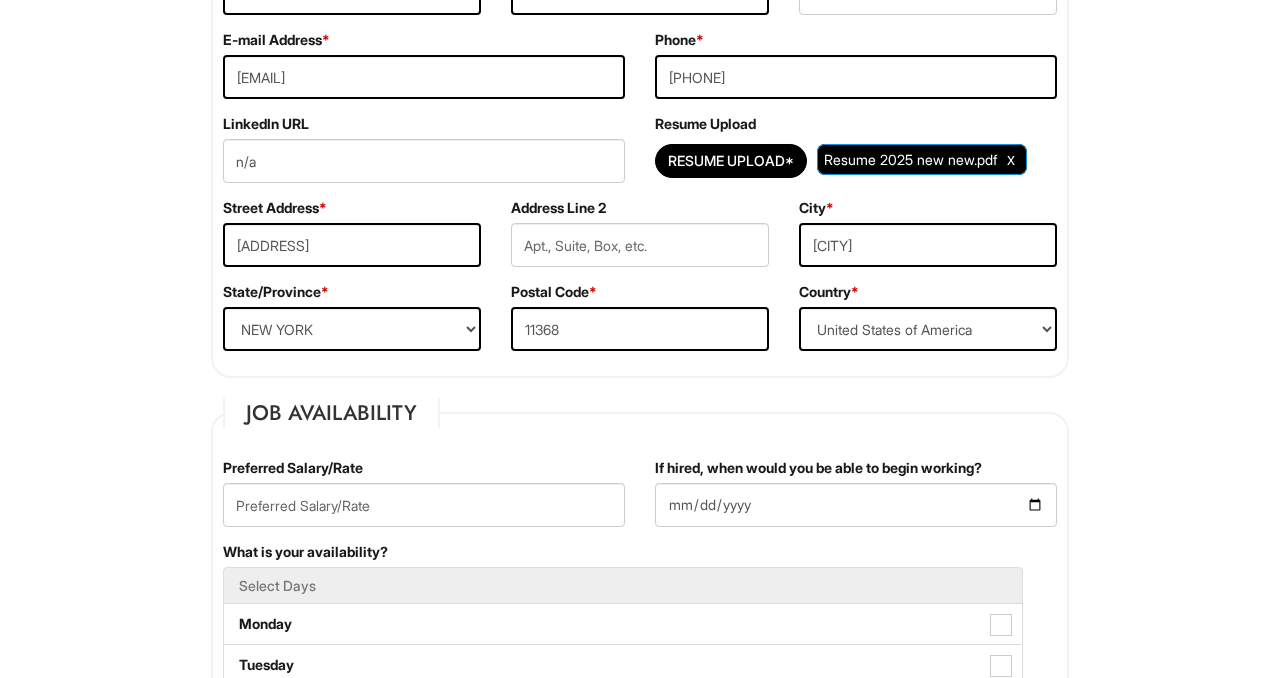 click on "1 2 3 Stock Associate, A|X Armani Exchange PLEASE COMPLETE ALL REQUIRED FIELDS
We are an Equal Opportunity Employer. All persons shall have the opportunity to be considered for employment without regard to their race, color, creed, religion, national origin, ancestry, citizenship status, age, disability, gender, sex, sexual orientation, veteran status, genetic information or any other characteristic protected by applicable federal, state or local laws. We will endeavor to make a reasonable accommodation to the known physical or mental limitations of a qualified applicant with a disability unless the accommodation would impose an undue hardship on the operation of our business. If you believe you require such assistance to complete this form or to participate in an interview, please let us know.
Personal Information
Last Name  *   Meza
First Name  *   Estiben
Middle Name   David
E-mail Address  *   estevenmeza@gmail.com
Phone  *   3039012924
LinkedIn URL   n/a
Resume Upload" at bounding box center [640, 1514] 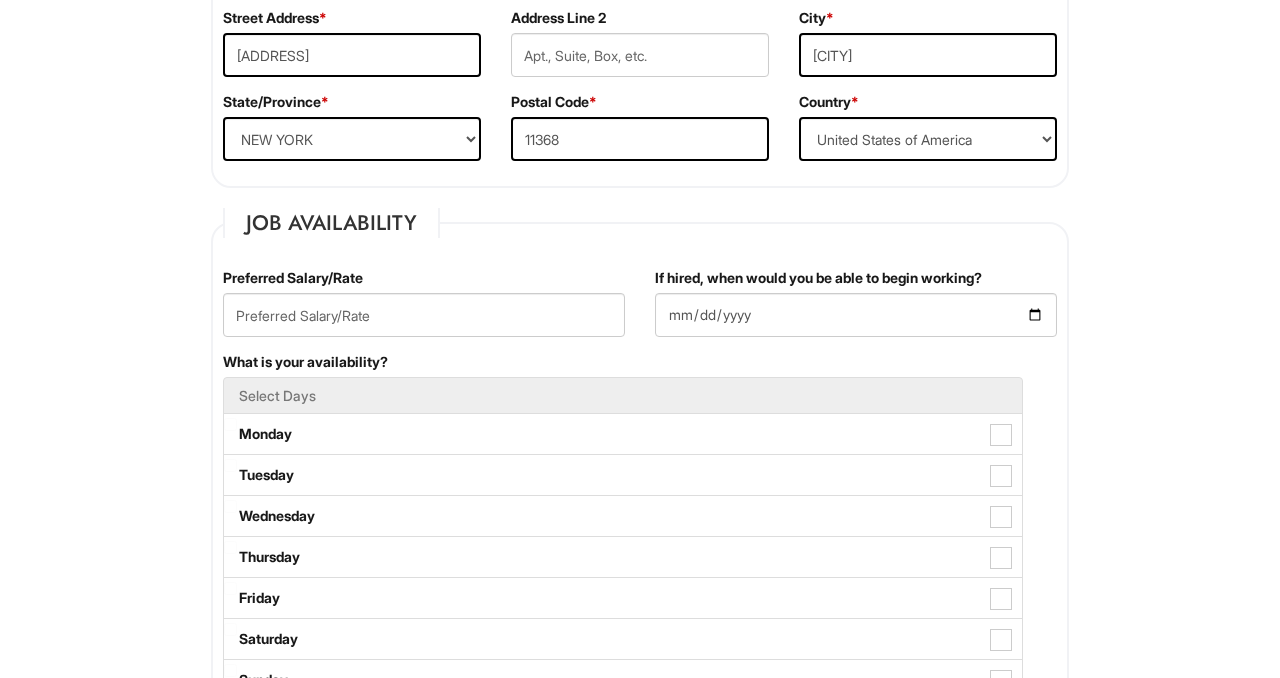 scroll, scrollTop: 637, scrollLeft: 0, axis: vertical 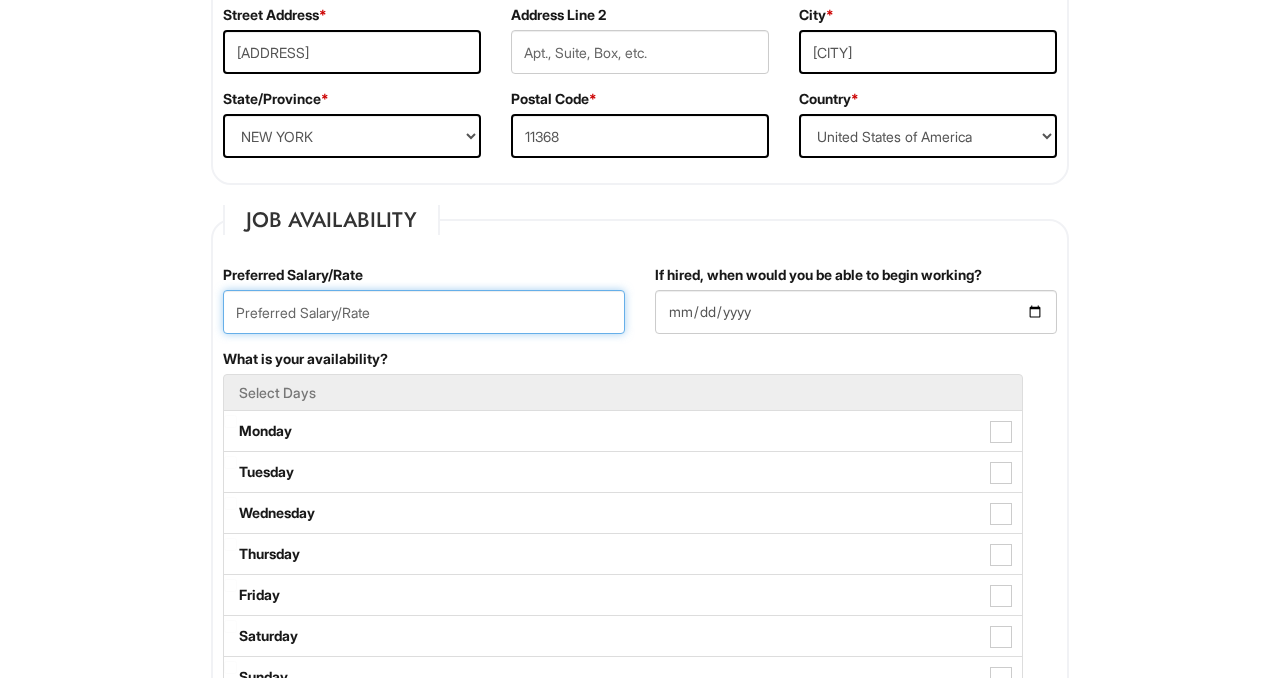click at bounding box center [424, 312] 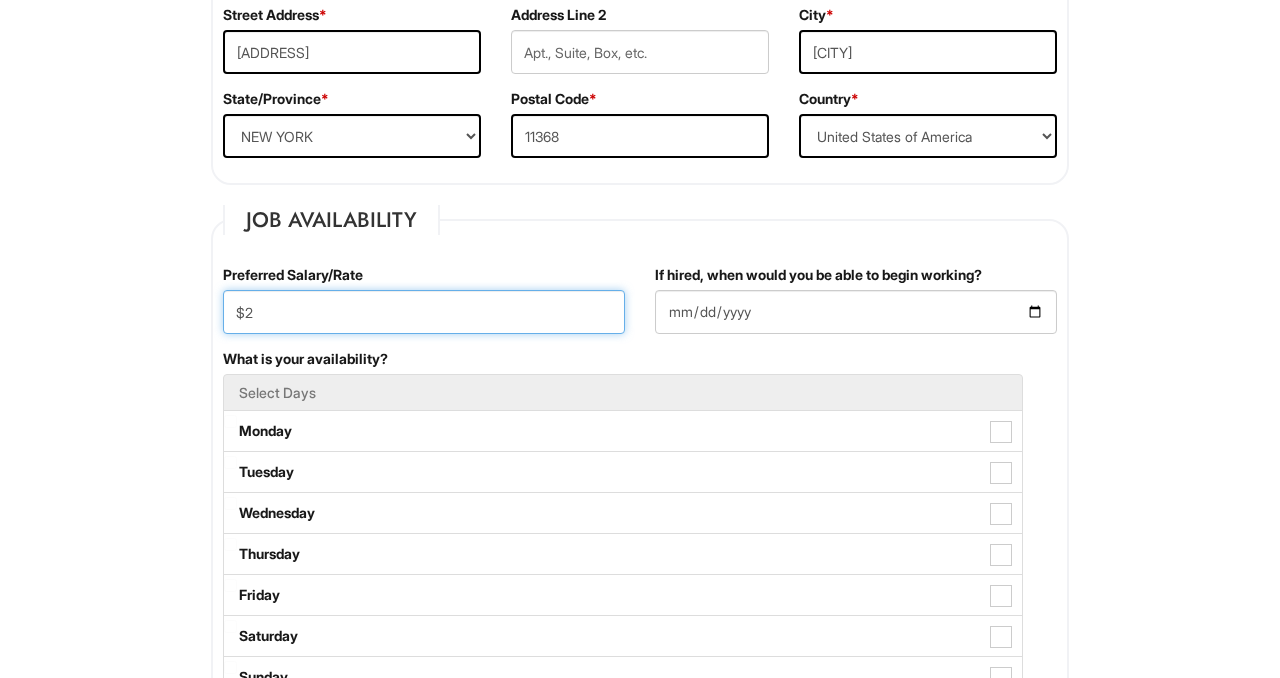 type on "$" 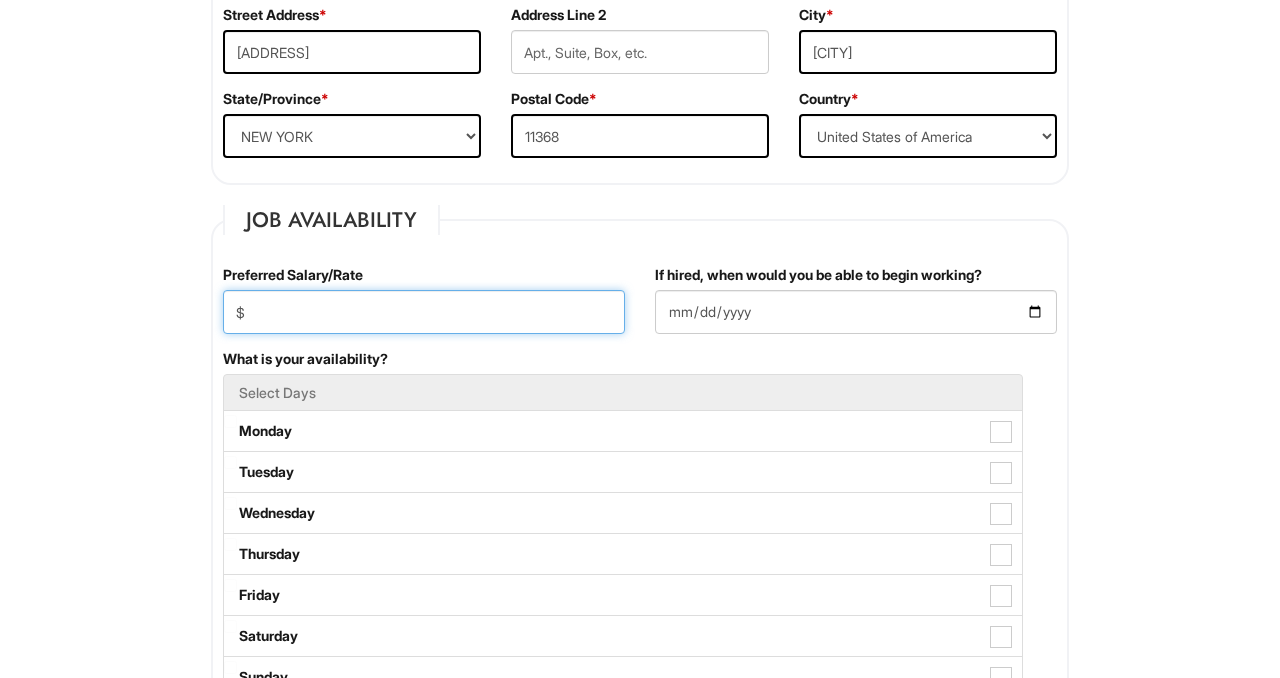 type 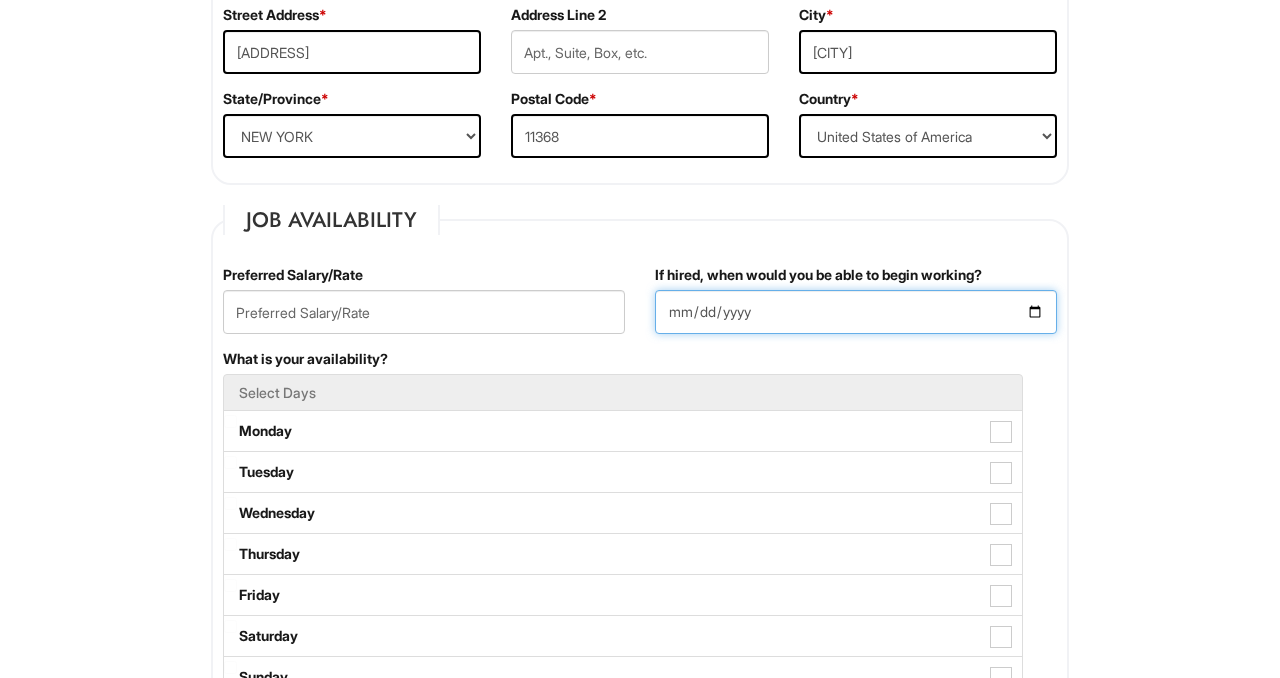 click on "If hired, when would you be able to begin working?" at bounding box center (856, 312) 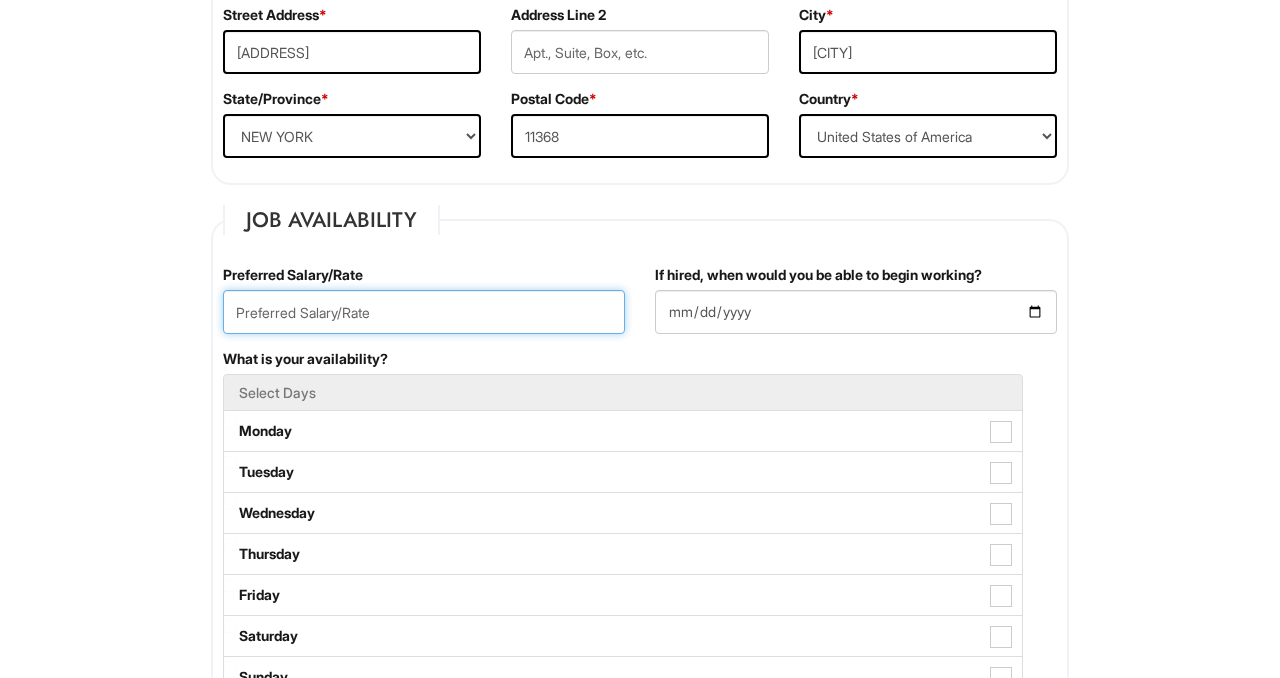 click at bounding box center [424, 312] 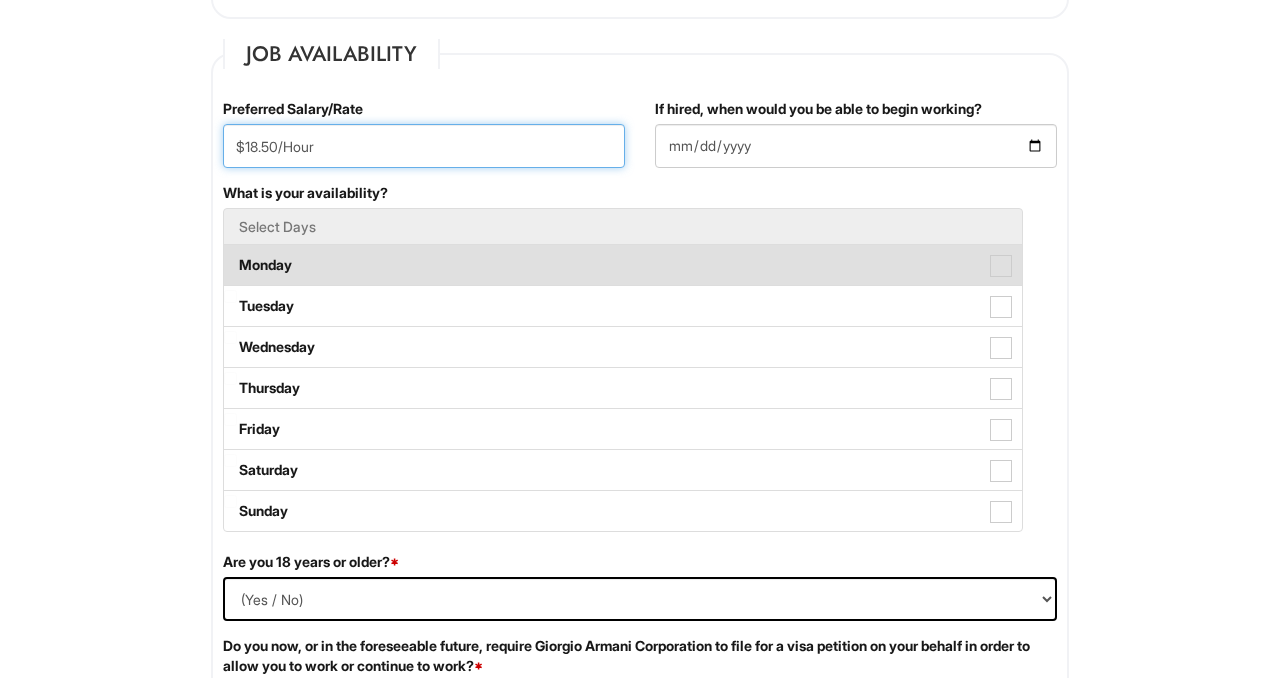scroll, scrollTop: 807, scrollLeft: 0, axis: vertical 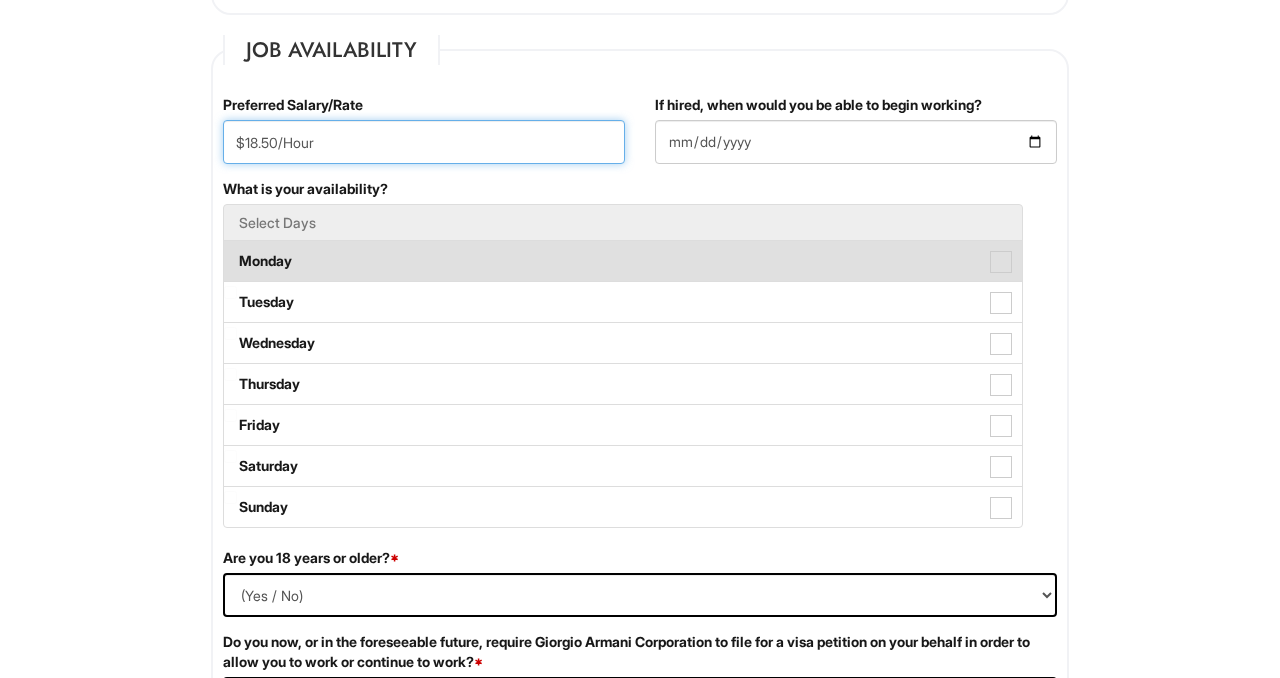 type on "$18.50/Hour" 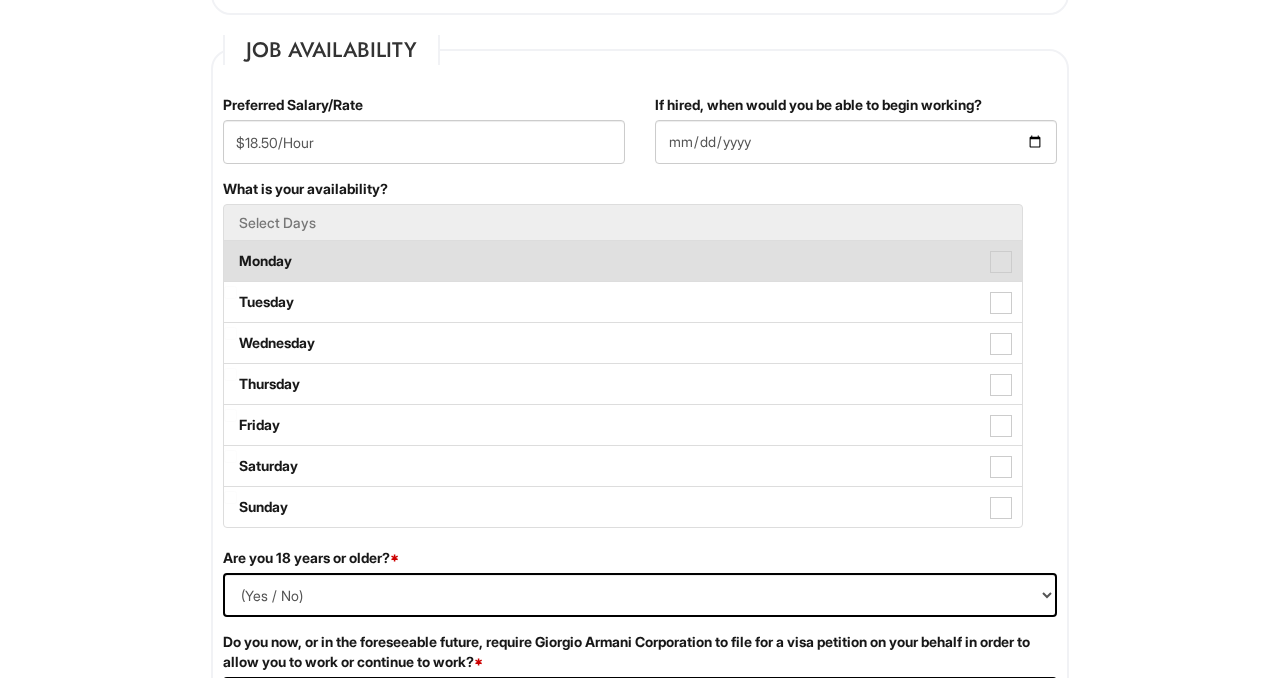 click on "Monday" at bounding box center (623, 261) 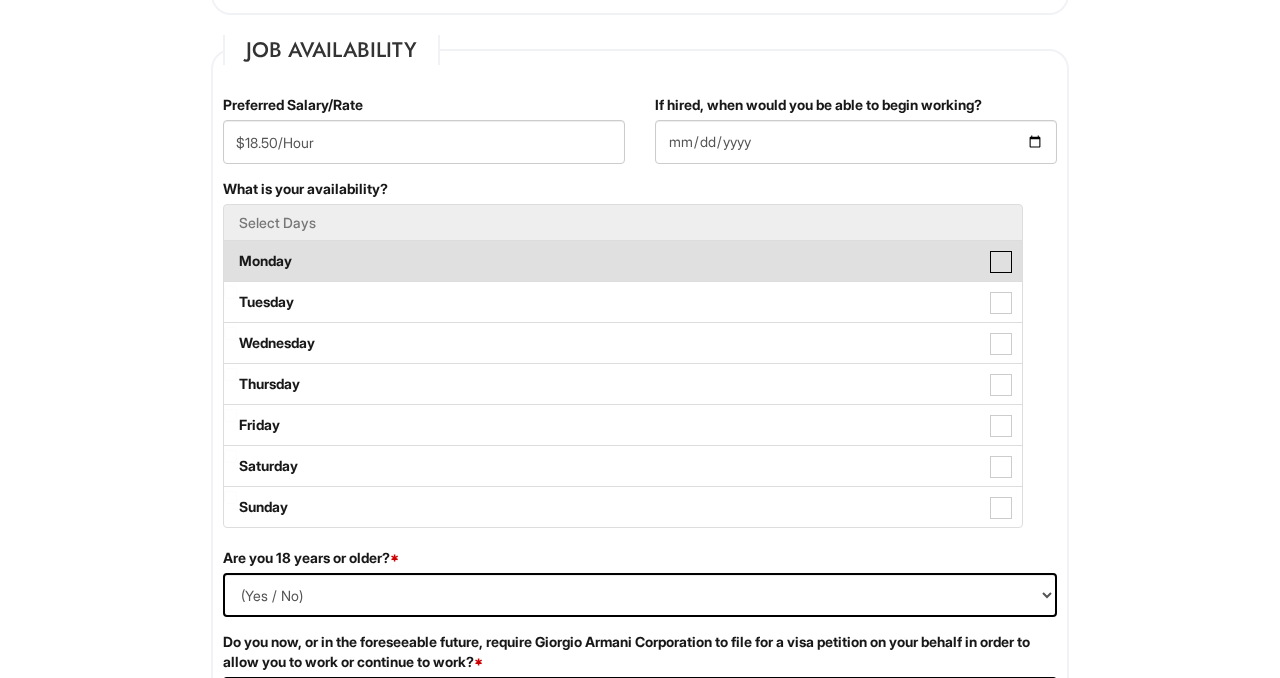 click on "Monday" at bounding box center [230, 251] 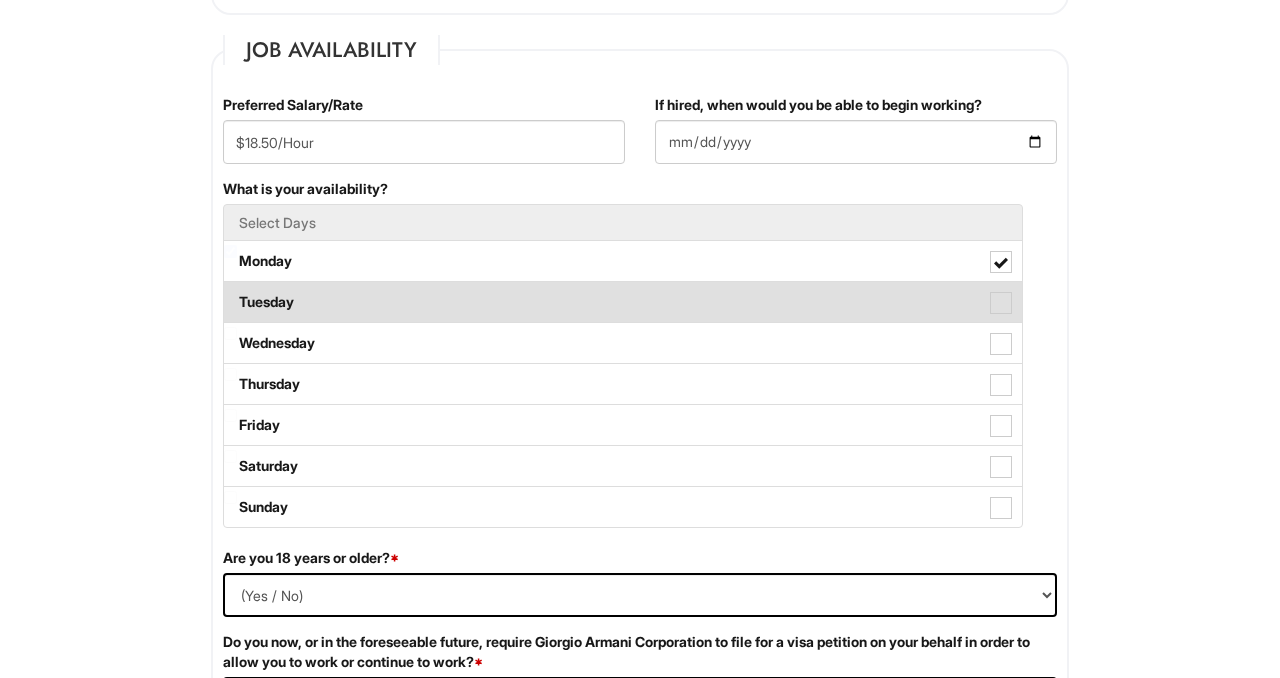 click on "Tuesday" at bounding box center [623, 302] 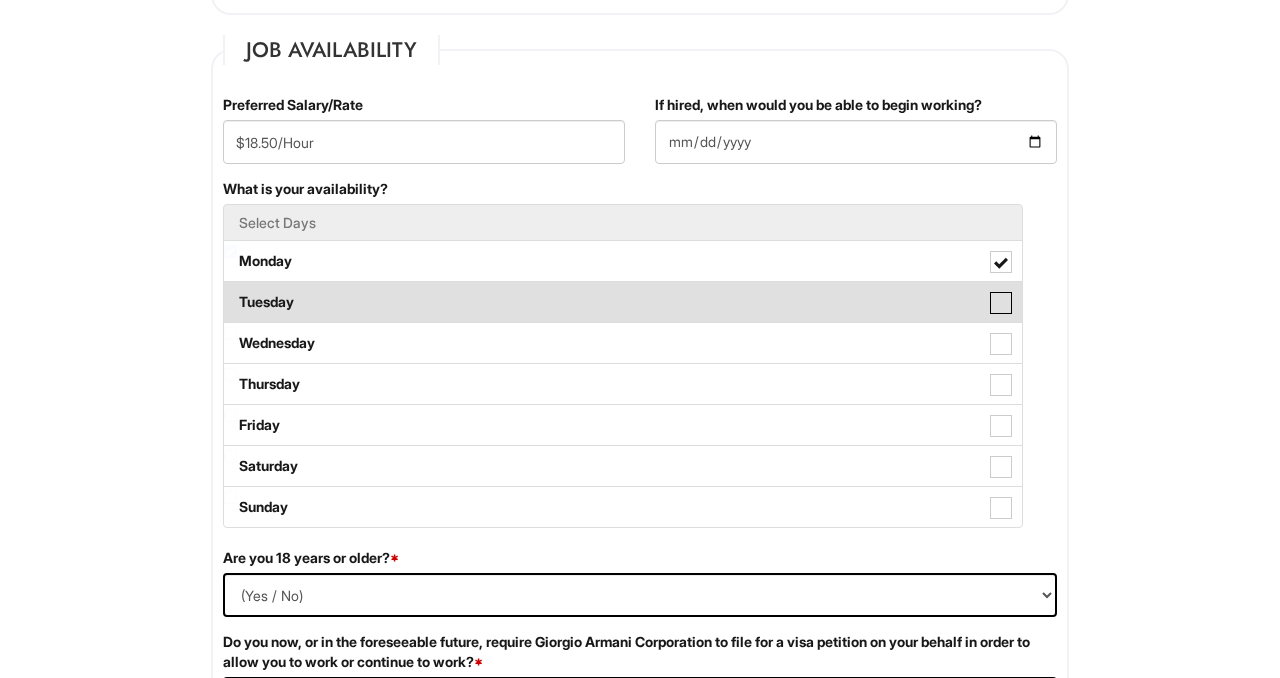 click on "Tuesday" at bounding box center [230, 292] 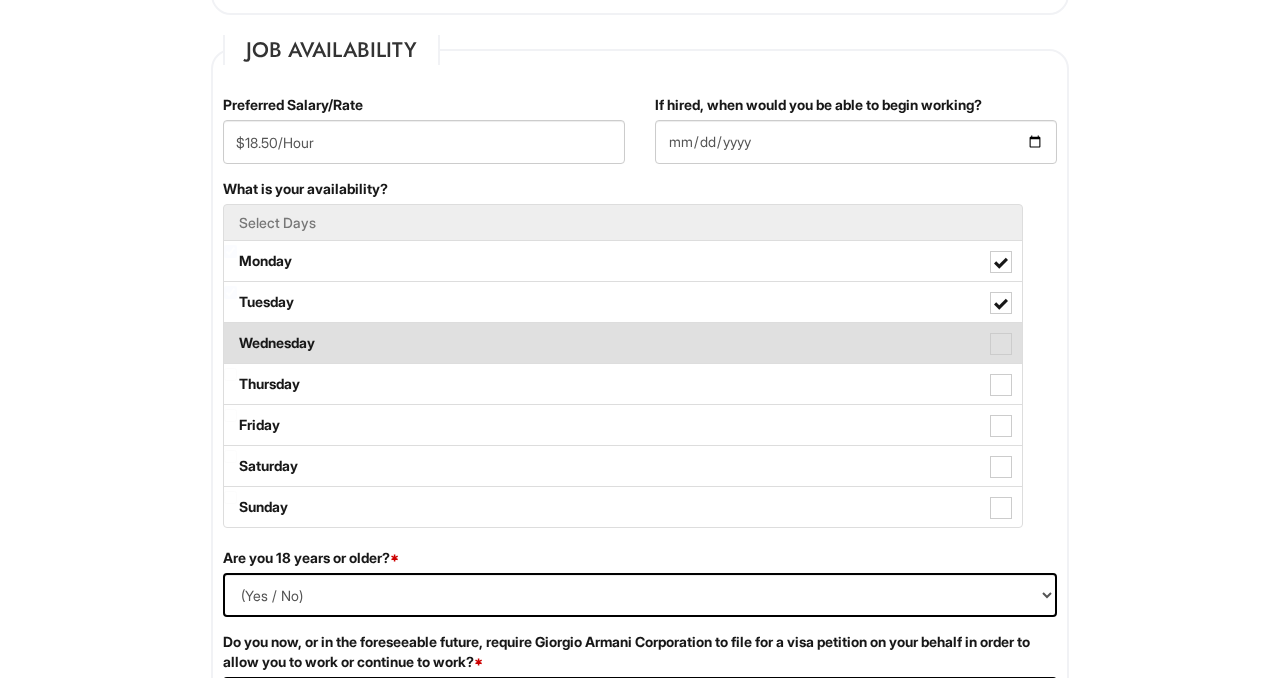 click on "Wednesday" at bounding box center [623, 343] 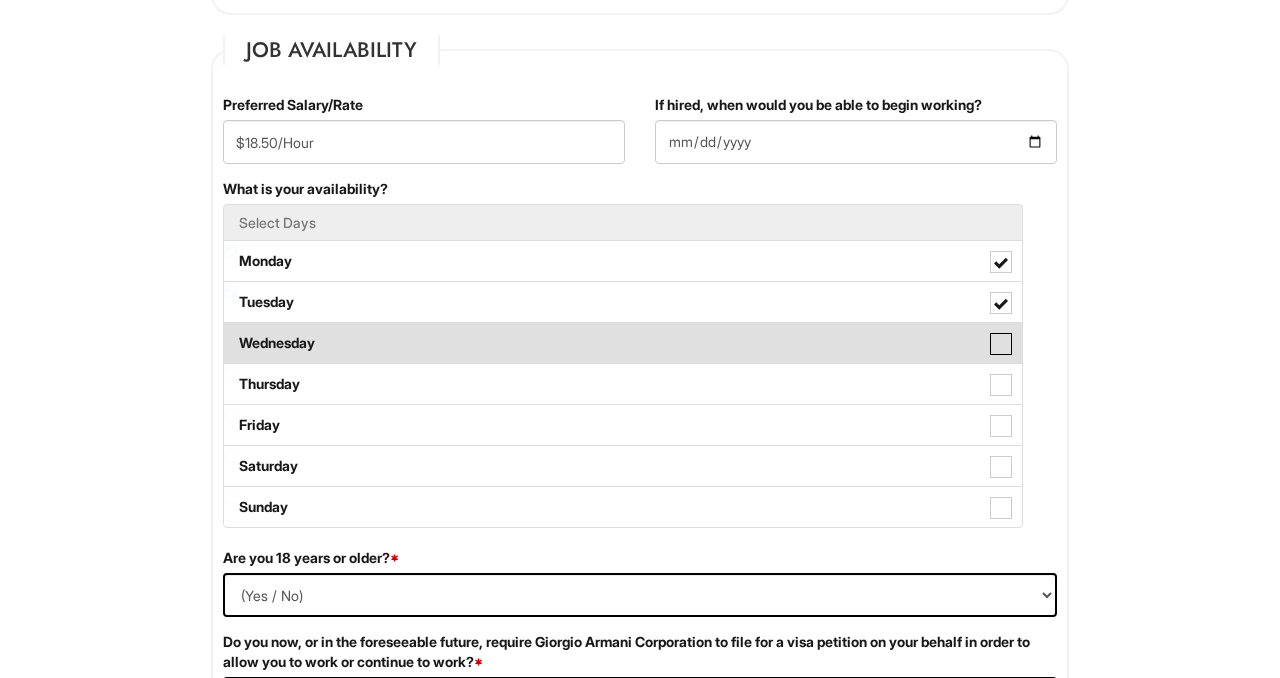 click on "Wednesday" at bounding box center (230, 333) 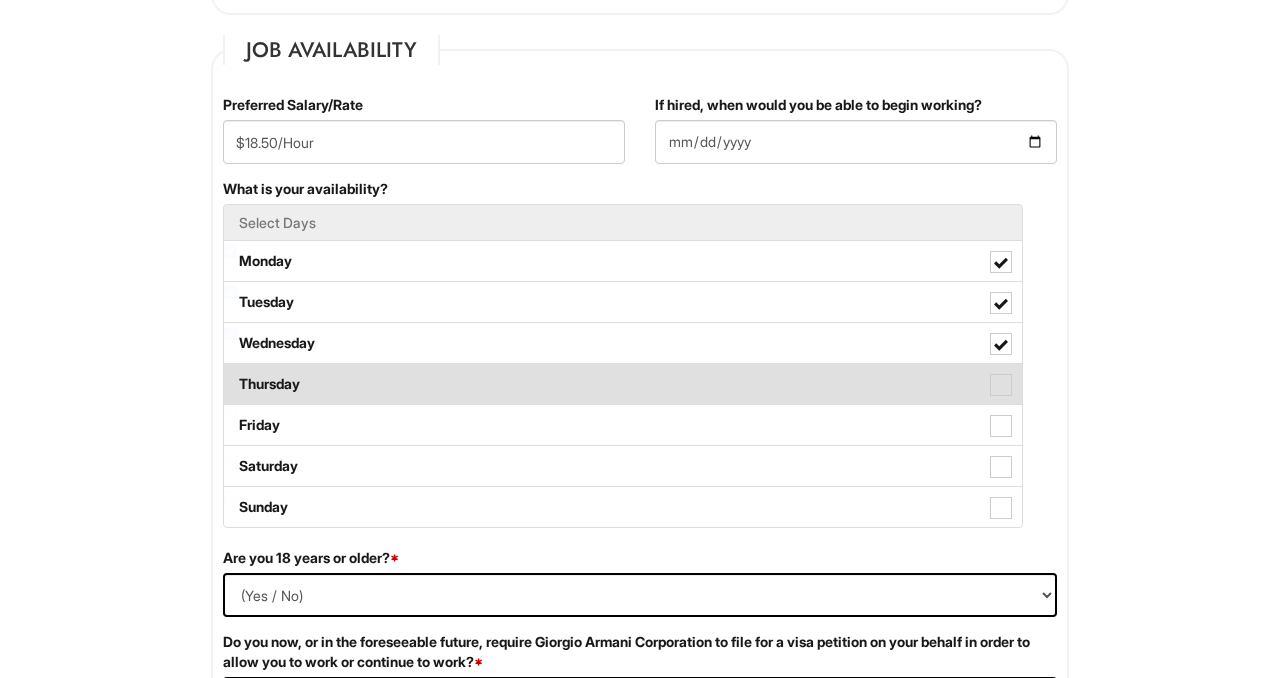 click on "Thursday" at bounding box center [623, 384] 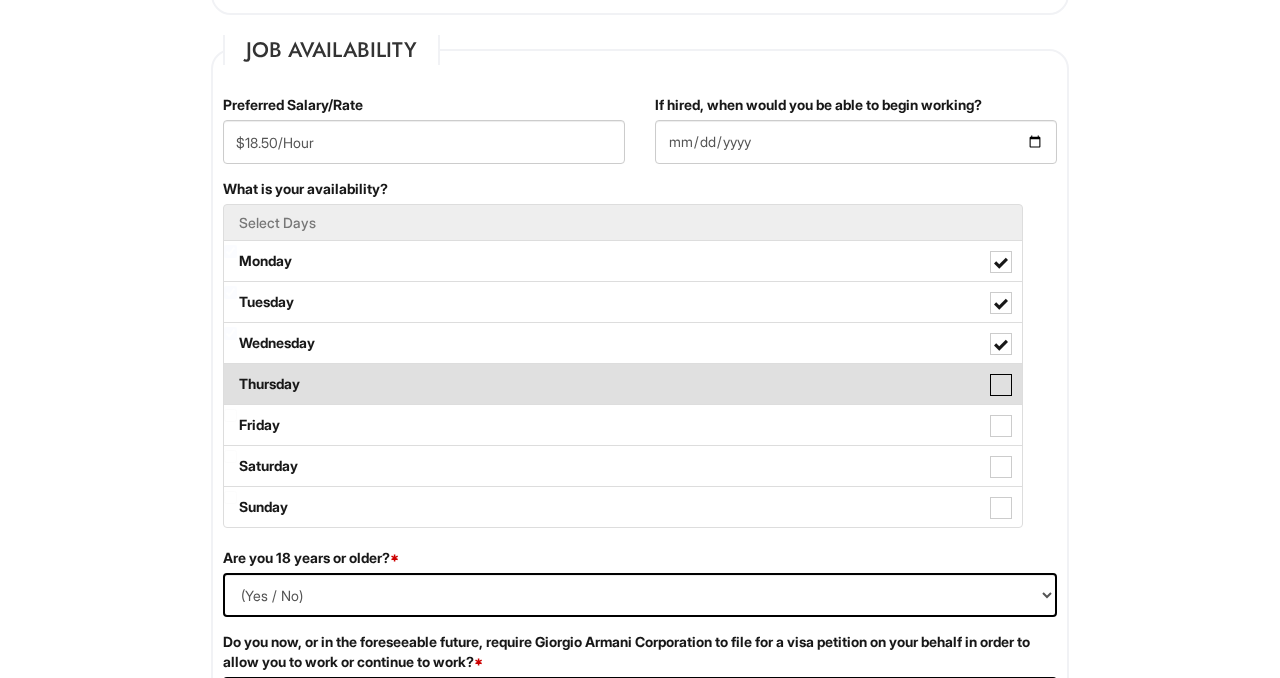 click on "Thursday" at bounding box center (230, 374) 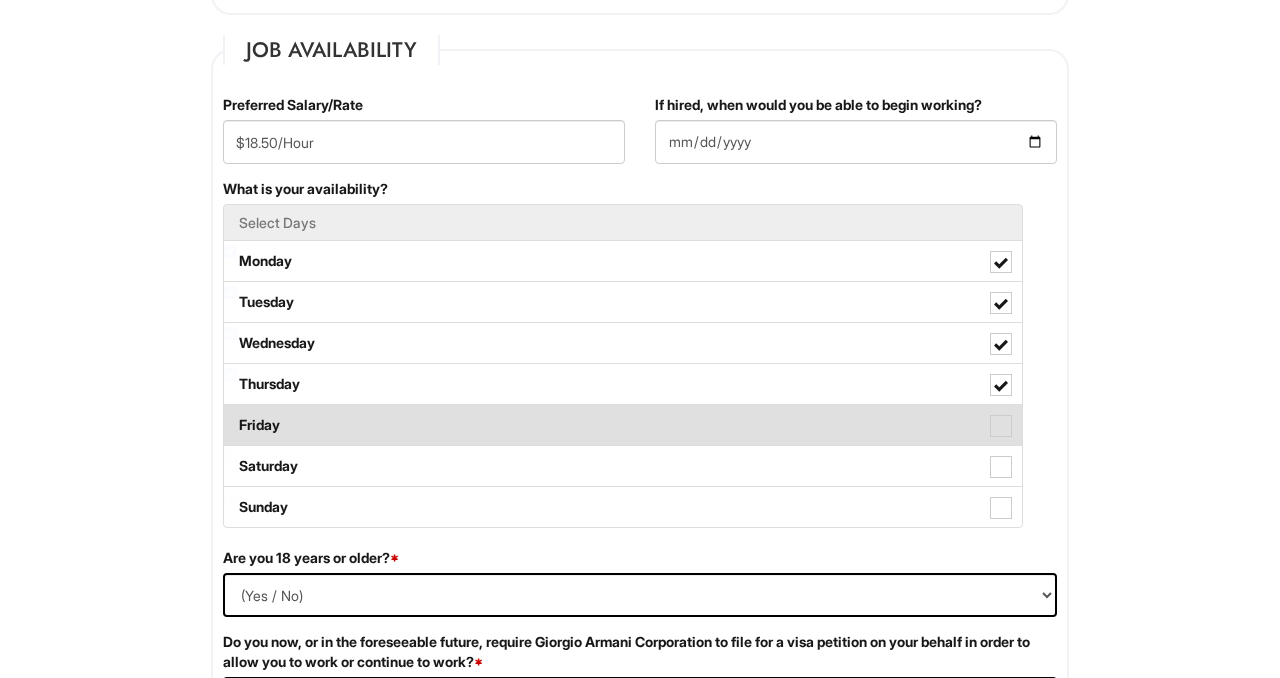 click on "Friday" at bounding box center [623, 425] 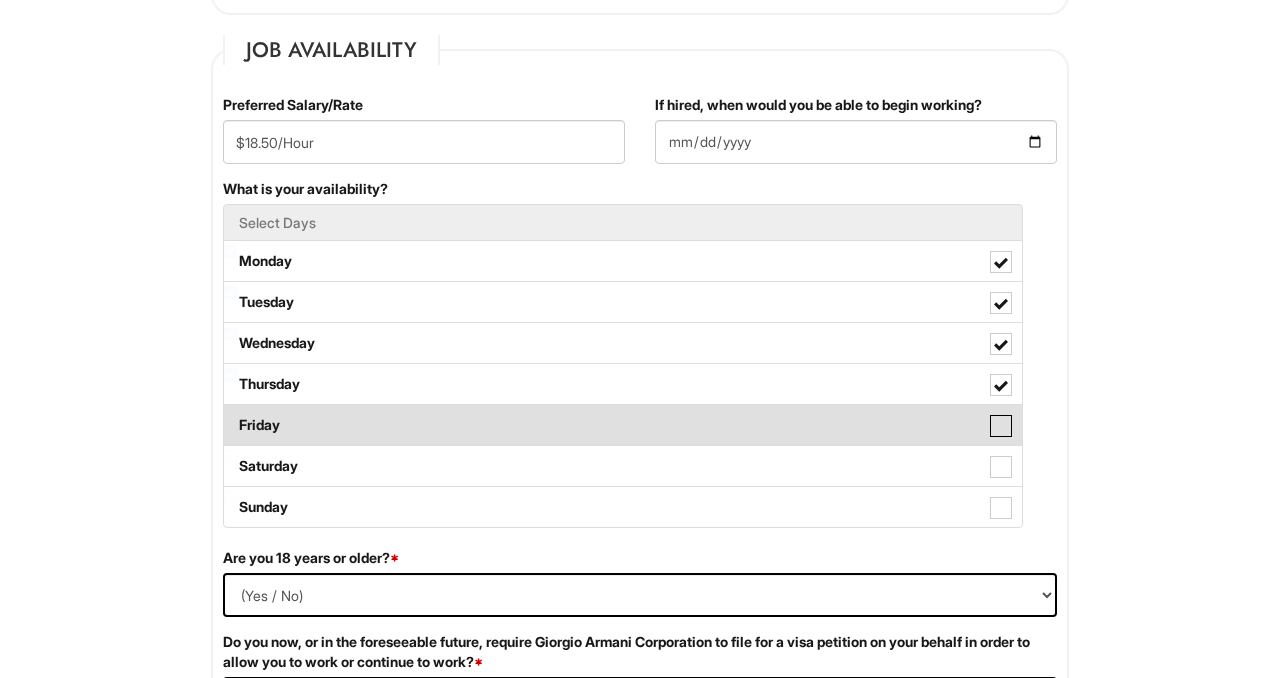 click on "Friday" at bounding box center (230, 415) 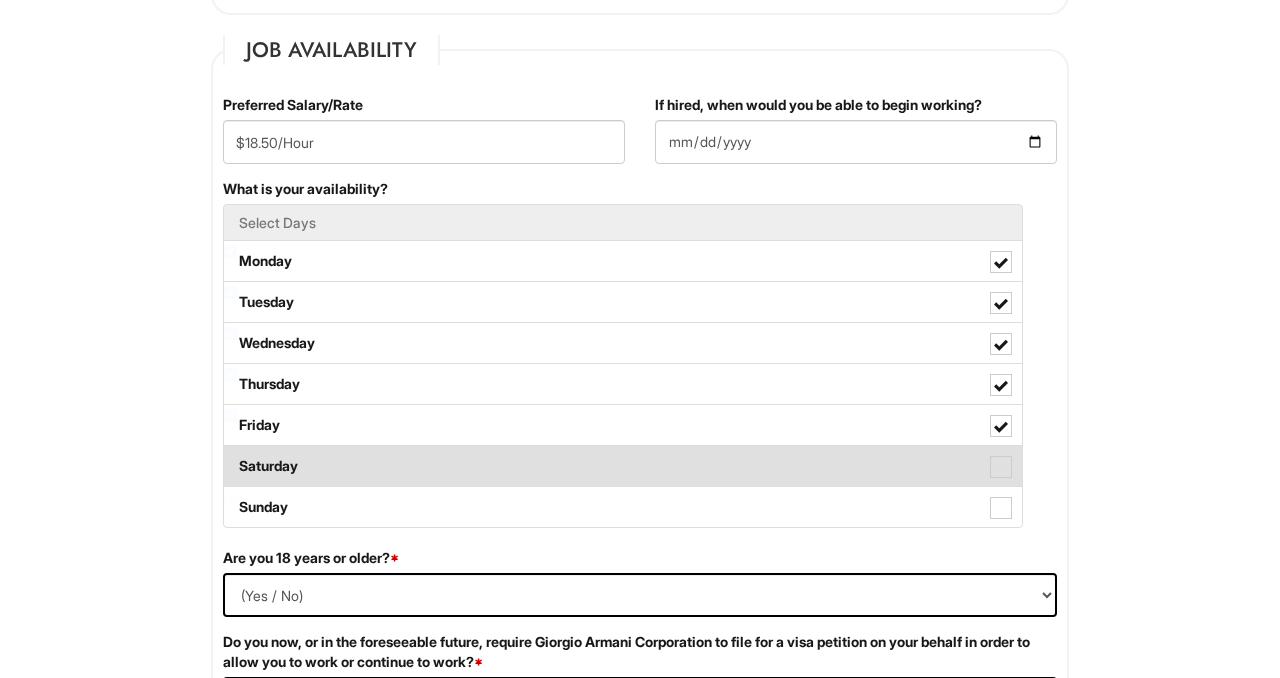 click on "Saturday" at bounding box center [623, 466] 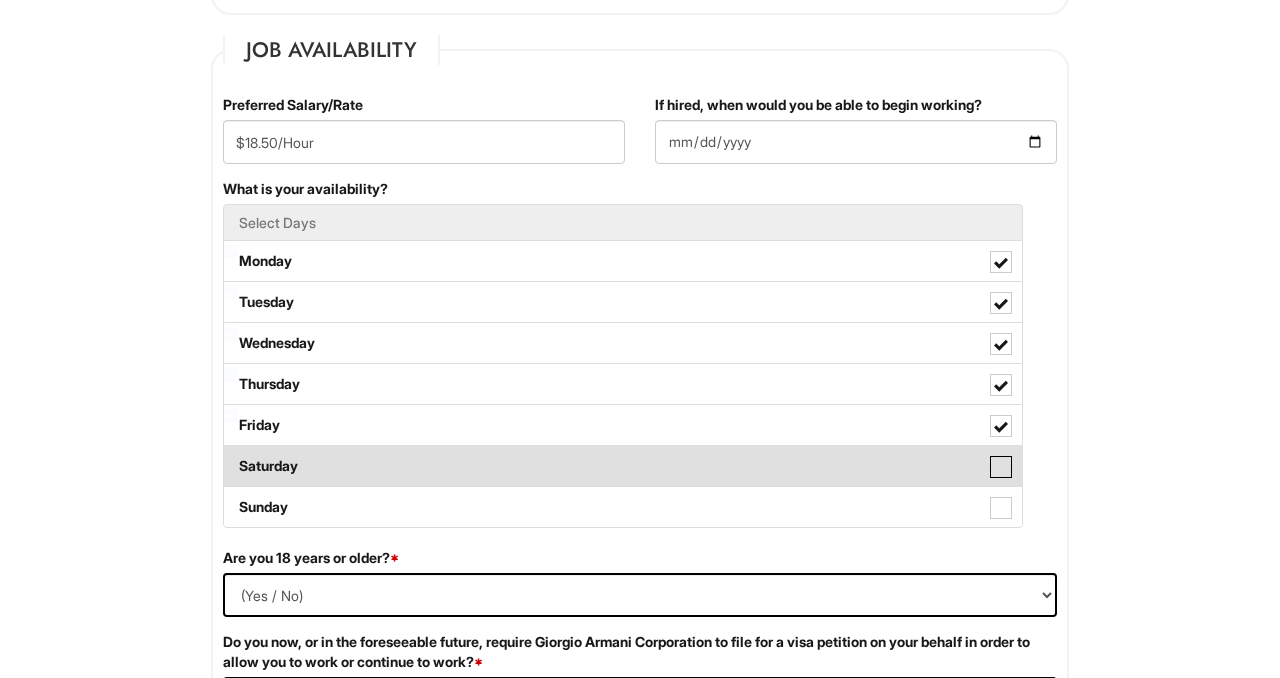 click on "Saturday" at bounding box center (230, 456) 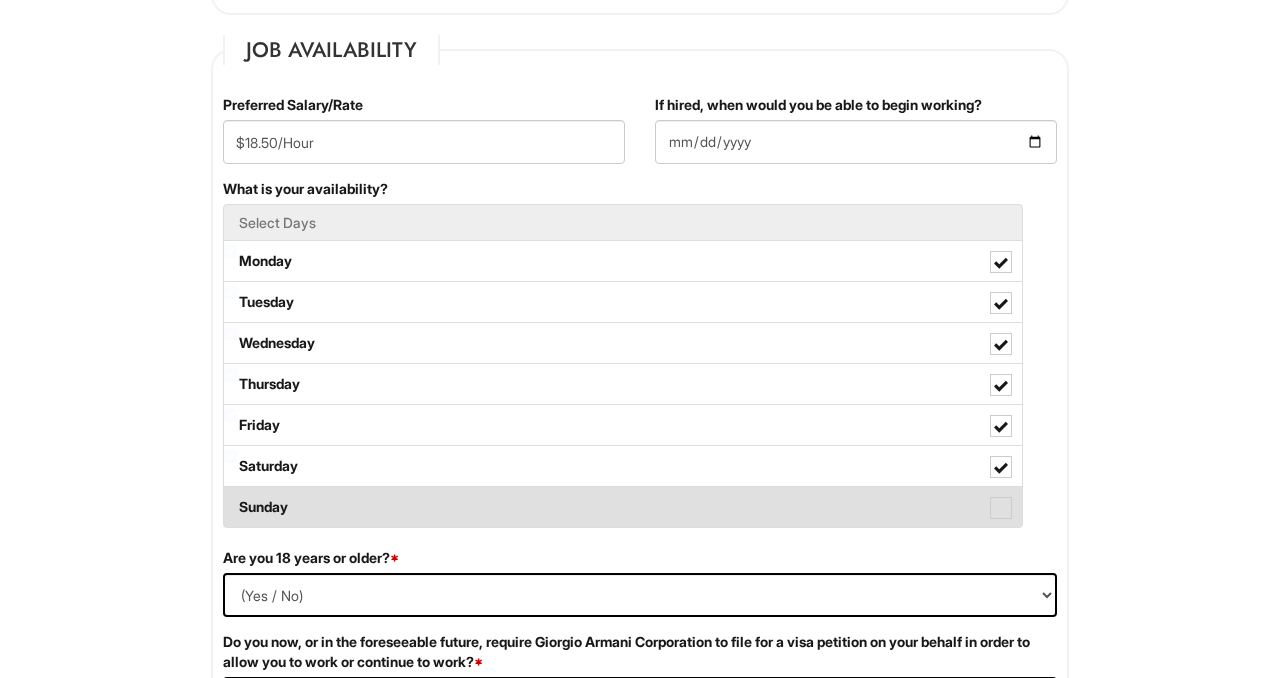 click on "Sunday" at bounding box center (623, 507) 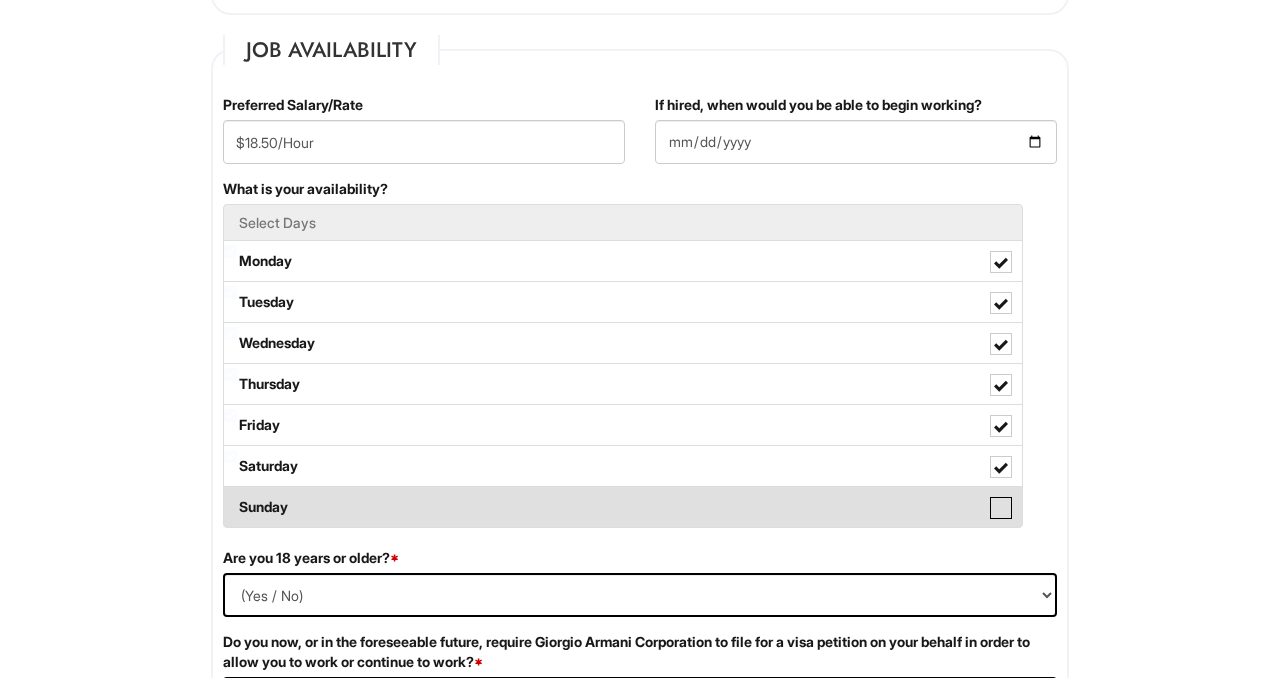 click on "Sunday" at bounding box center [230, 497] 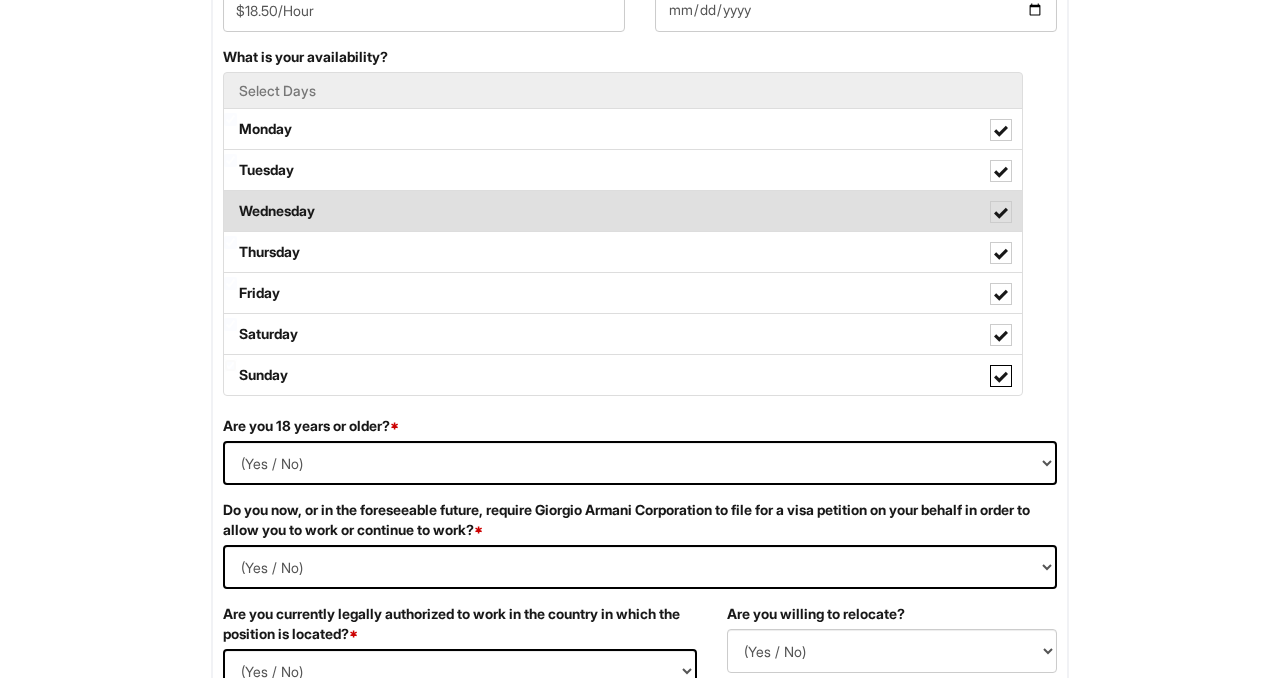 scroll, scrollTop: 969, scrollLeft: 0, axis: vertical 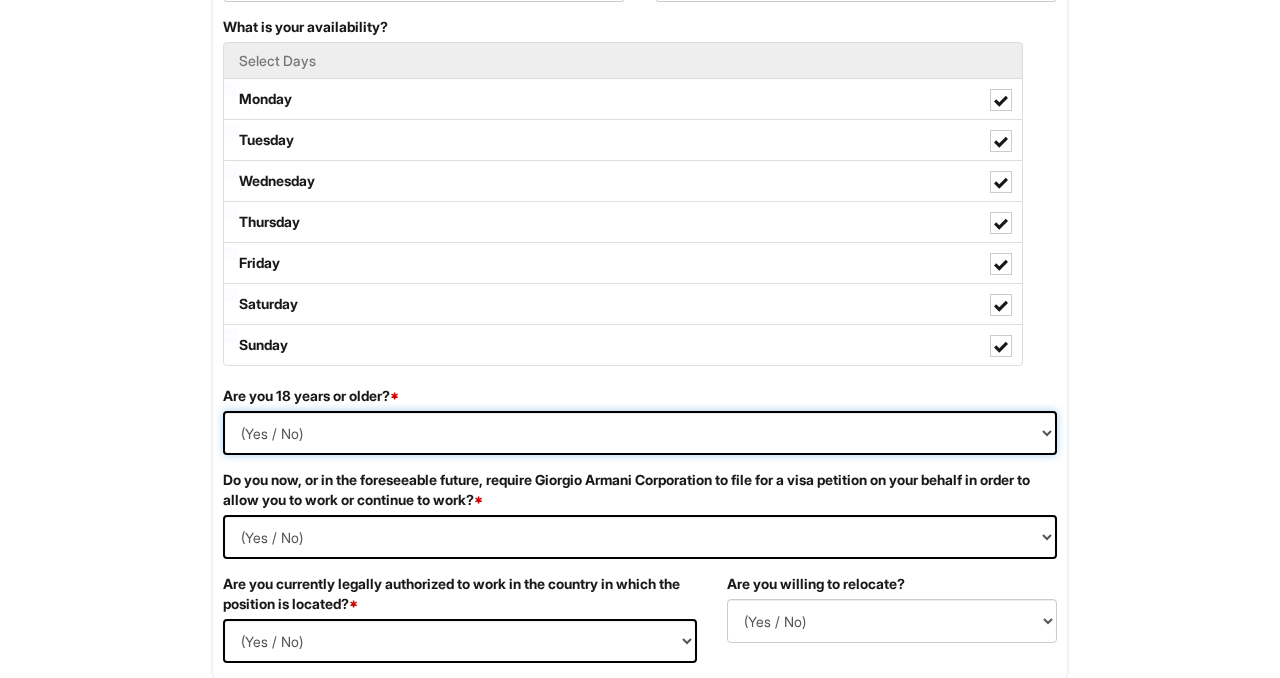 click on "(Yes / No) Yes No" at bounding box center (640, 433) 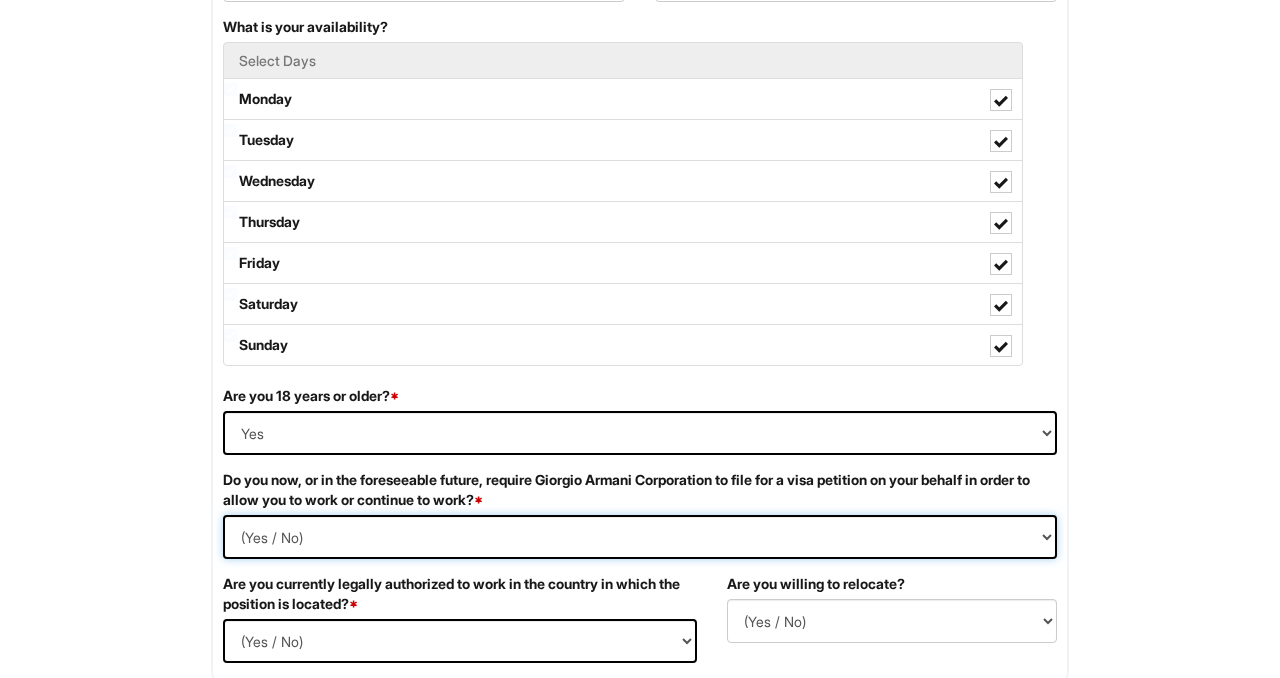 click on "(Yes / No) Yes No" at bounding box center [640, 537] 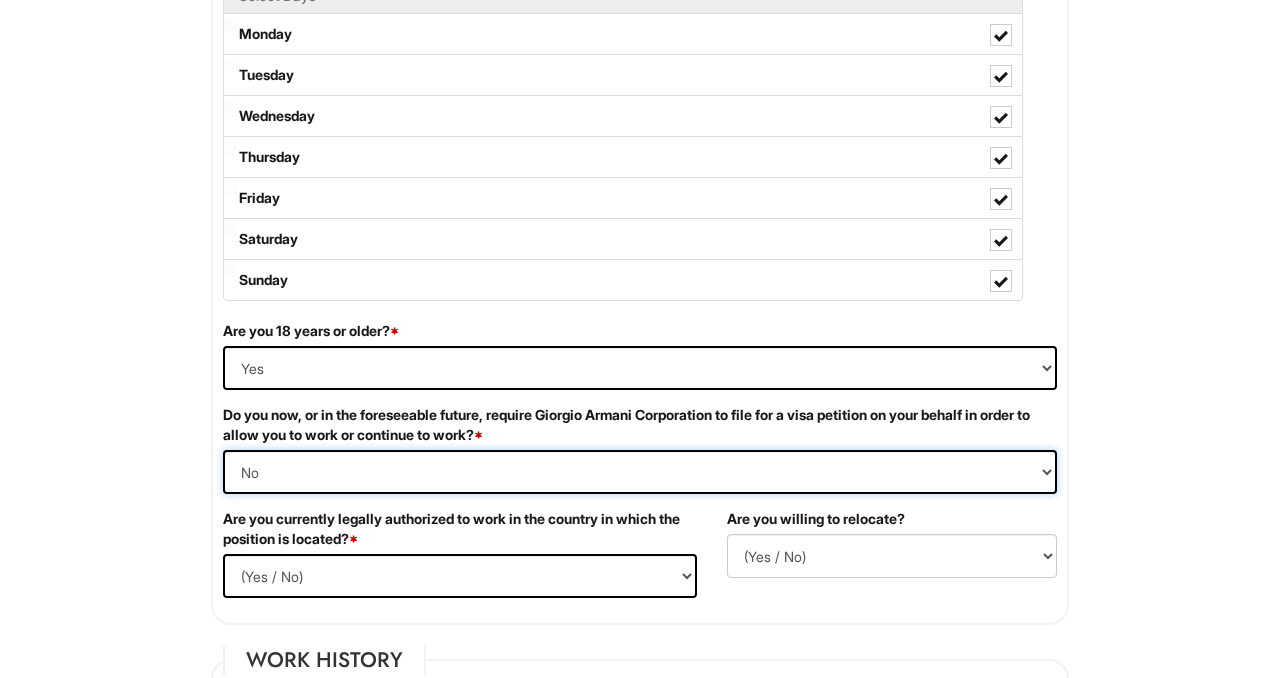 scroll, scrollTop: 1041, scrollLeft: 0, axis: vertical 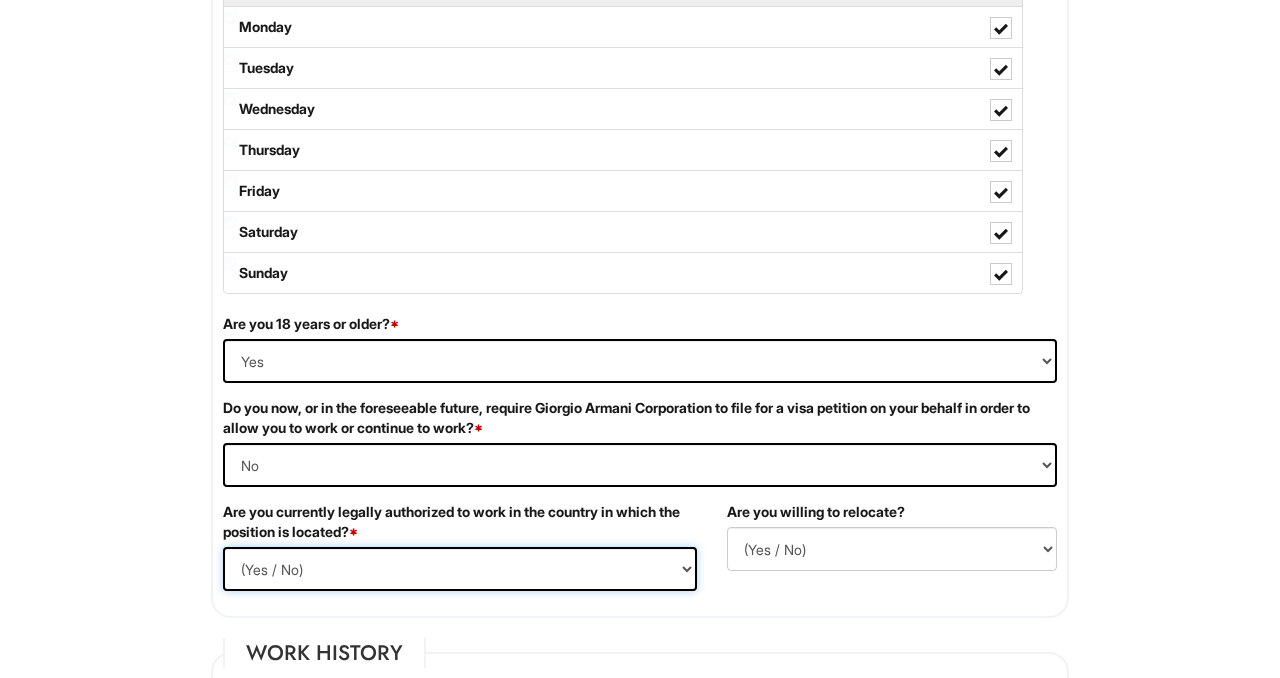 click on "(Yes / No) Yes No" at bounding box center [460, 569] 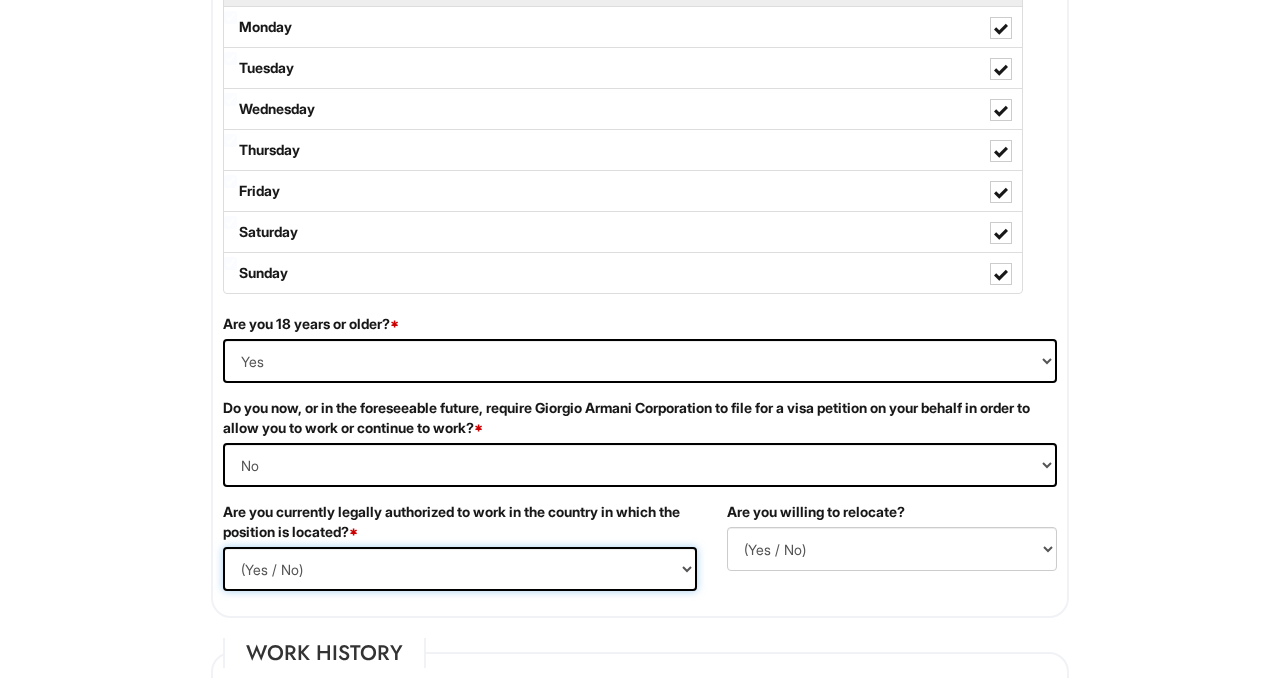 select on "Yes" 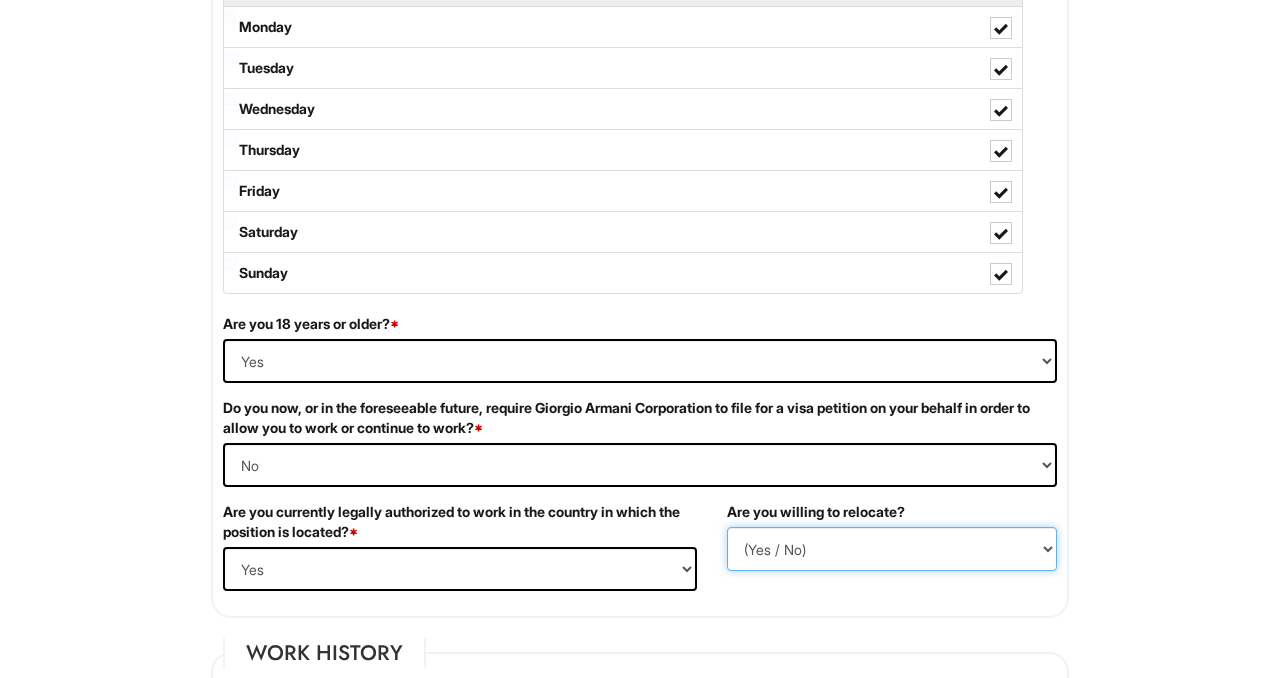 click on "(Yes / No) No Yes" at bounding box center [892, 549] 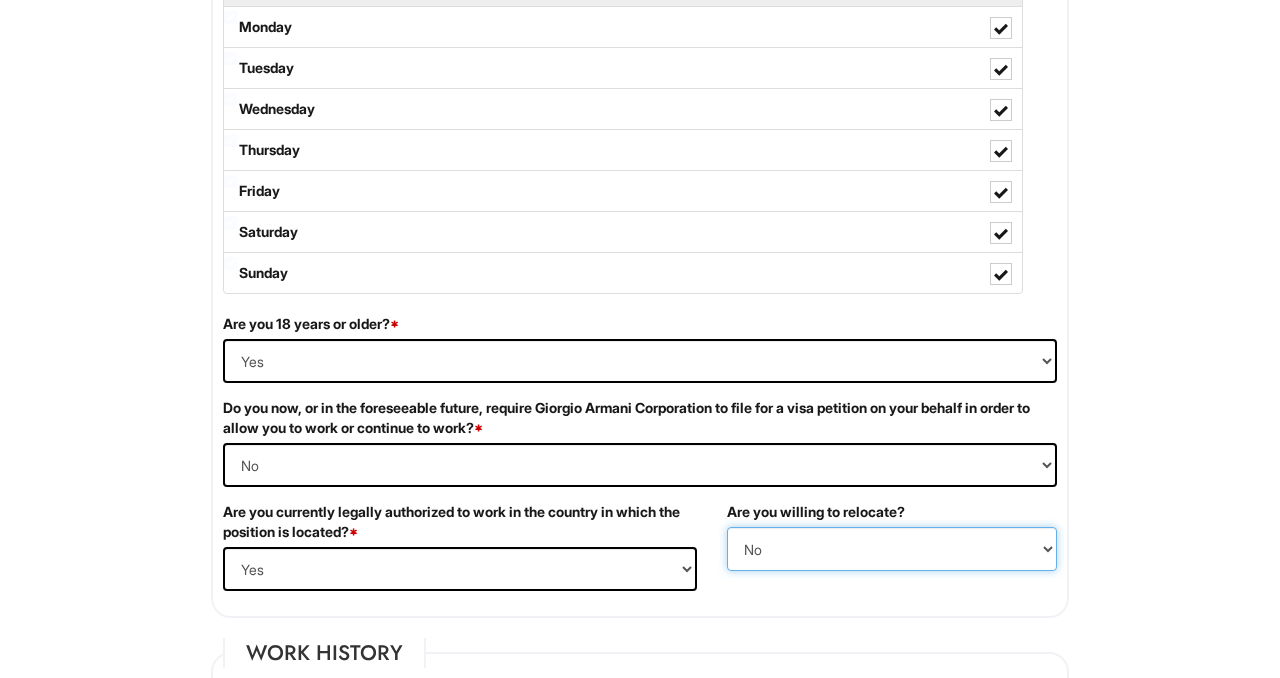 click on "(Yes / No) No Yes" at bounding box center [892, 549] 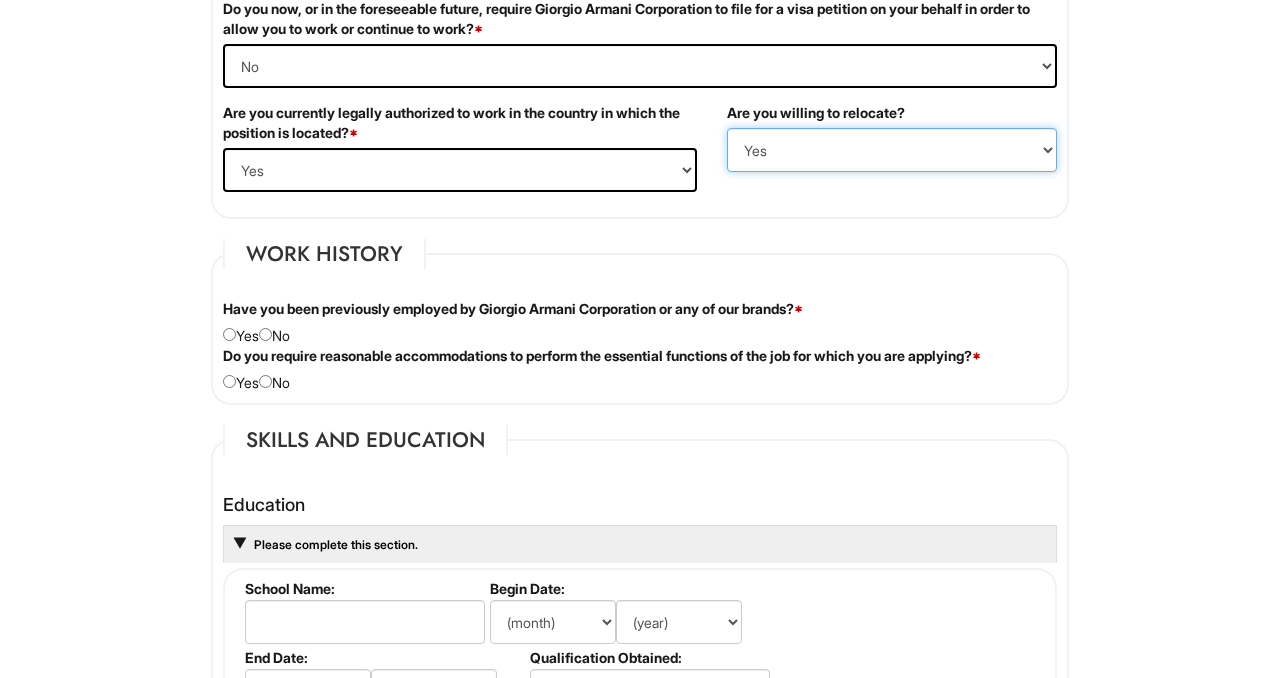 scroll, scrollTop: 1455, scrollLeft: 0, axis: vertical 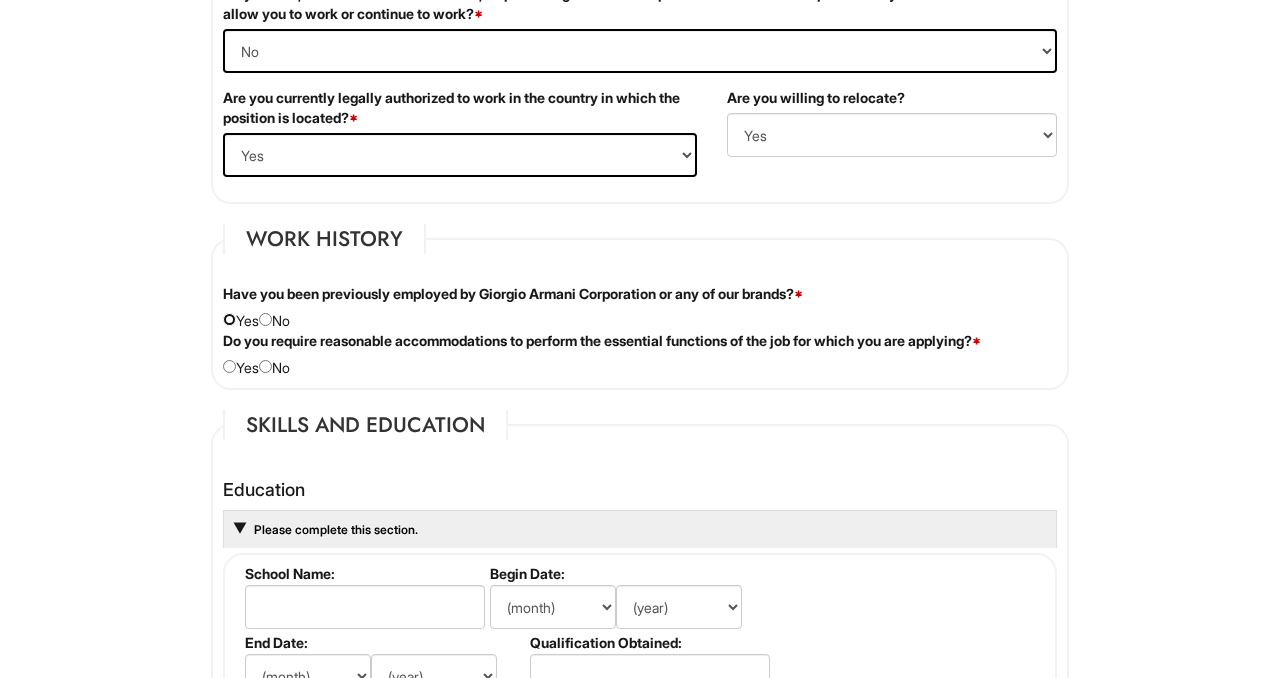 click at bounding box center [229, 319] 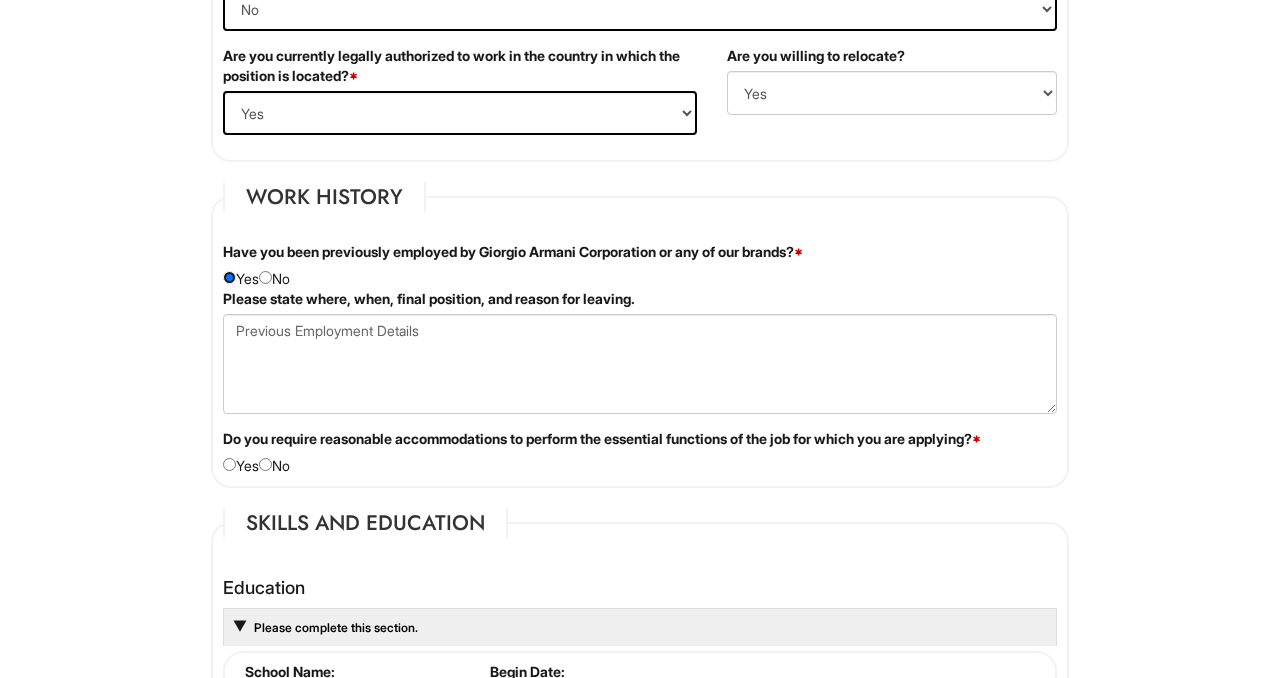 scroll, scrollTop: 1504, scrollLeft: 0, axis: vertical 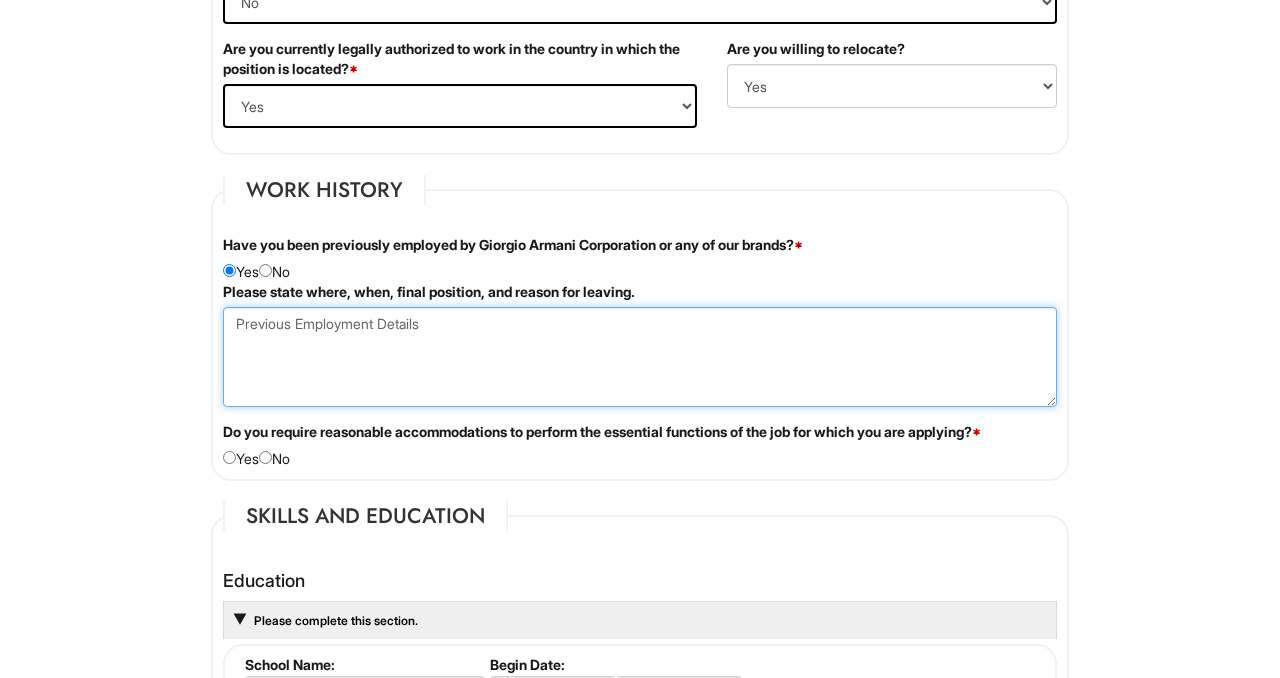 click at bounding box center (640, 357) 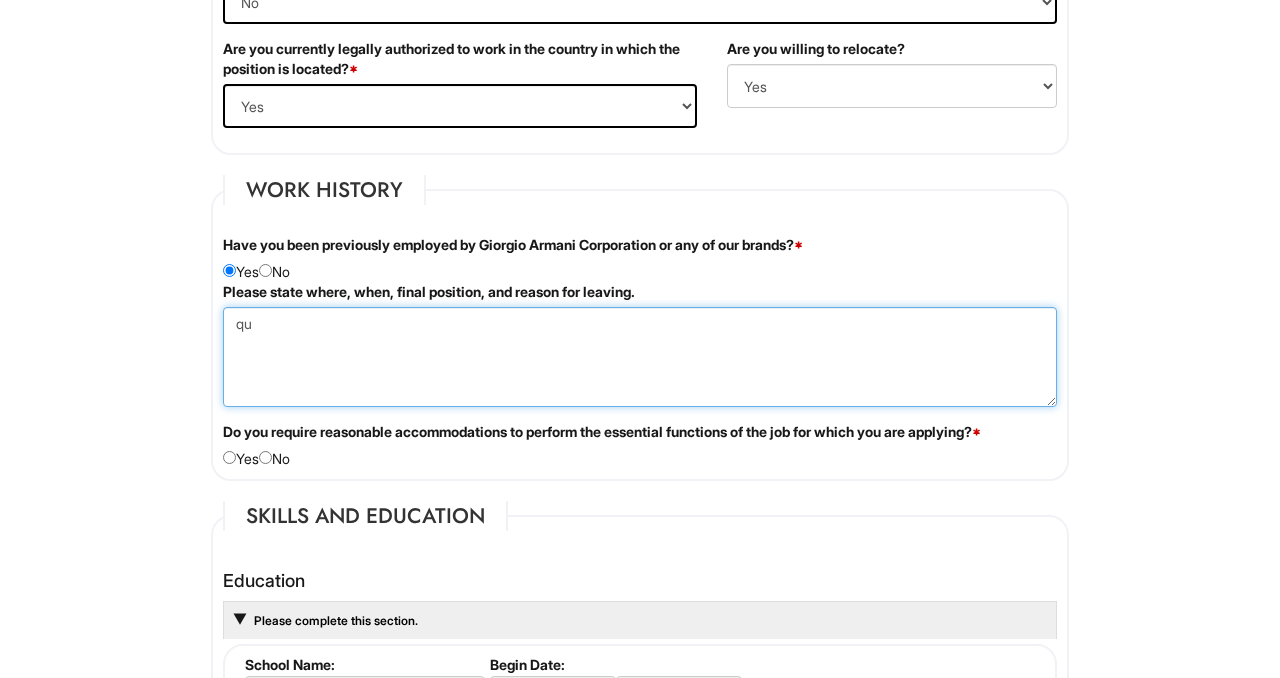 type on "q" 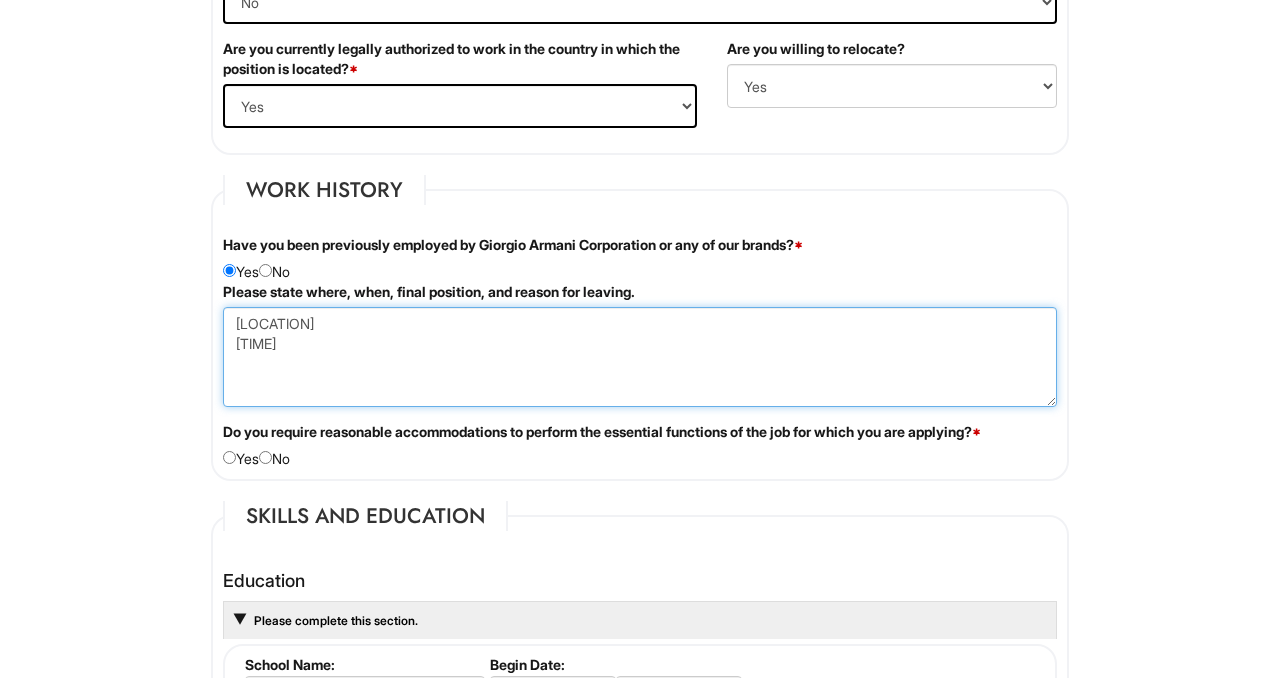 click on "Queens center mall location
2-3 years ago" at bounding box center (640, 357) 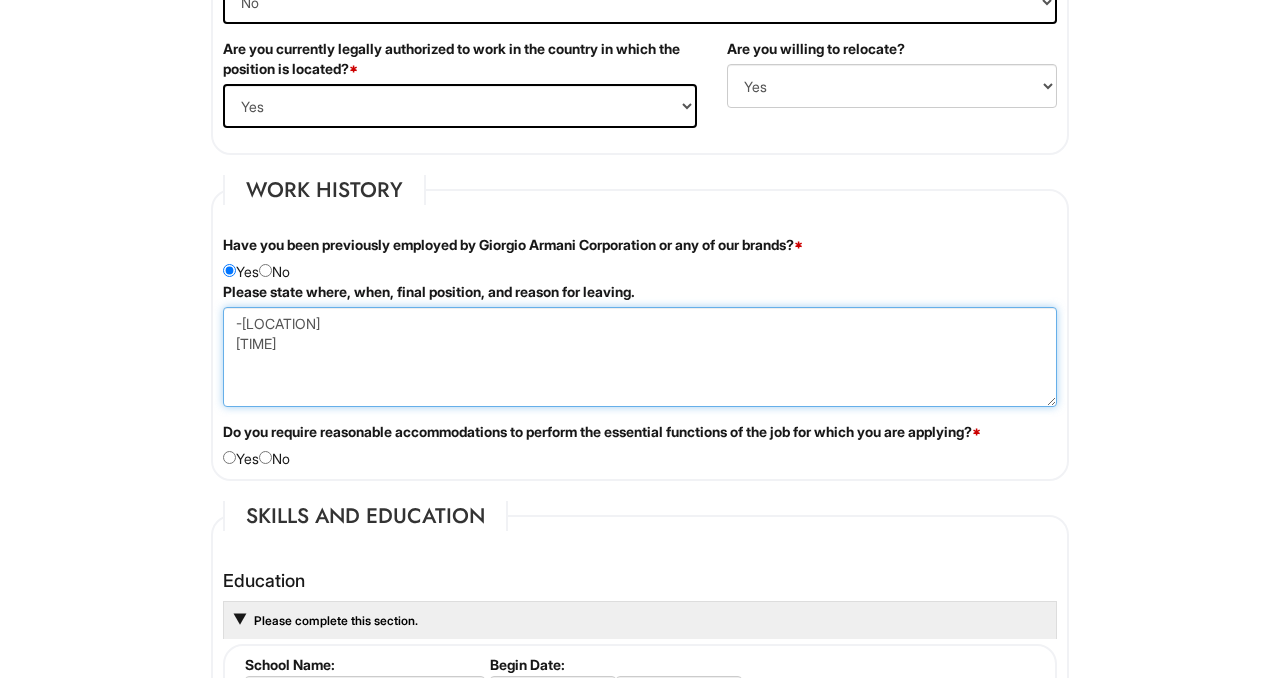 click on "-Queens center mall location
2-3 years ago" at bounding box center (640, 357) 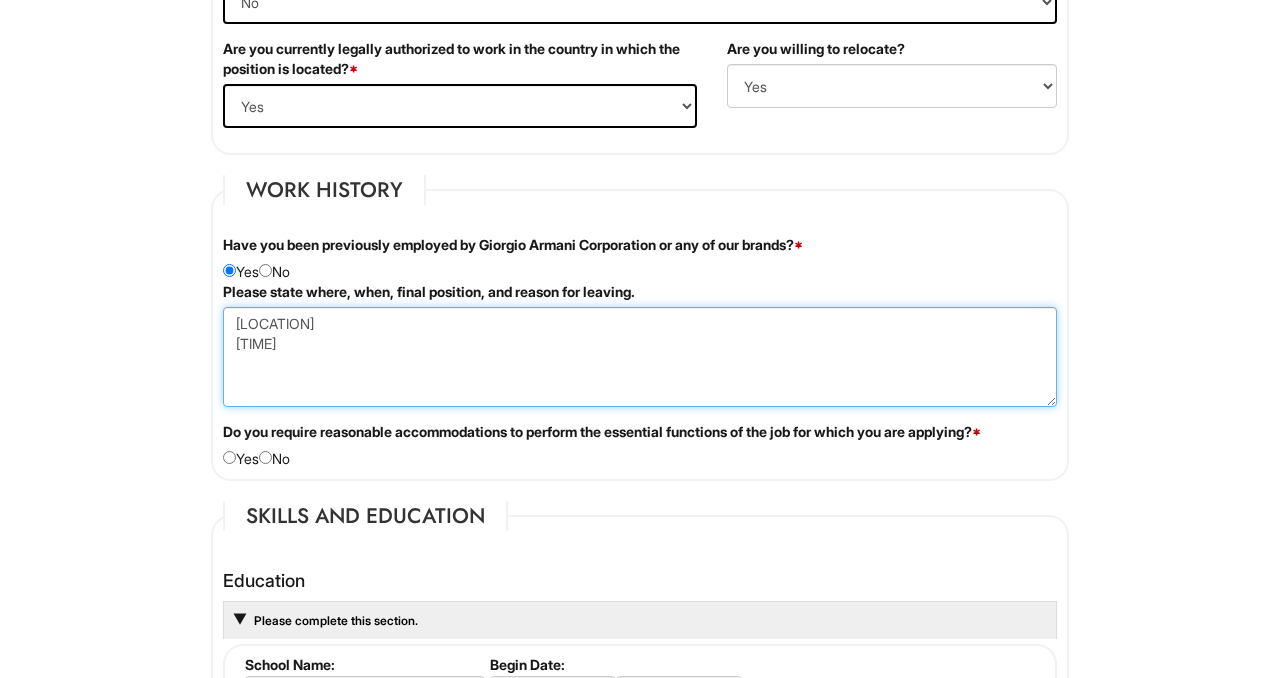click on "Queens center mall location
2-3 years ago" at bounding box center [640, 357] 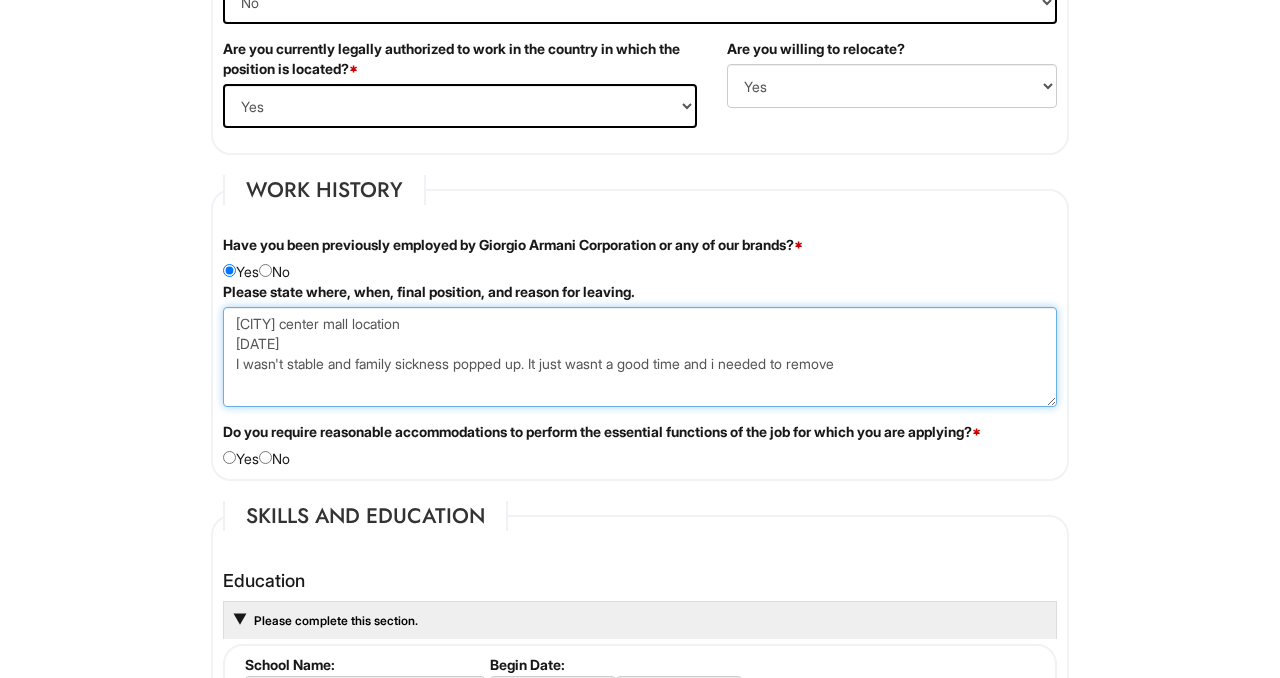 click on "Queens center mall location
2-3 years ago
I wasn't stable and family sickness popped up. It just wasnt a good time and i needed to remove" at bounding box center [640, 357] 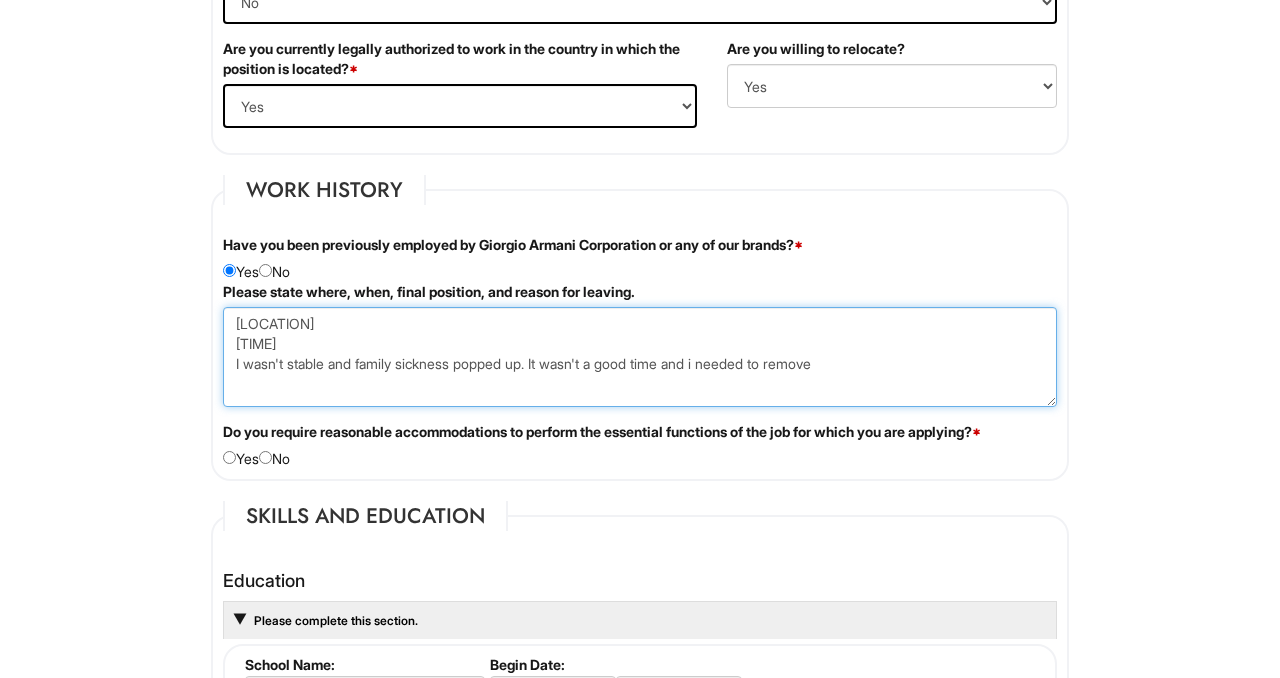 click on "Queens center mall location
2-3 years ago
I wasn't stable and family sickness popped up. It just wasn't a good time and i needed to remove" at bounding box center (640, 357) 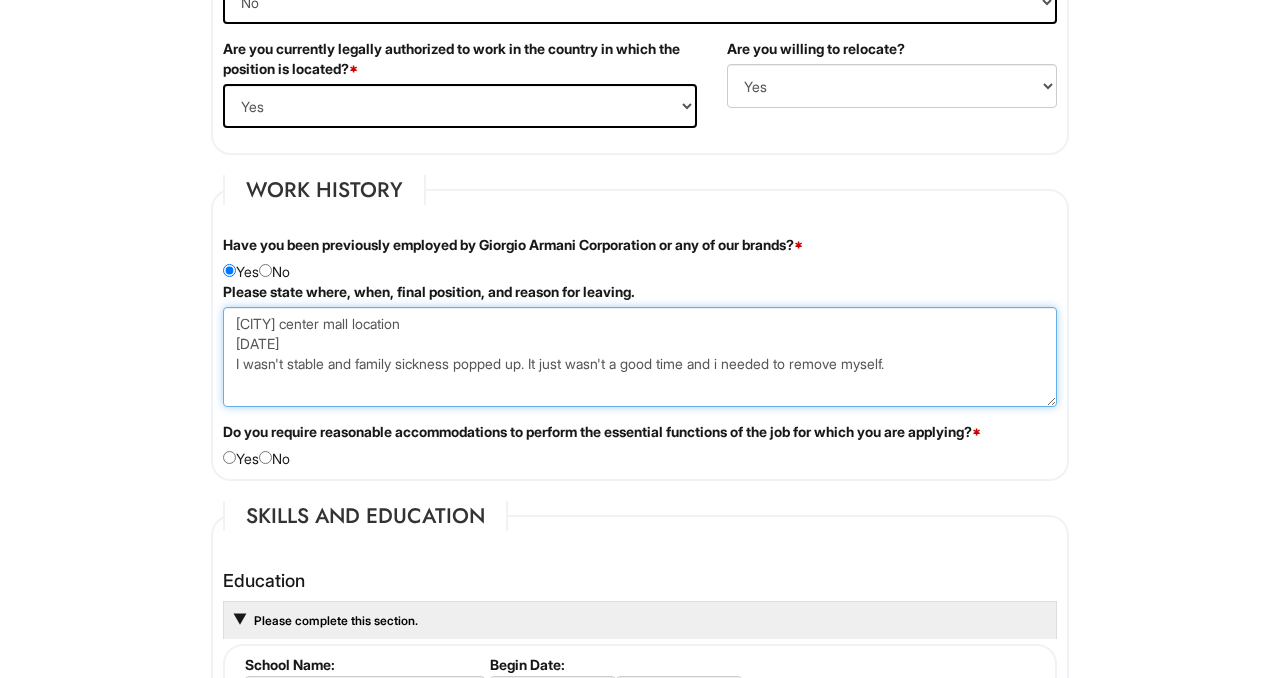 click on "Queens center mall location
2-3 years ago
I wasn't stable and family sickness popped up. It just wasn't a good time and i needed to remove myself." at bounding box center (640, 357) 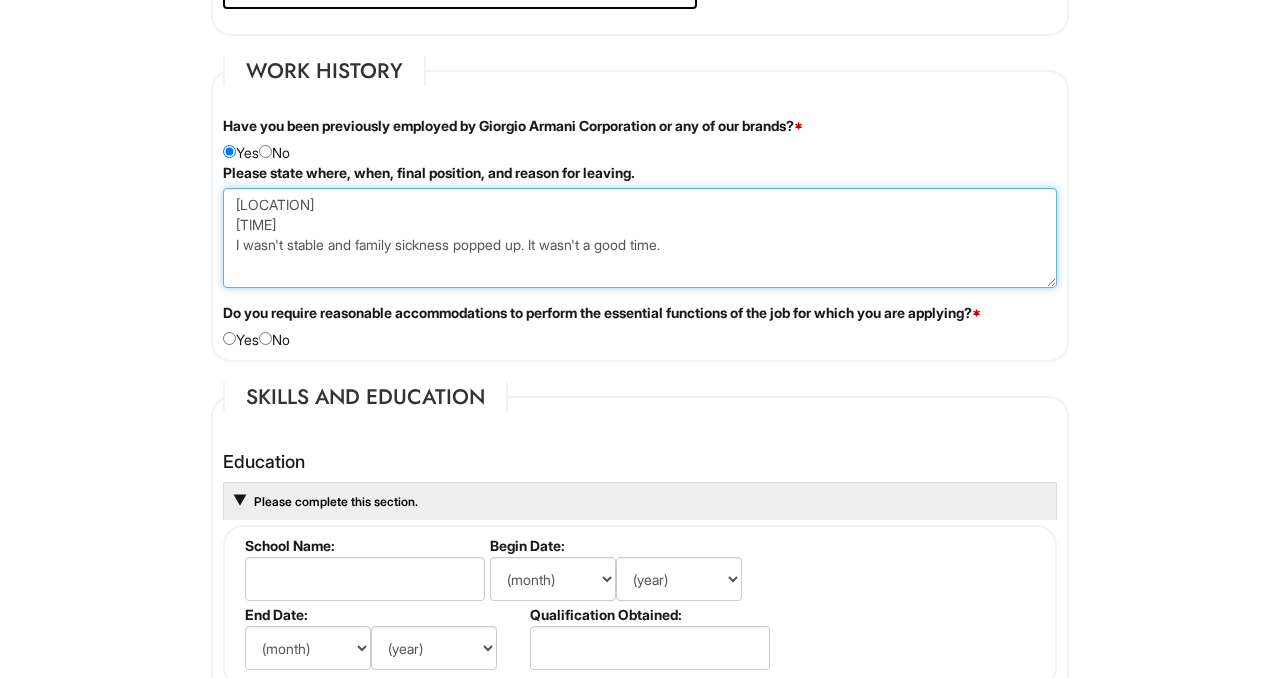 scroll, scrollTop: 1630, scrollLeft: 0, axis: vertical 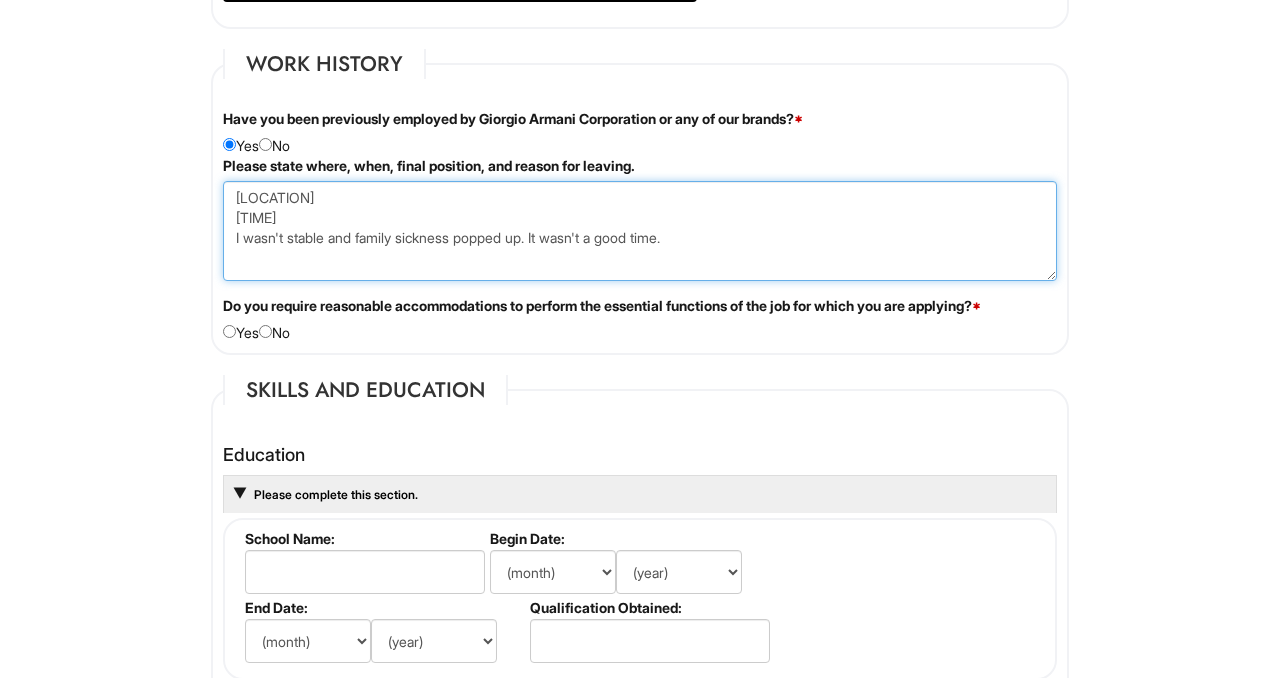 type on "Queens center mall location
2-3 years ago
I wasn't stable and family sickness popped up. It just wasn't a good time." 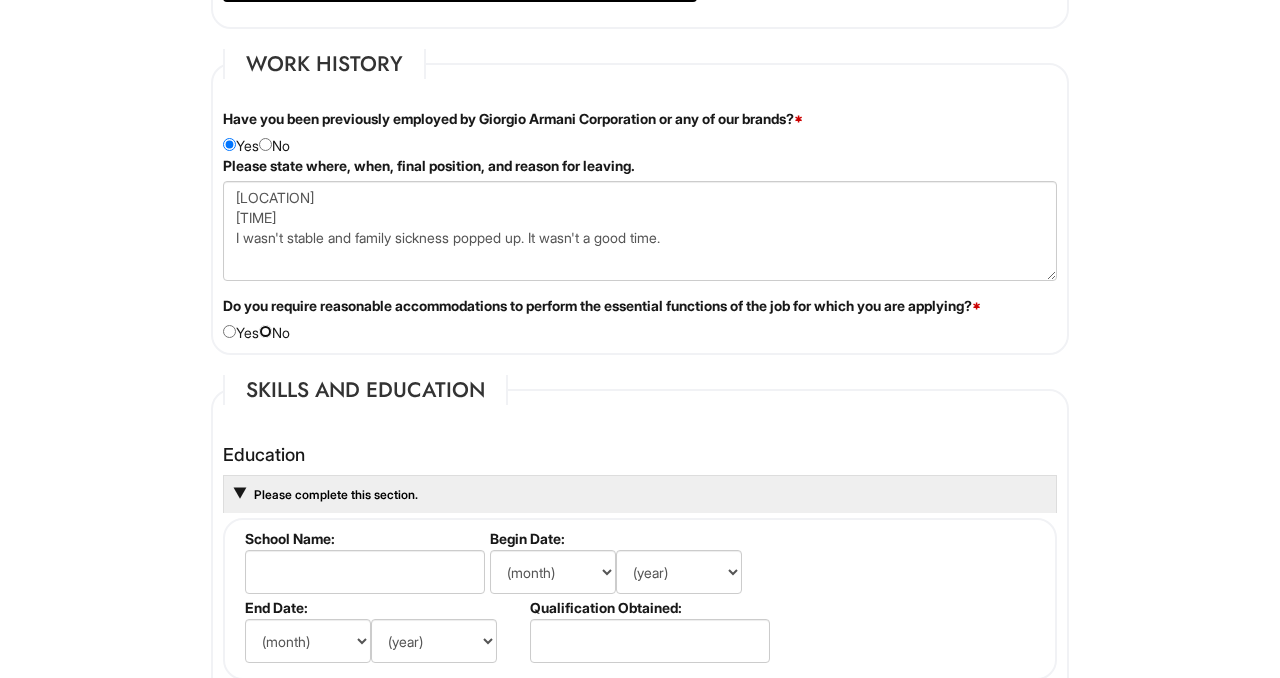 click at bounding box center (265, 331) 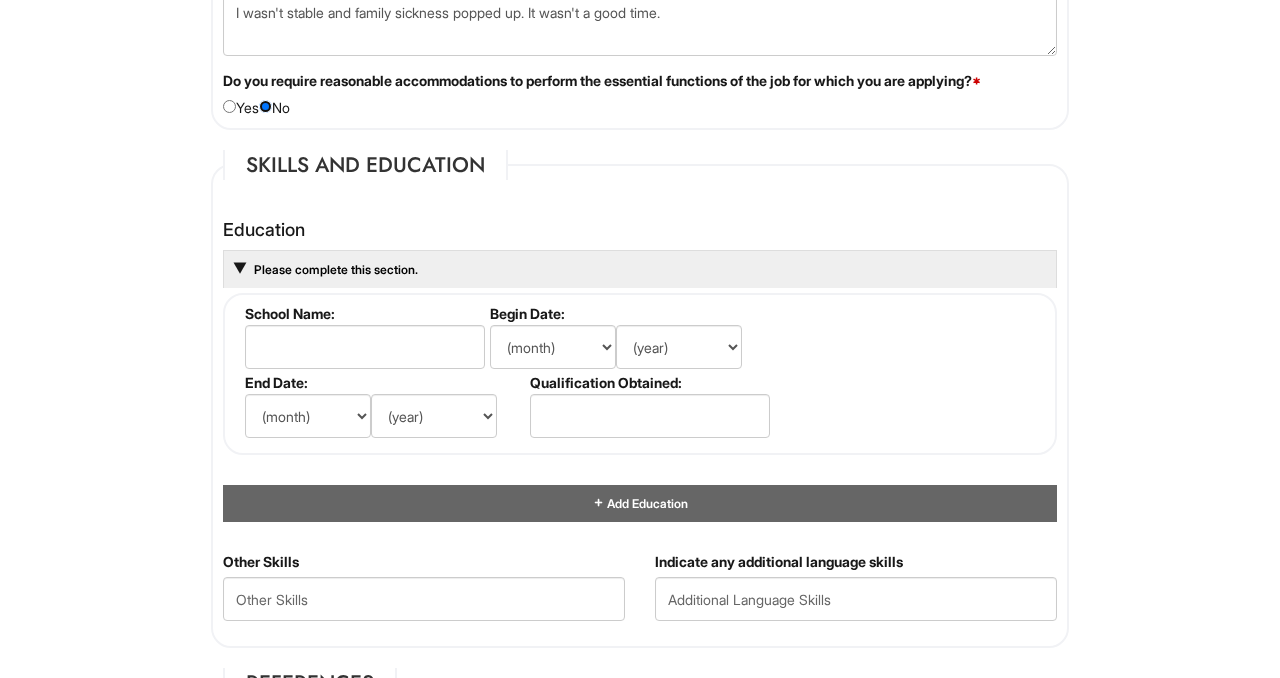 scroll, scrollTop: 1880, scrollLeft: 0, axis: vertical 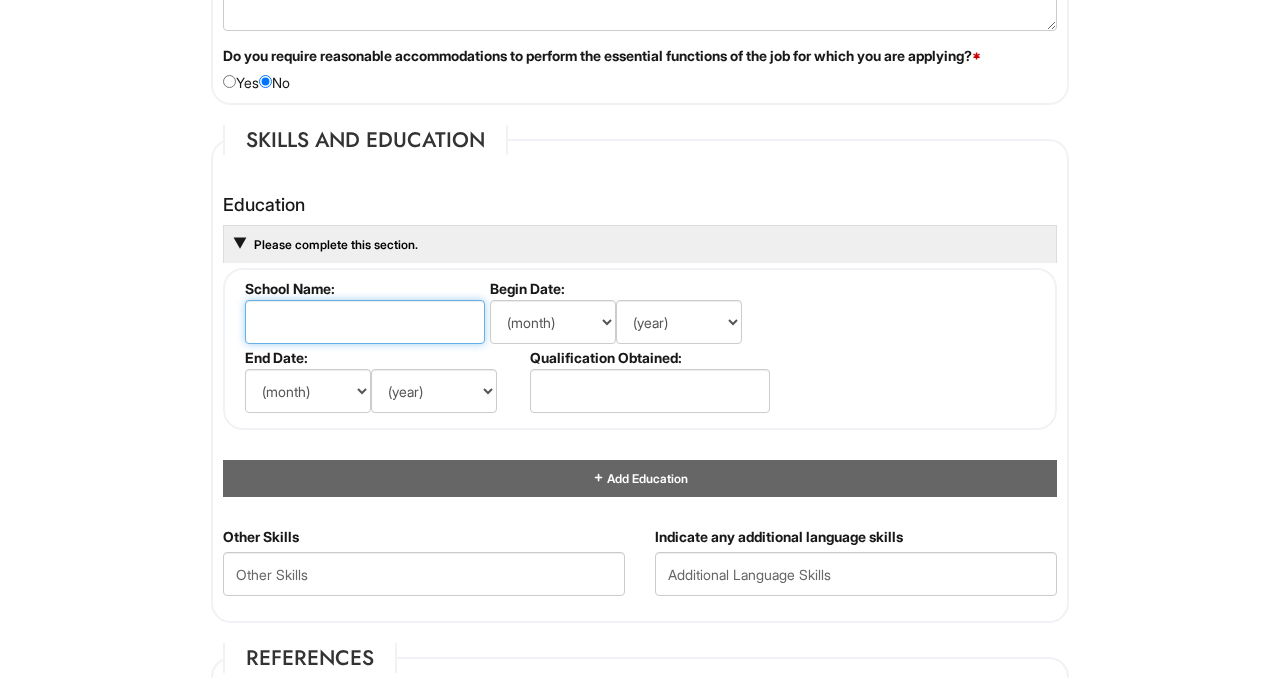 click at bounding box center (365, 322) 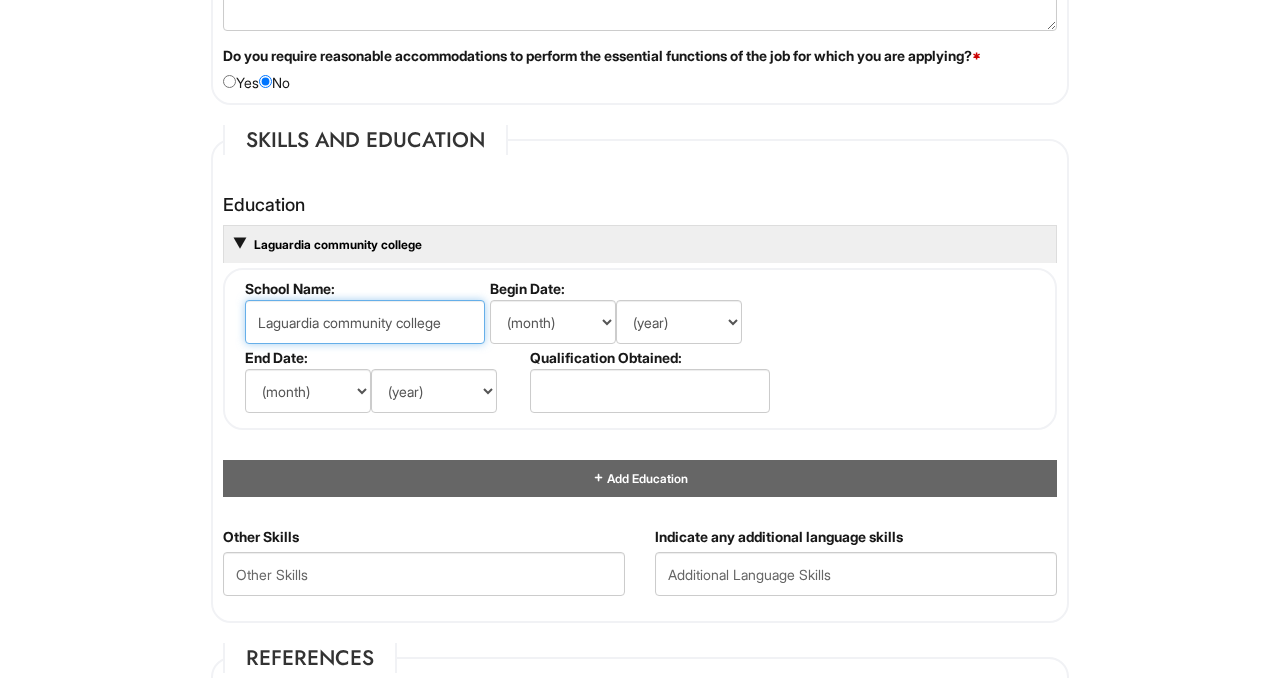 type on "Laguardia community college" 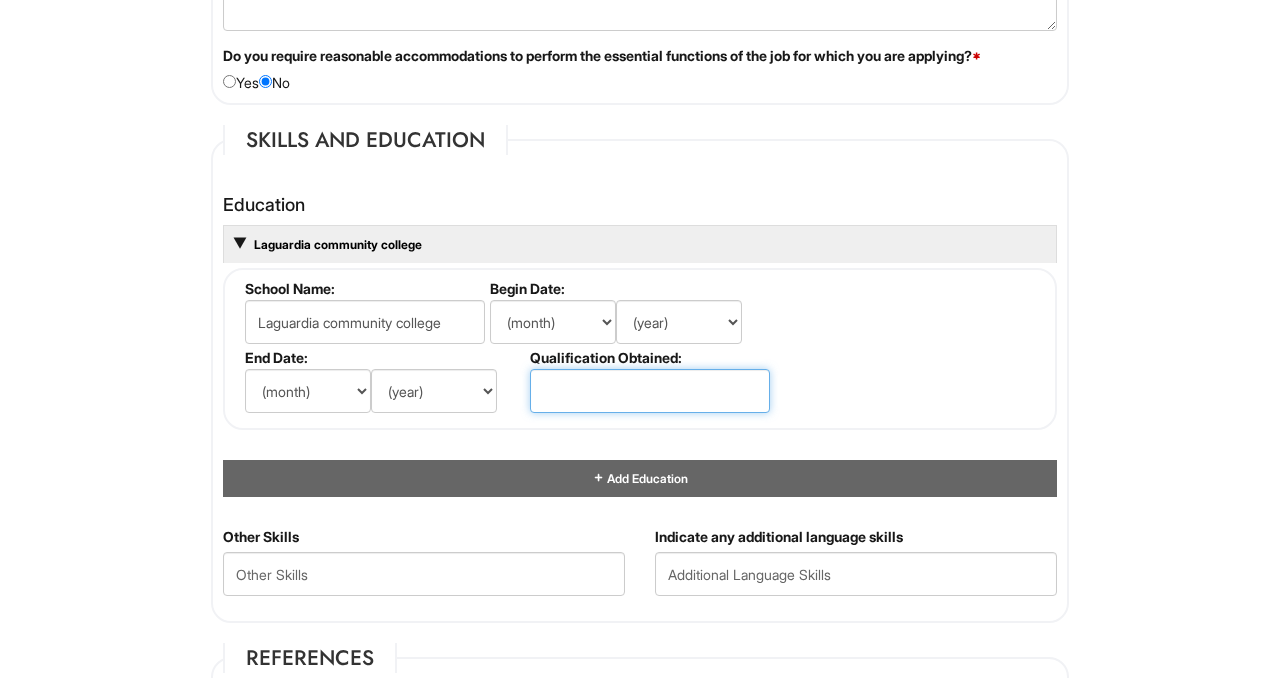 click at bounding box center [650, 391] 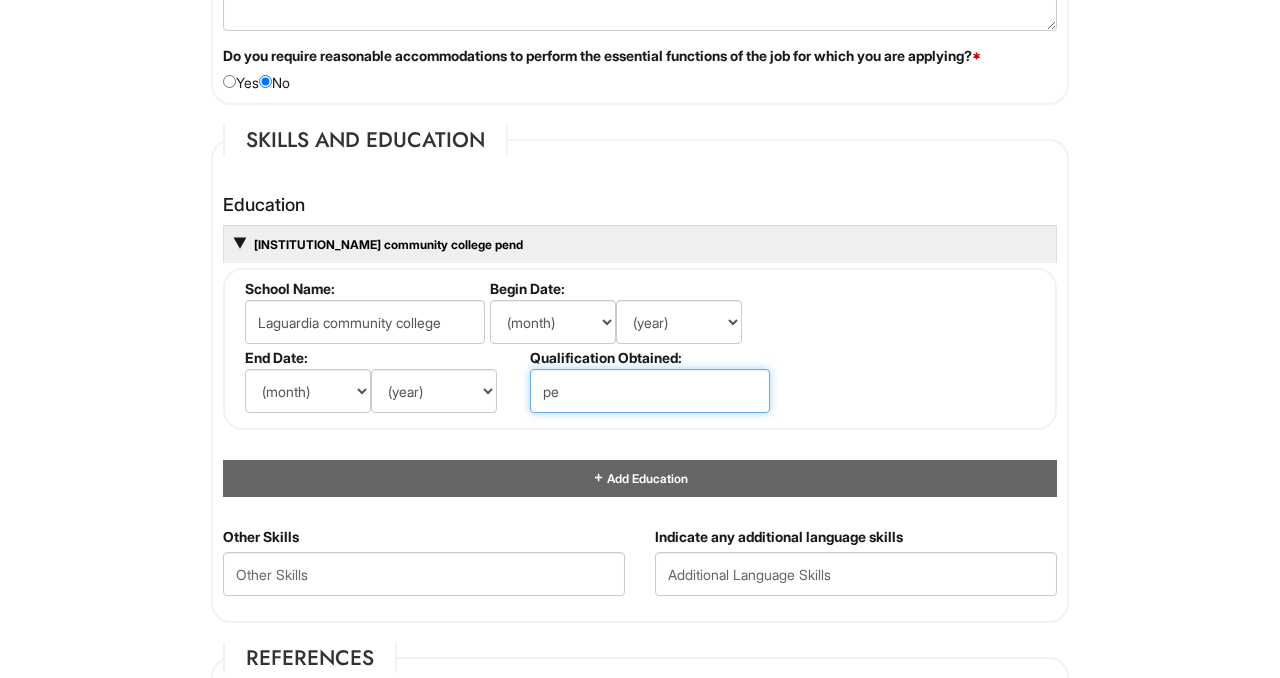 type on "p" 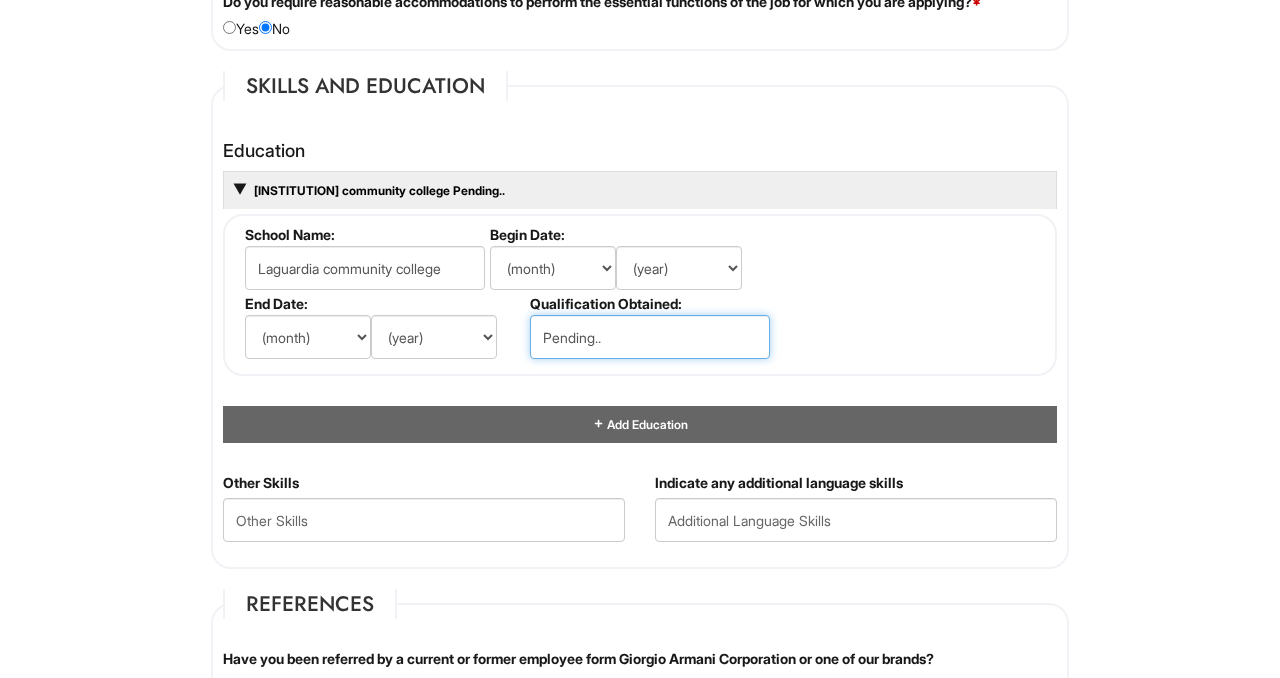 scroll, scrollTop: 1958, scrollLeft: 0, axis: vertical 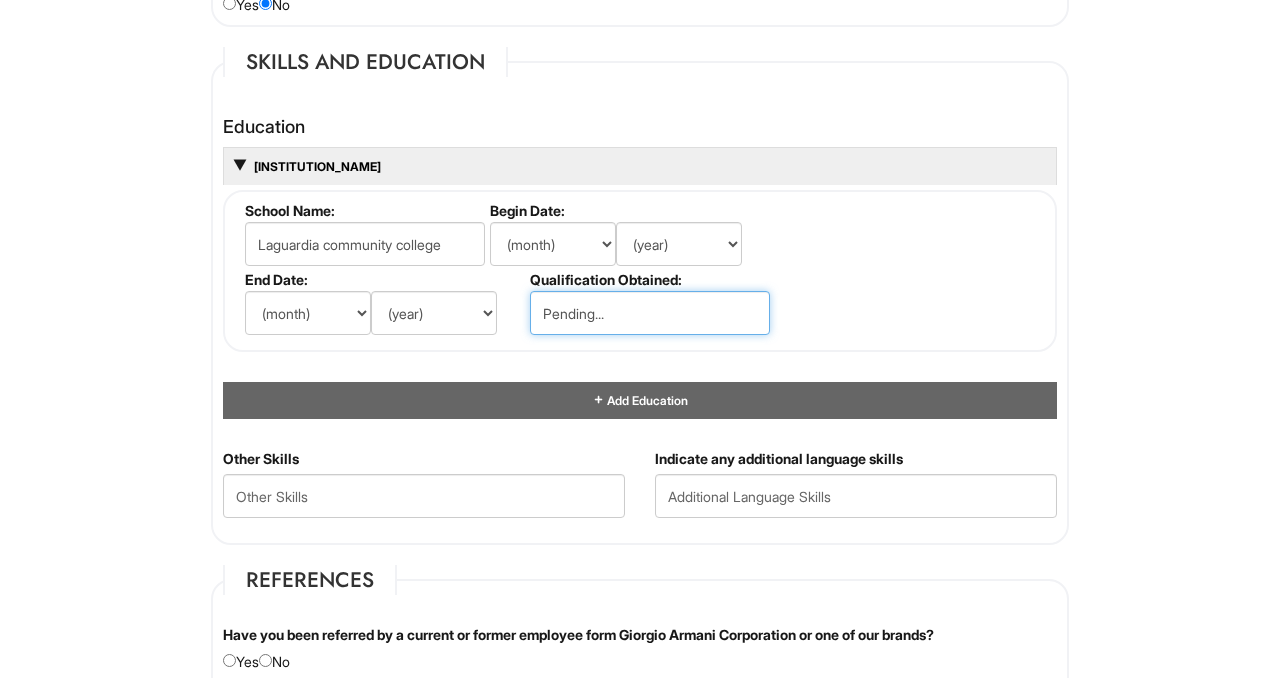 type on "Pending..." 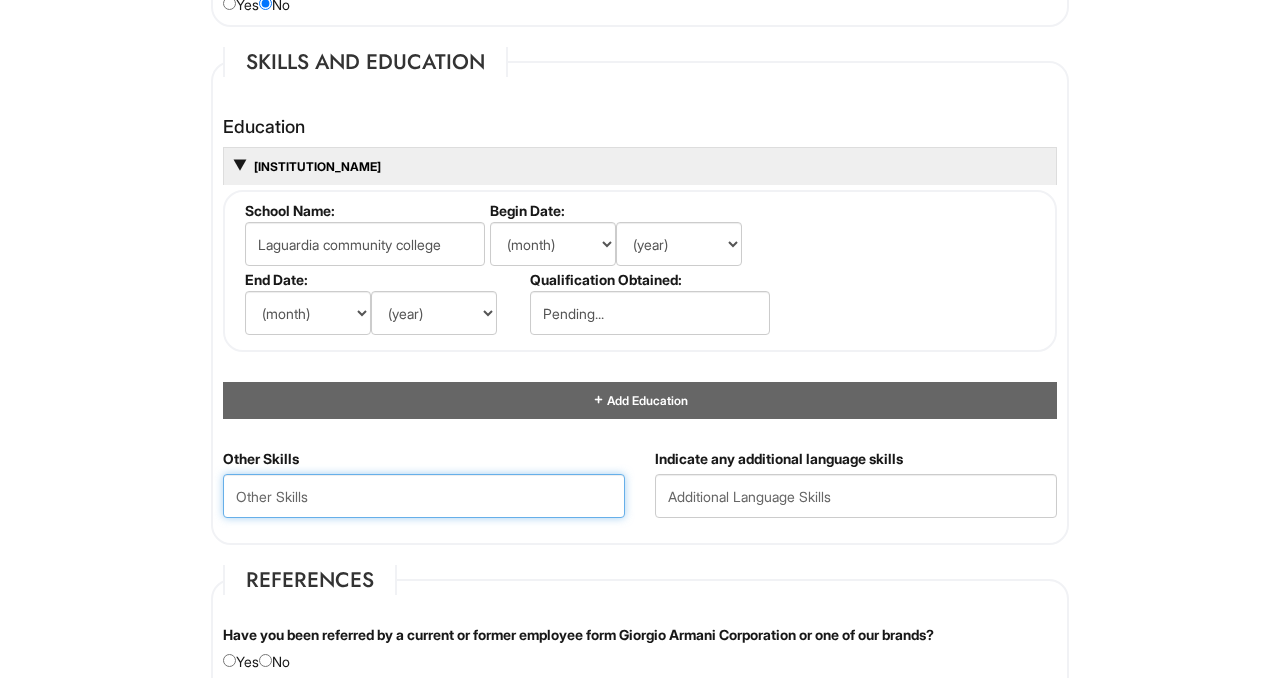 click at bounding box center (424, 496) 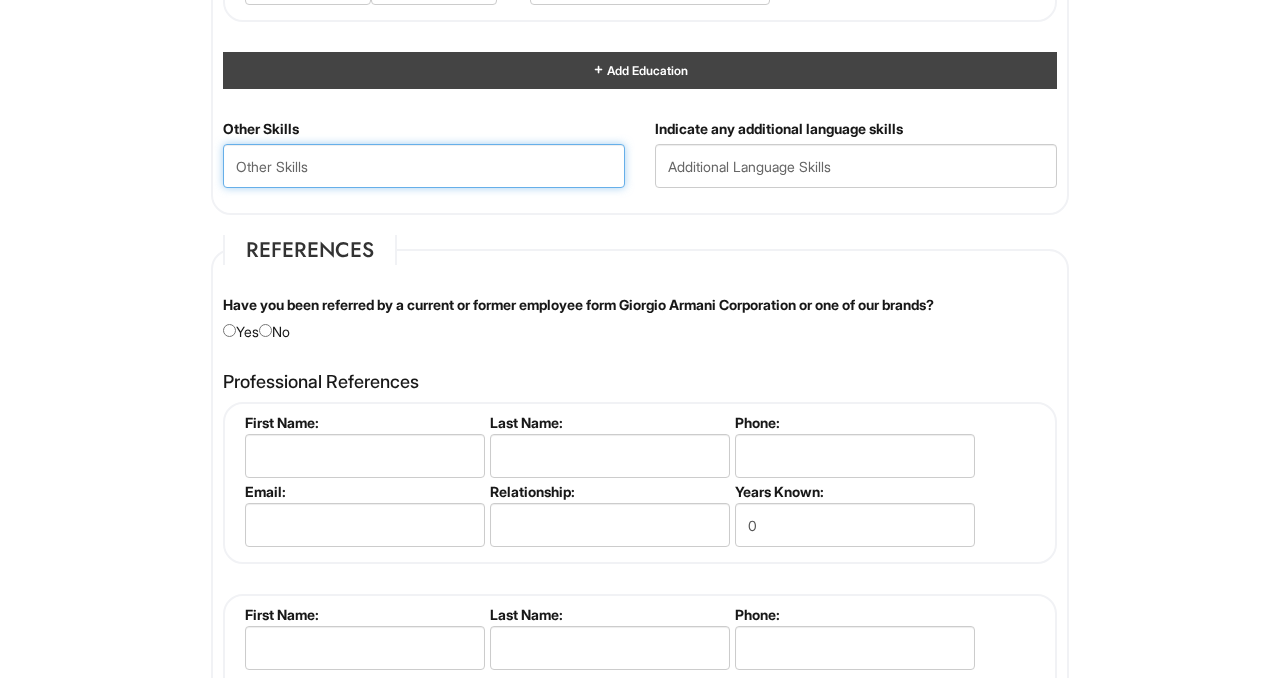 scroll, scrollTop: 2302, scrollLeft: 0, axis: vertical 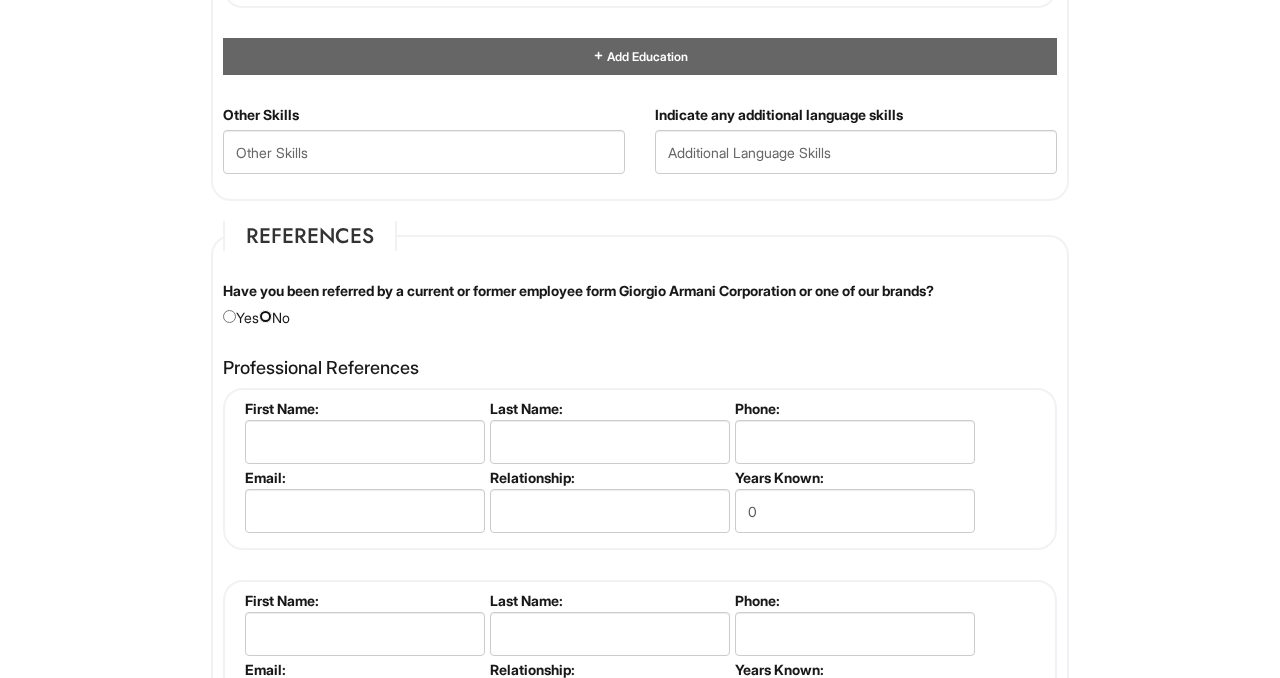 click at bounding box center (265, 316) 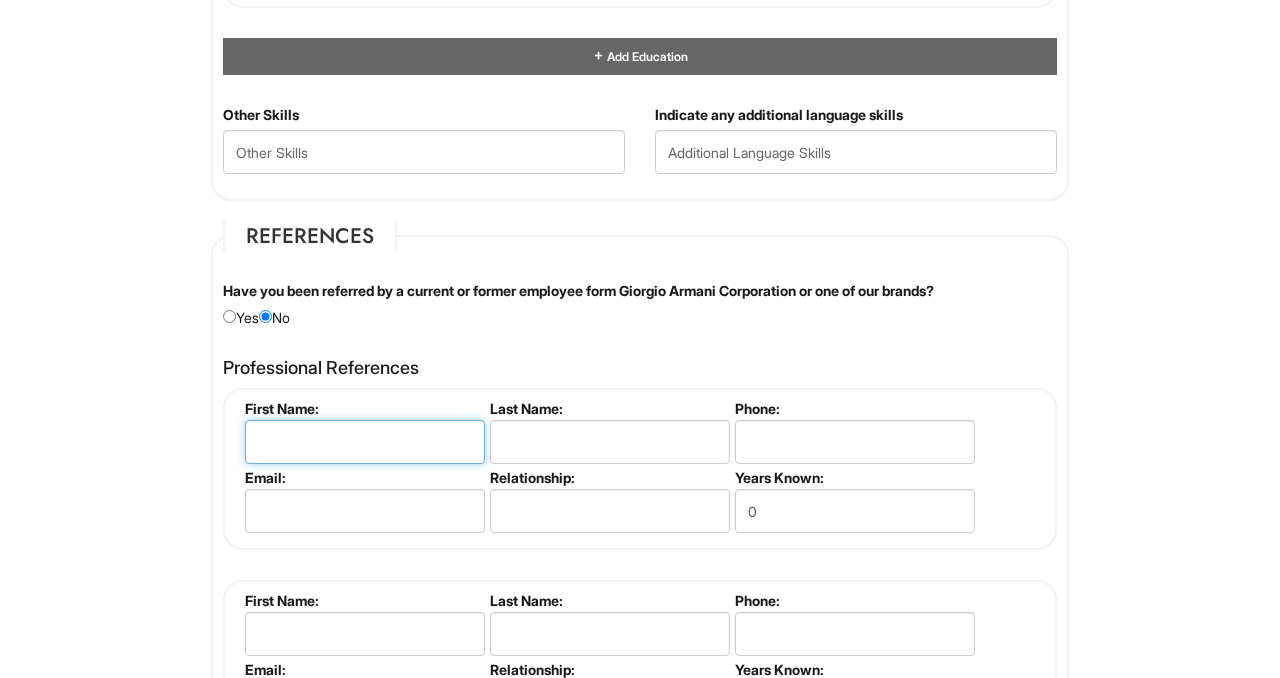 click at bounding box center [365, 442] 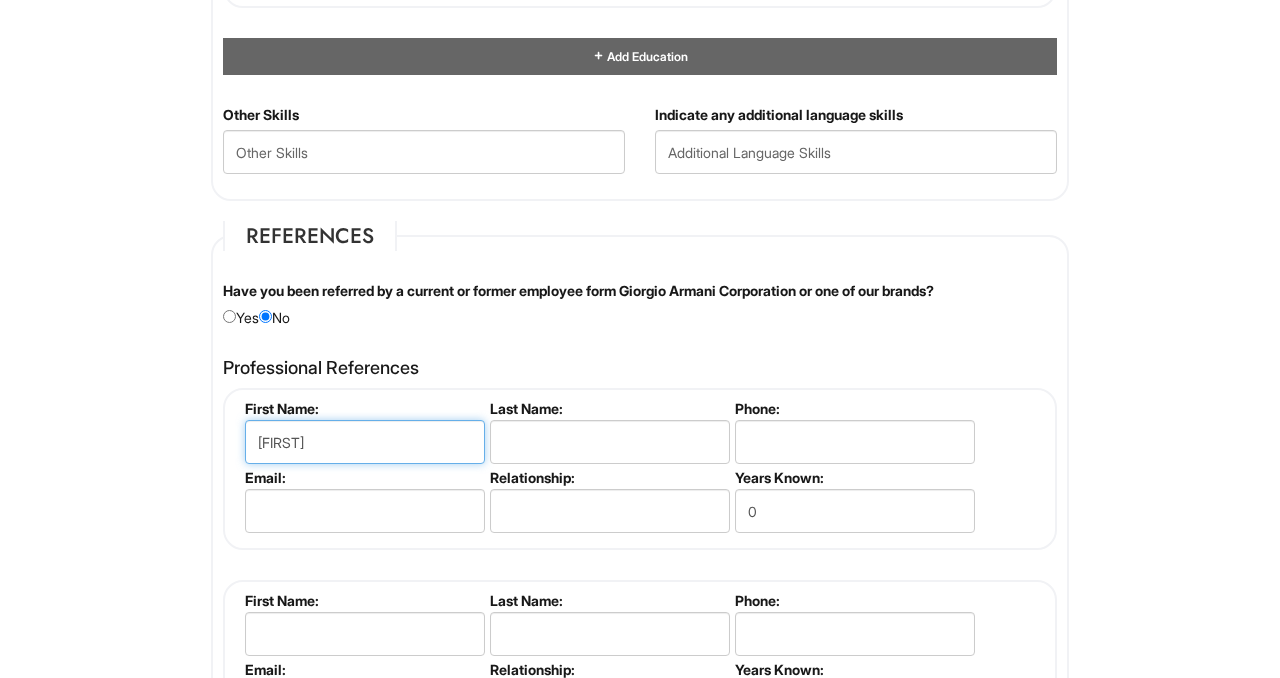 type on "Jorge" 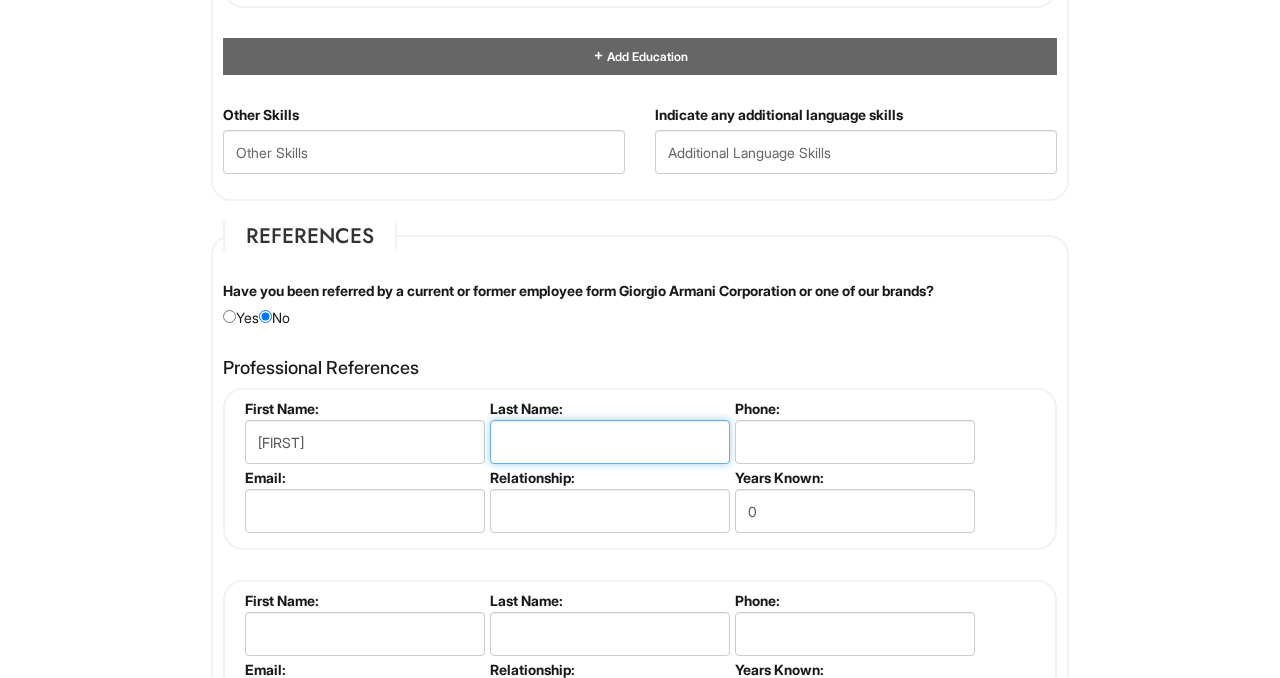 click at bounding box center [610, 442] 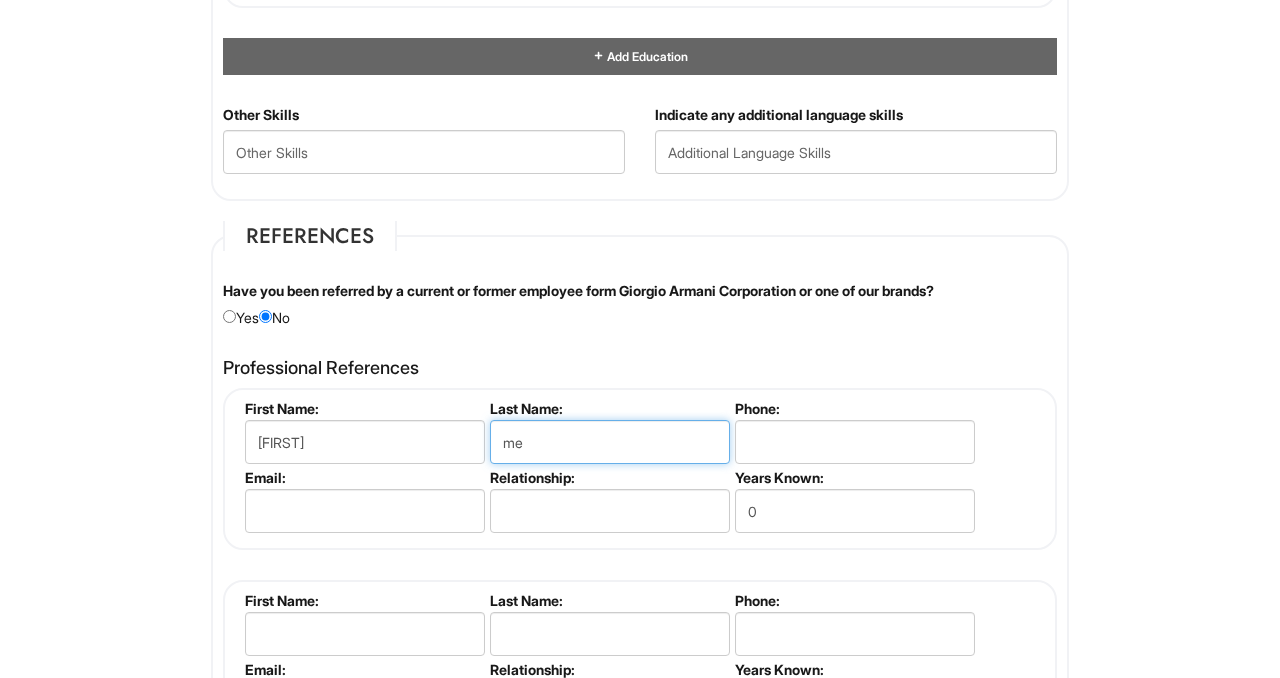 type on "m" 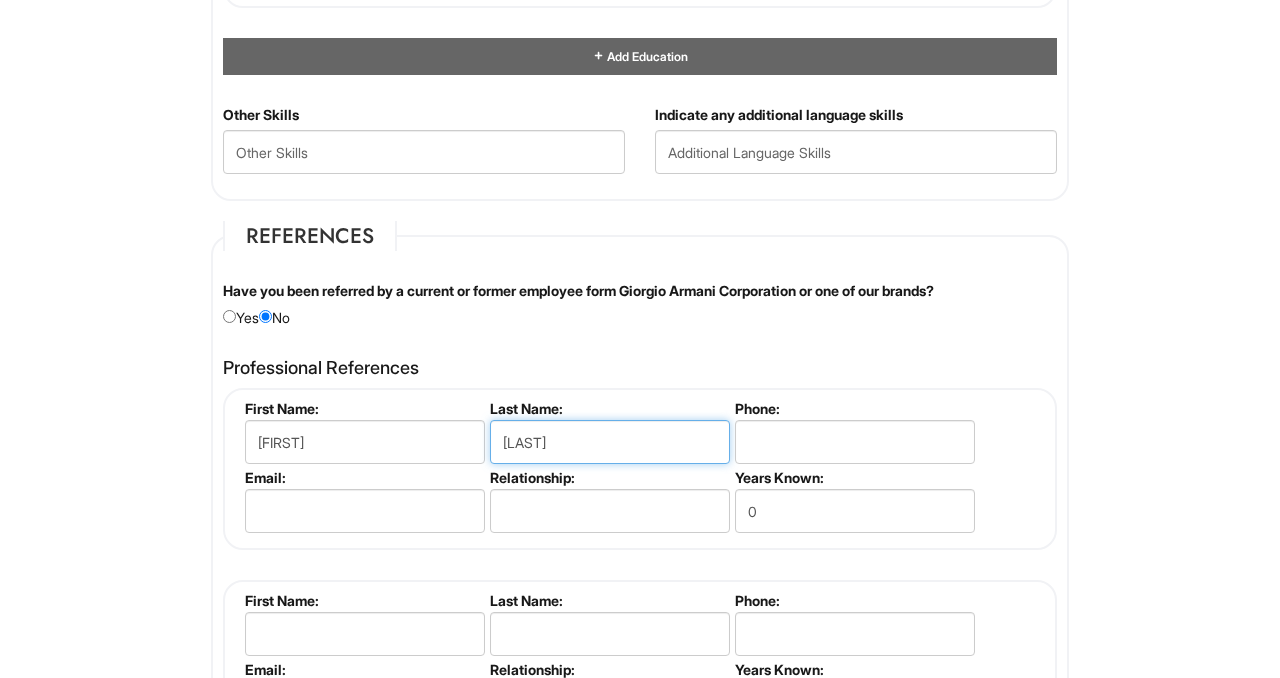 type on "Meza" 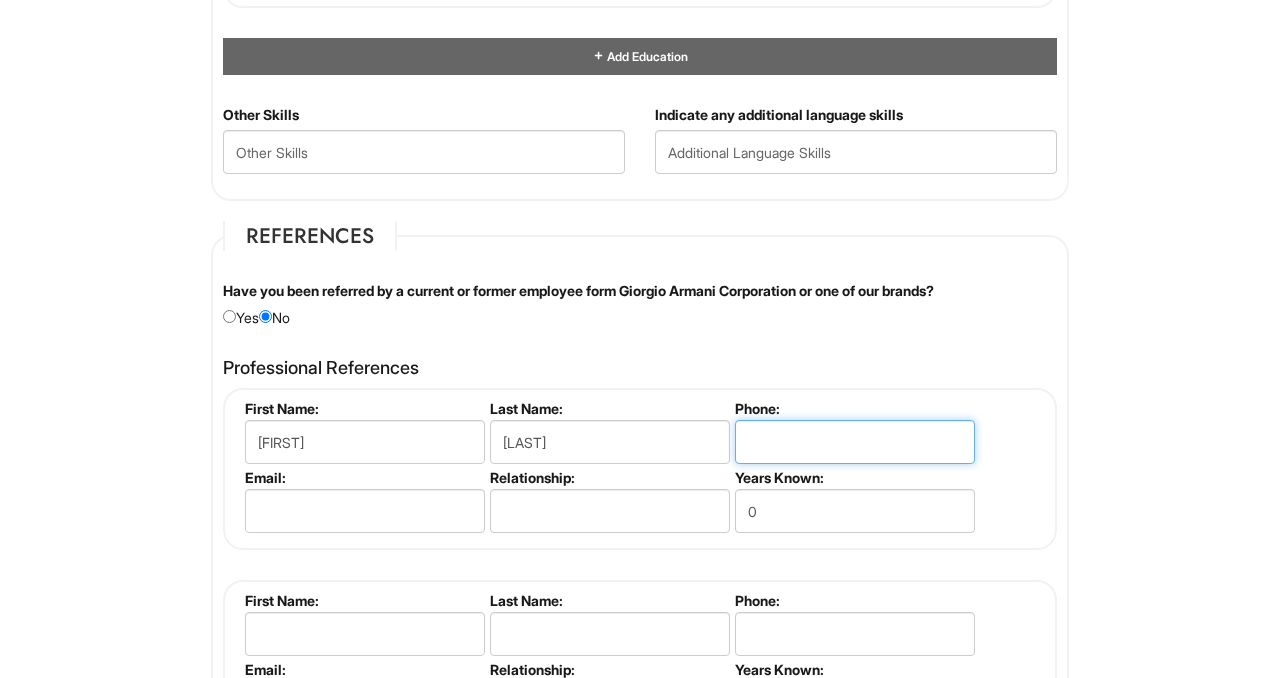 click at bounding box center [855, 442] 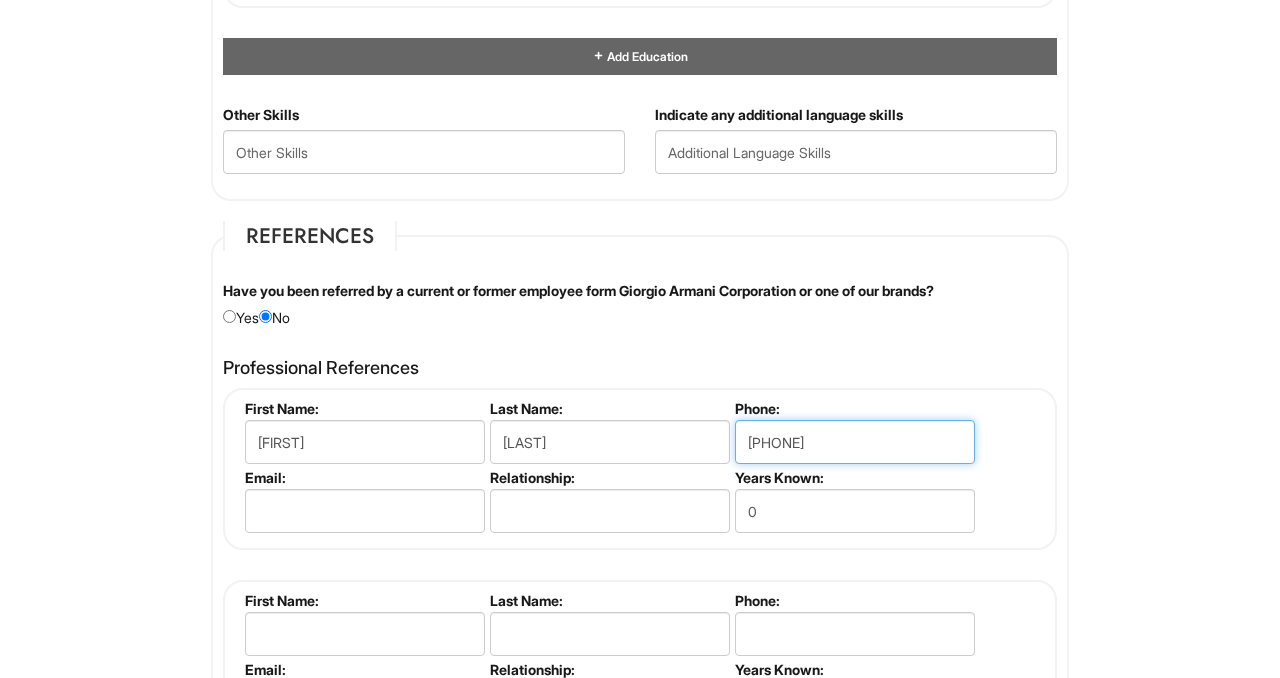 type on "3474004704" 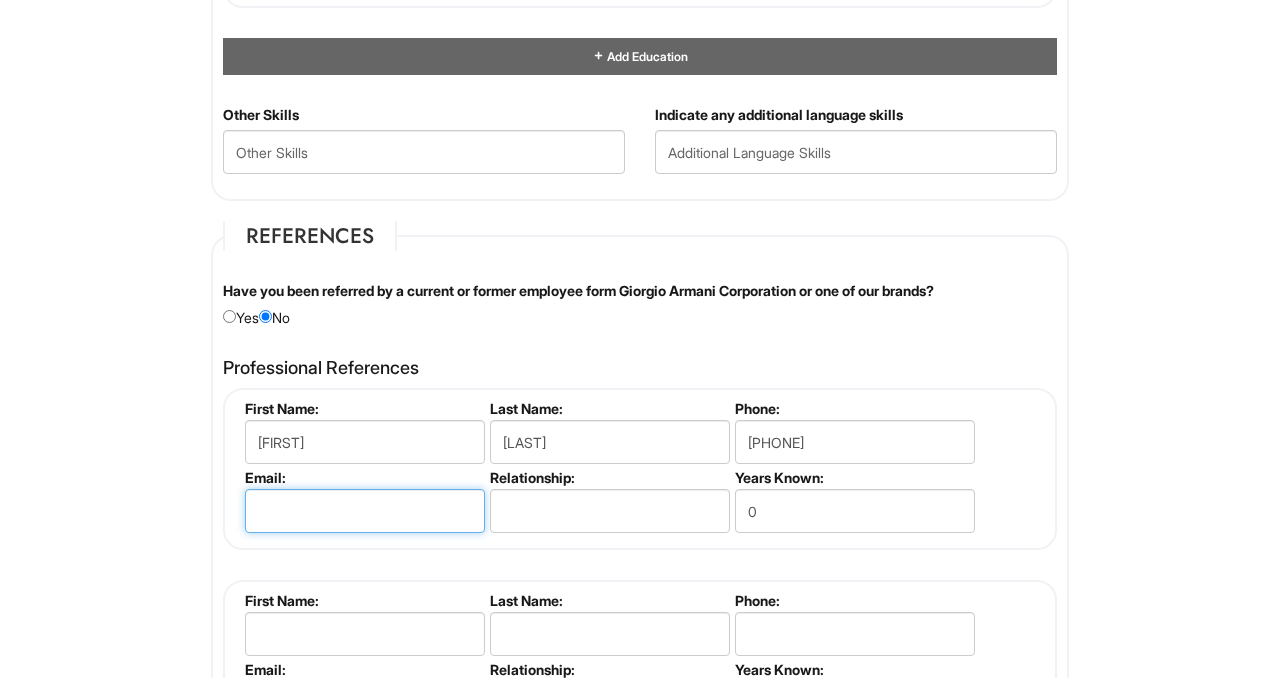 click at bounding box center [365, 511] 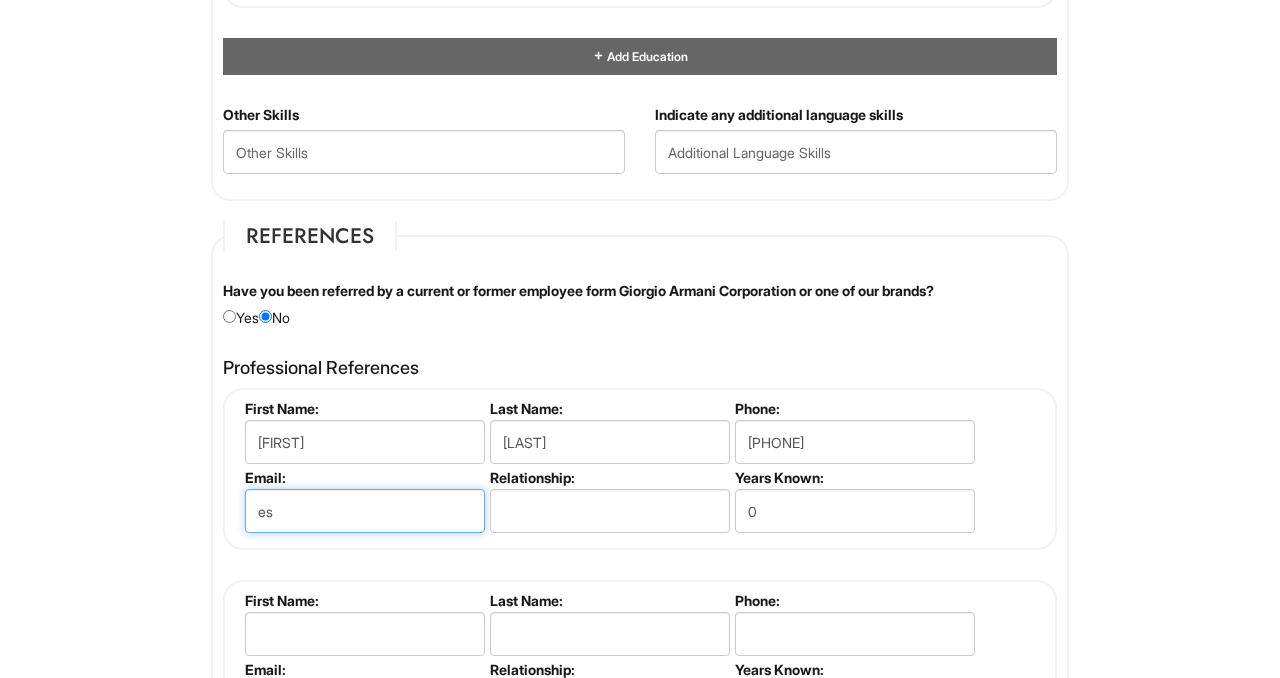 type on "e" 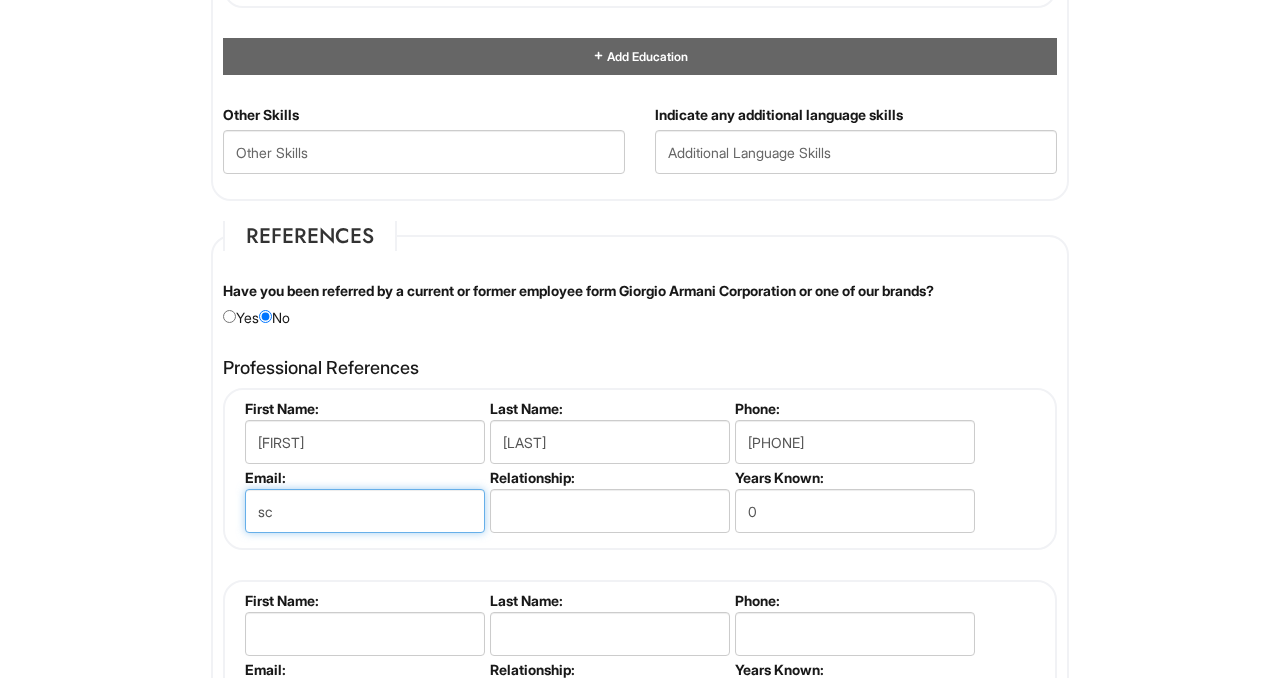 type on "s" 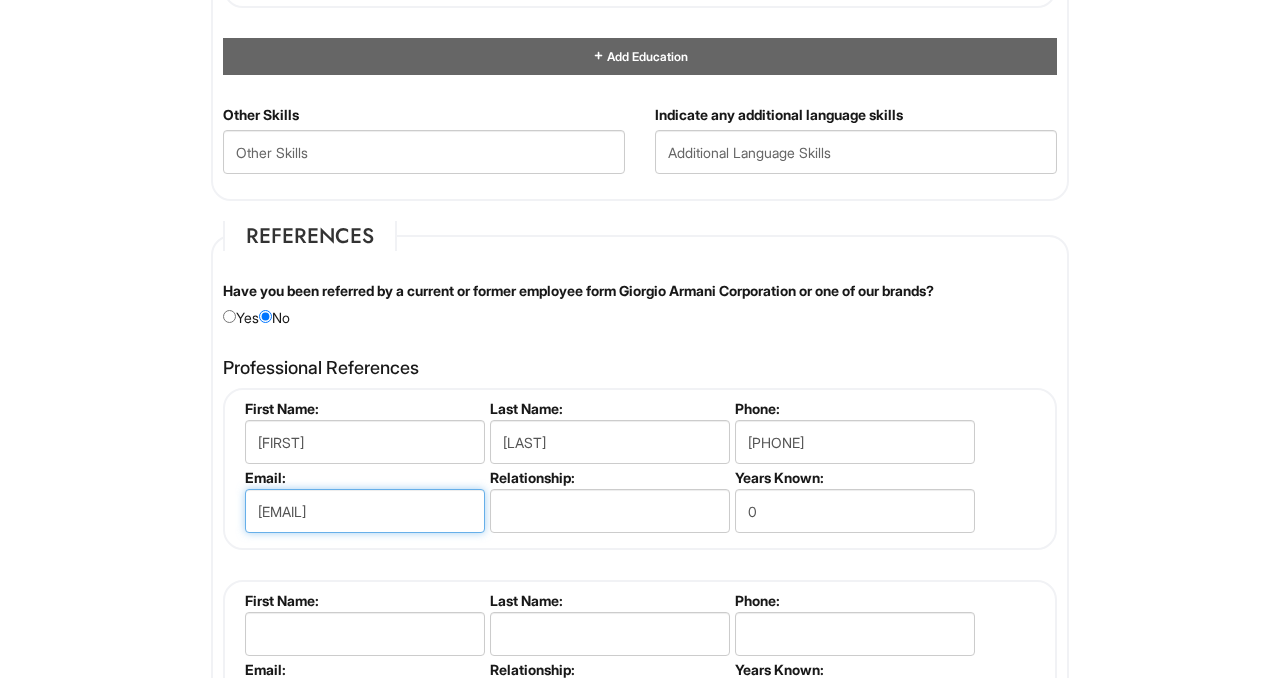 type on "scater100@hotmail.com" 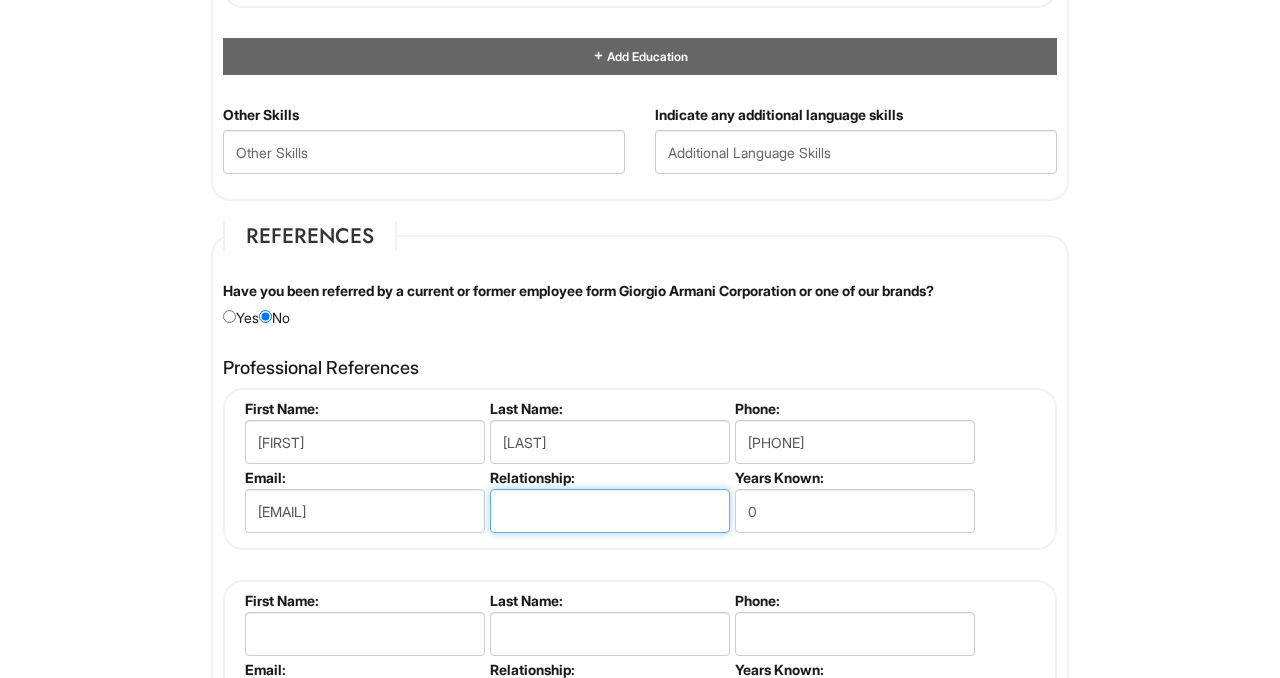 click at bounding box center (610, 511) 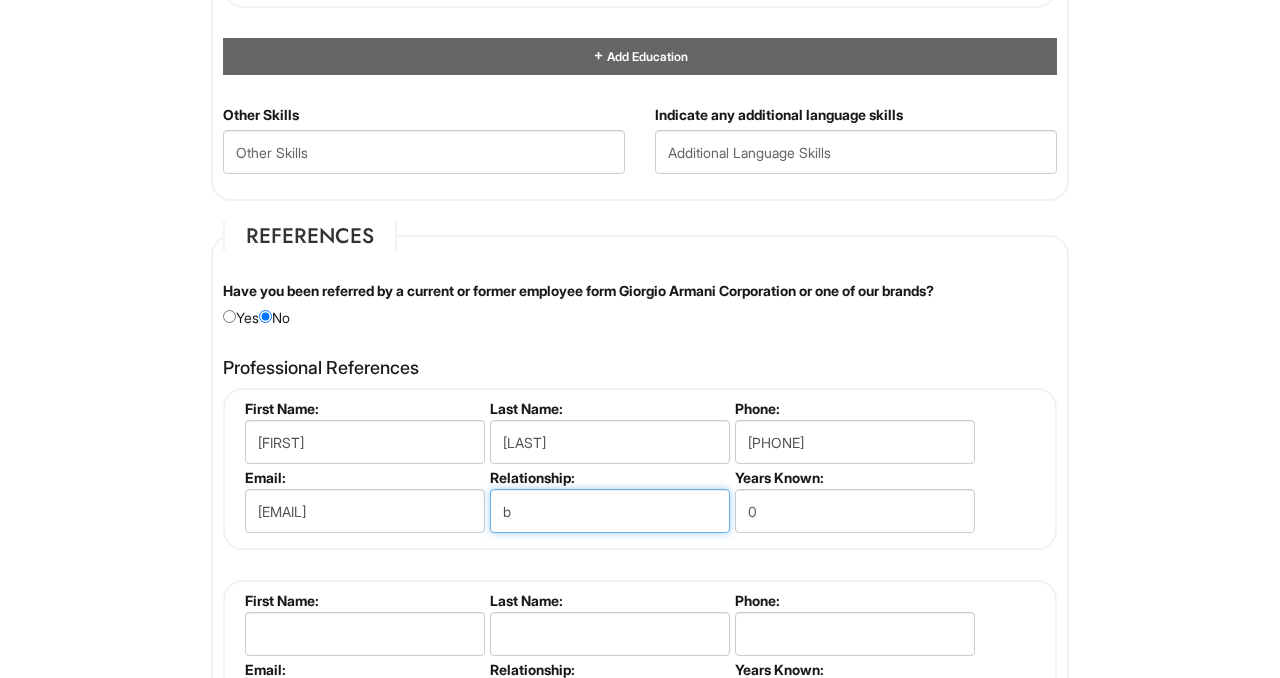 type 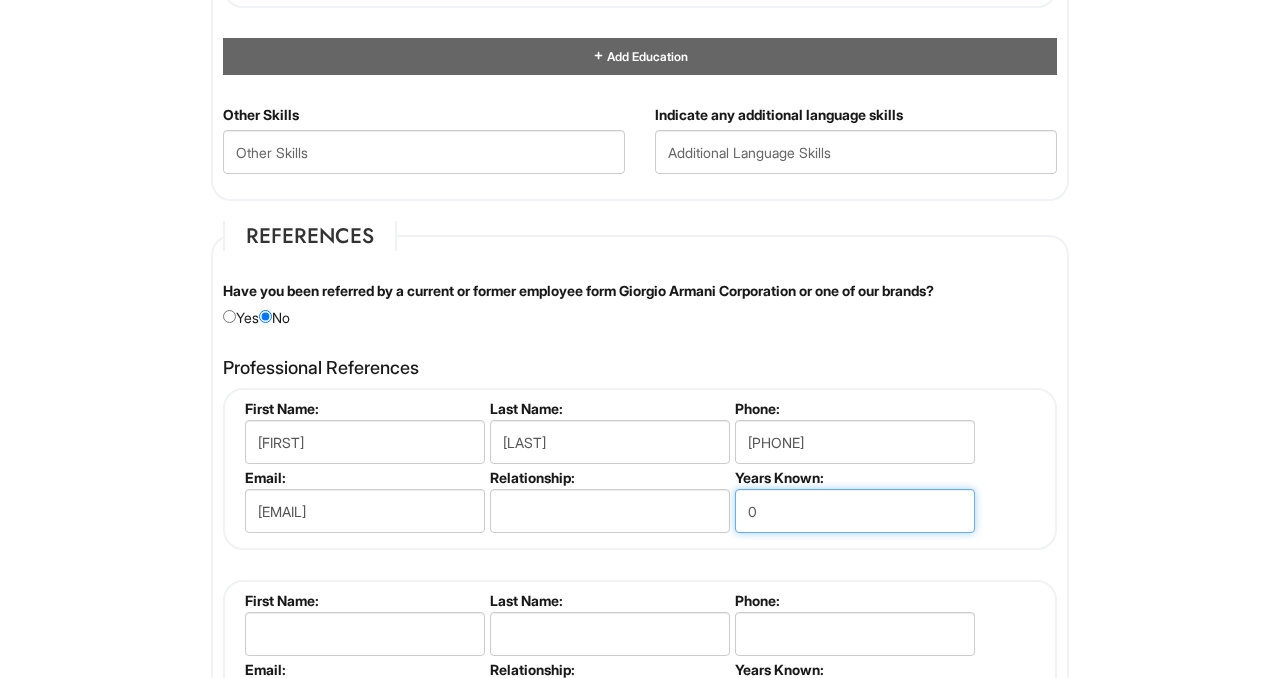 click on "0" at bounding box center (855, 511) 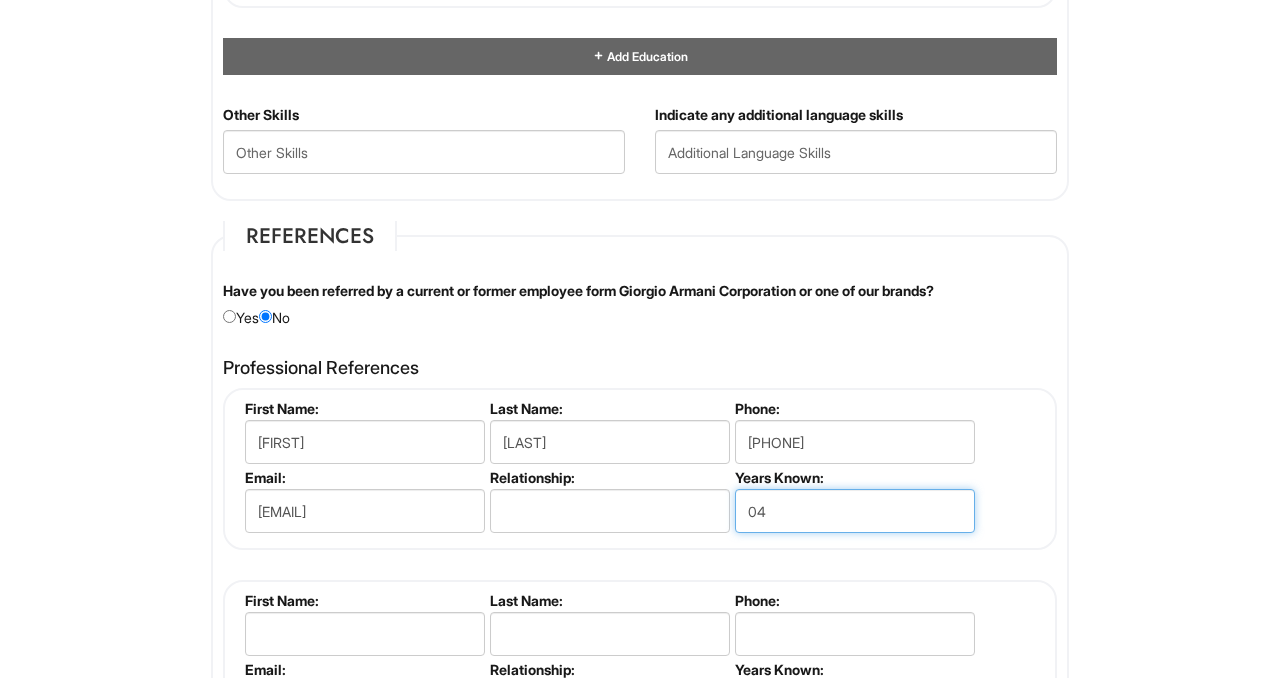 type on "0" 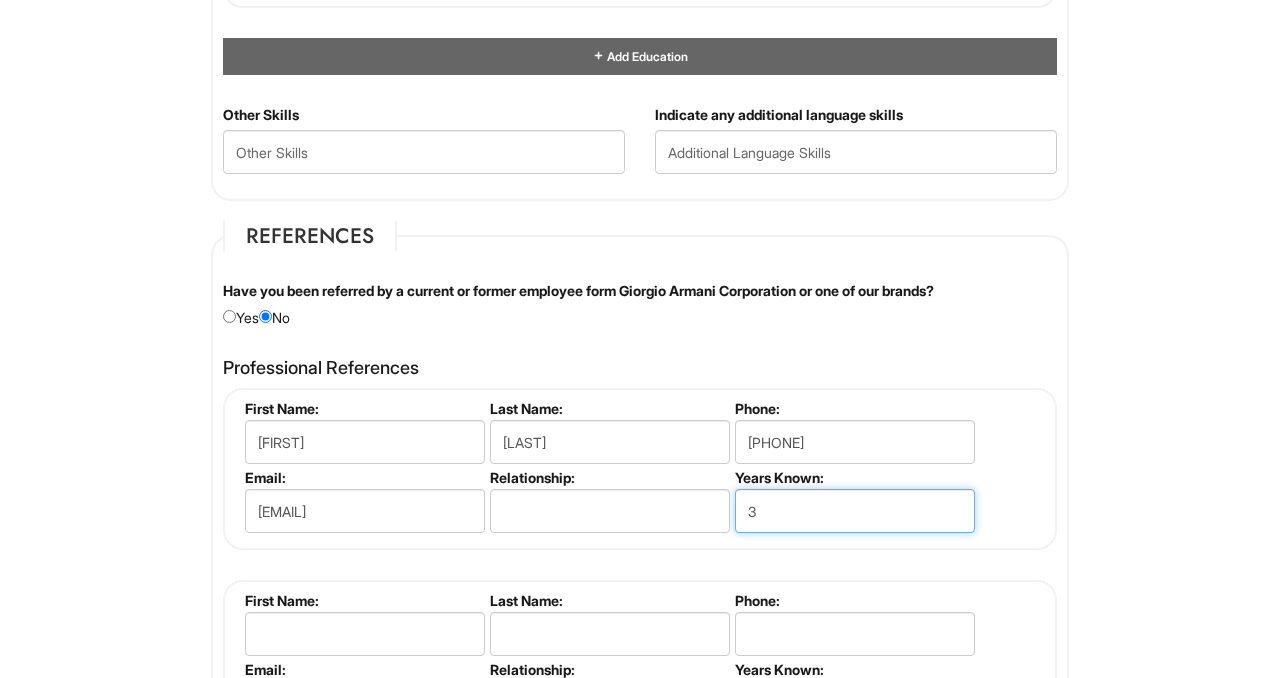 type on "3" 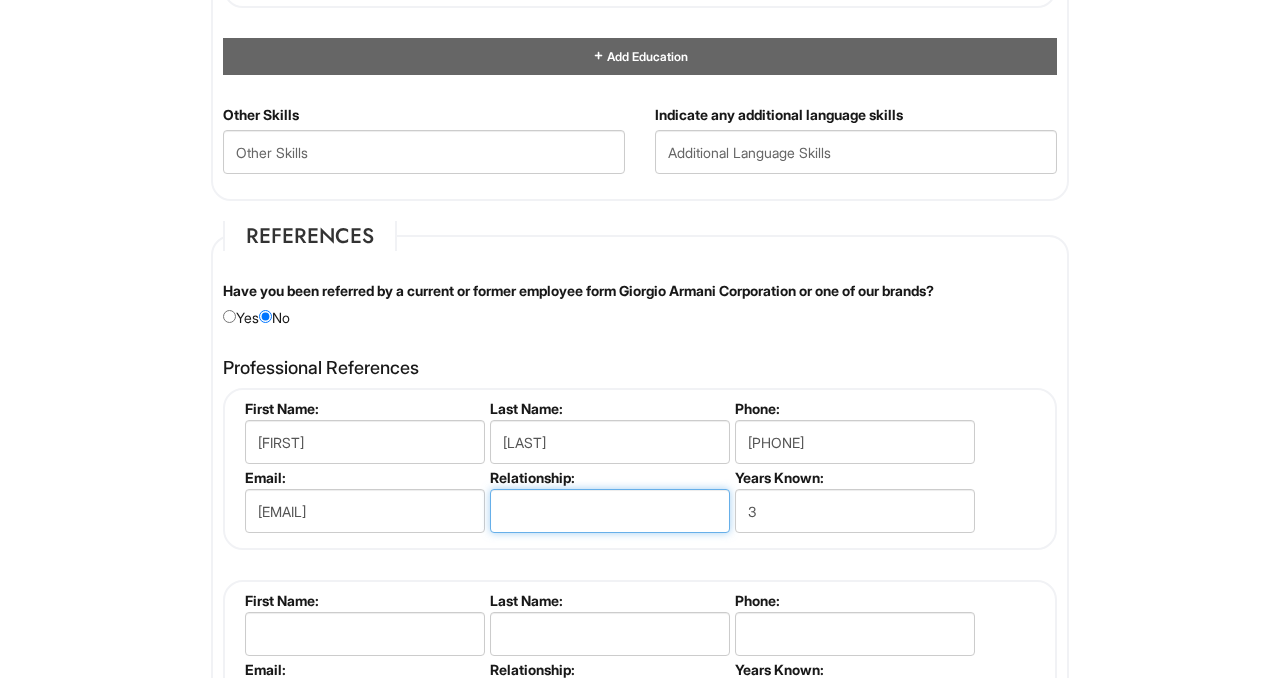 click at bounding box center [610, 511] 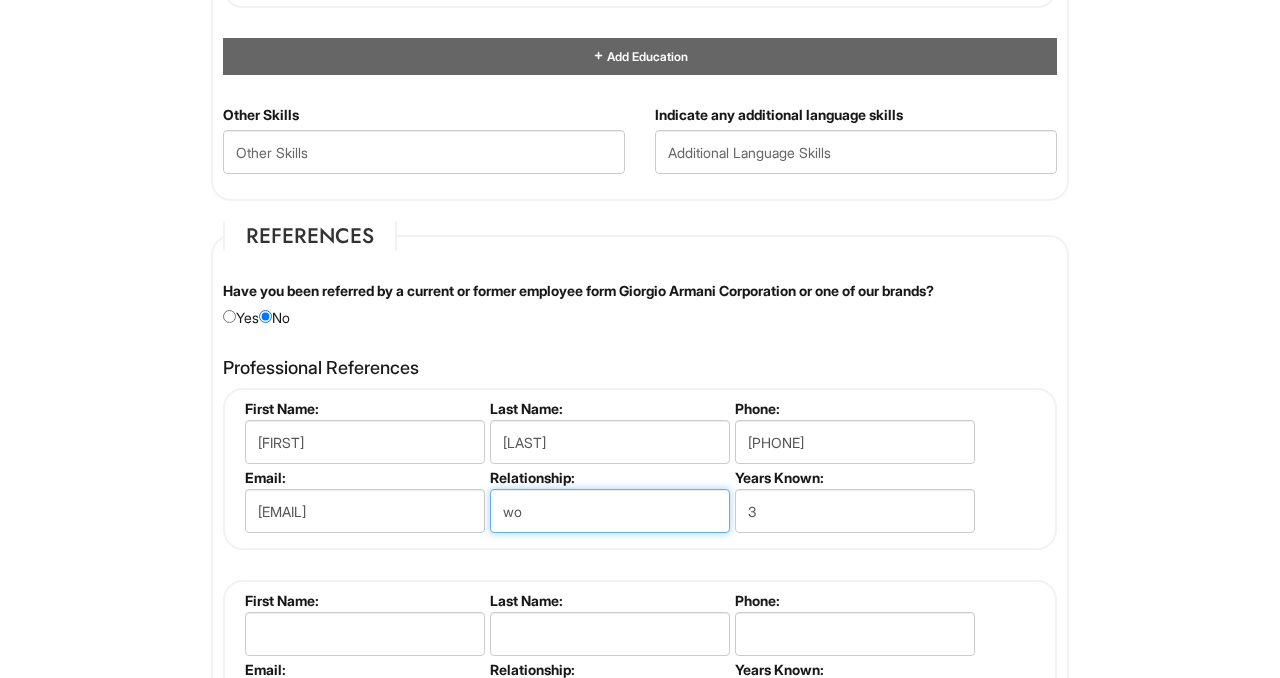 type on "w" 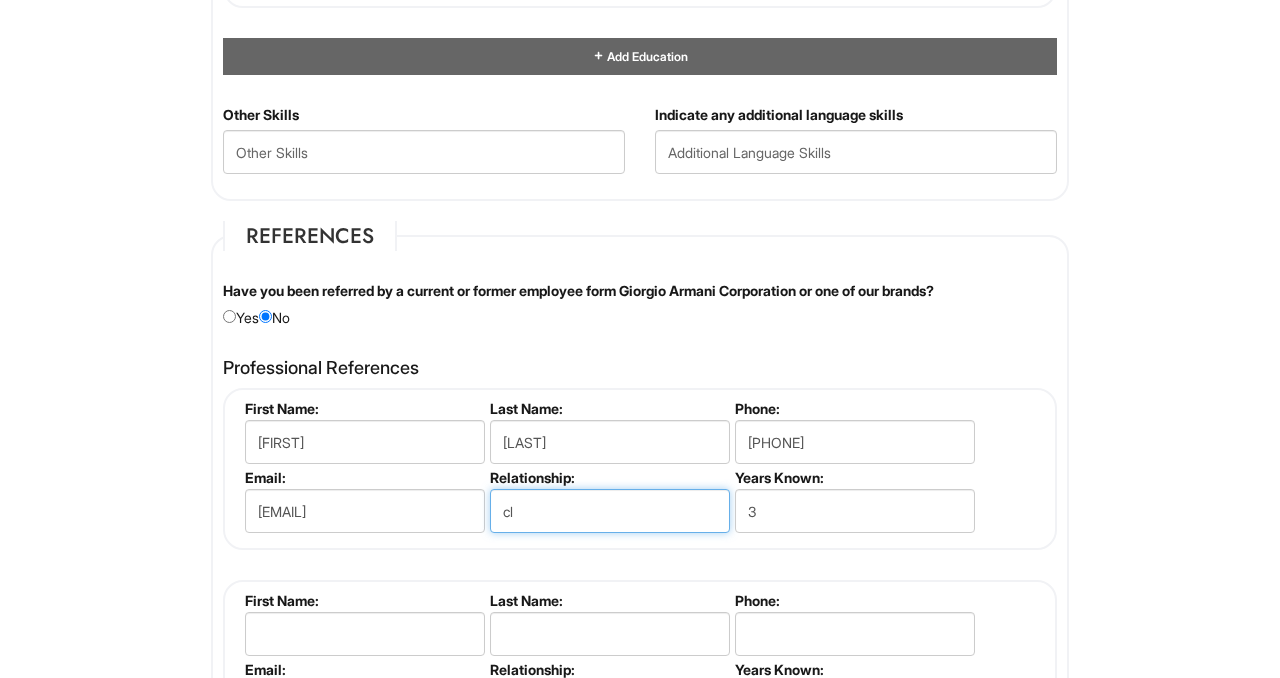 type on "c" 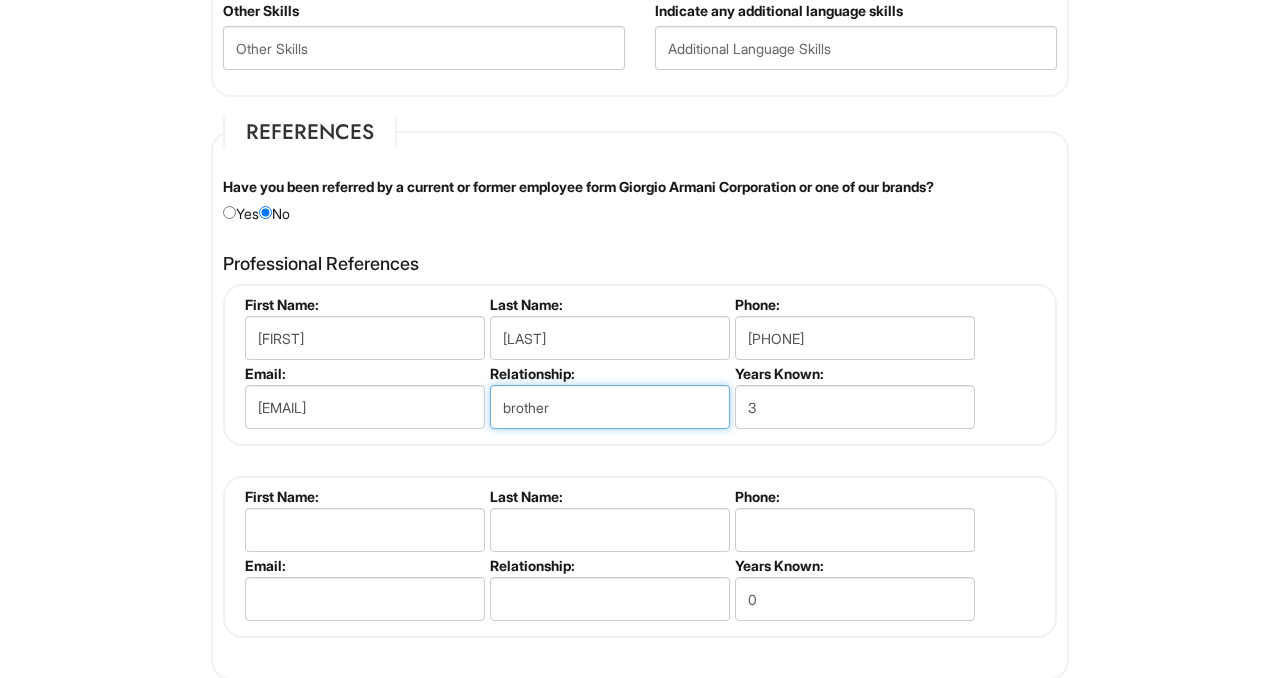 scroll, scrollTop: 2430, scrollLeft: 0, axis: vertical 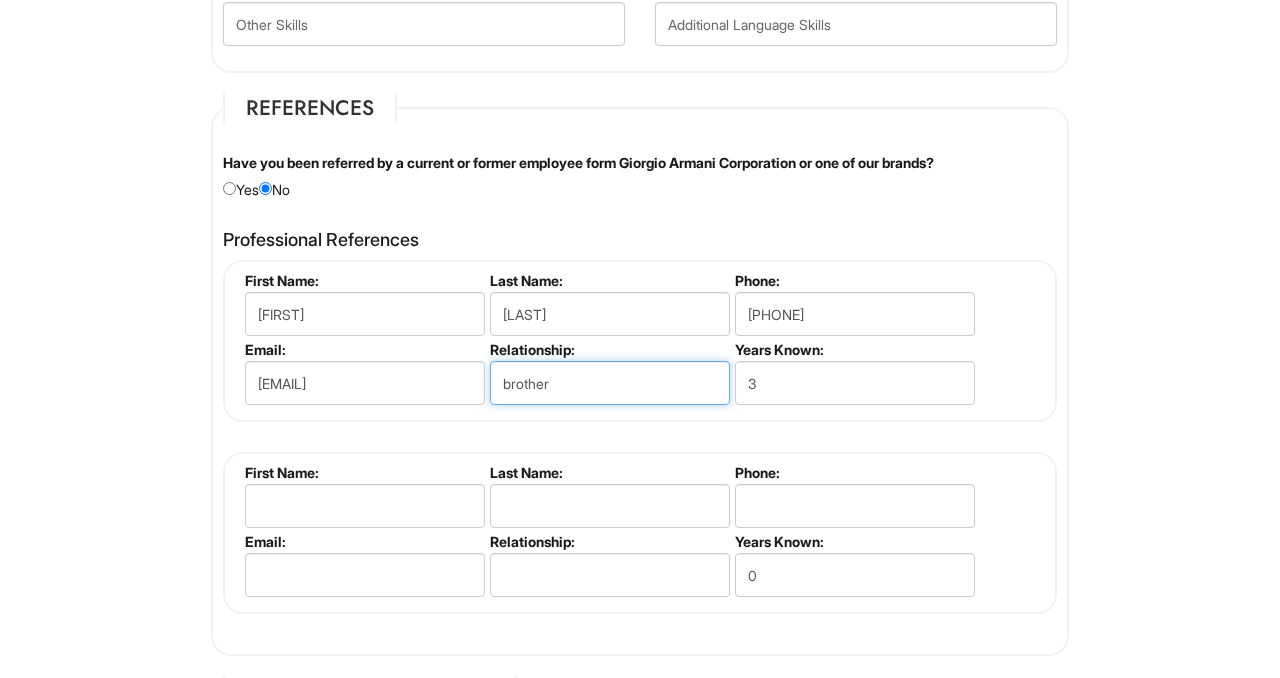 type on "brother" 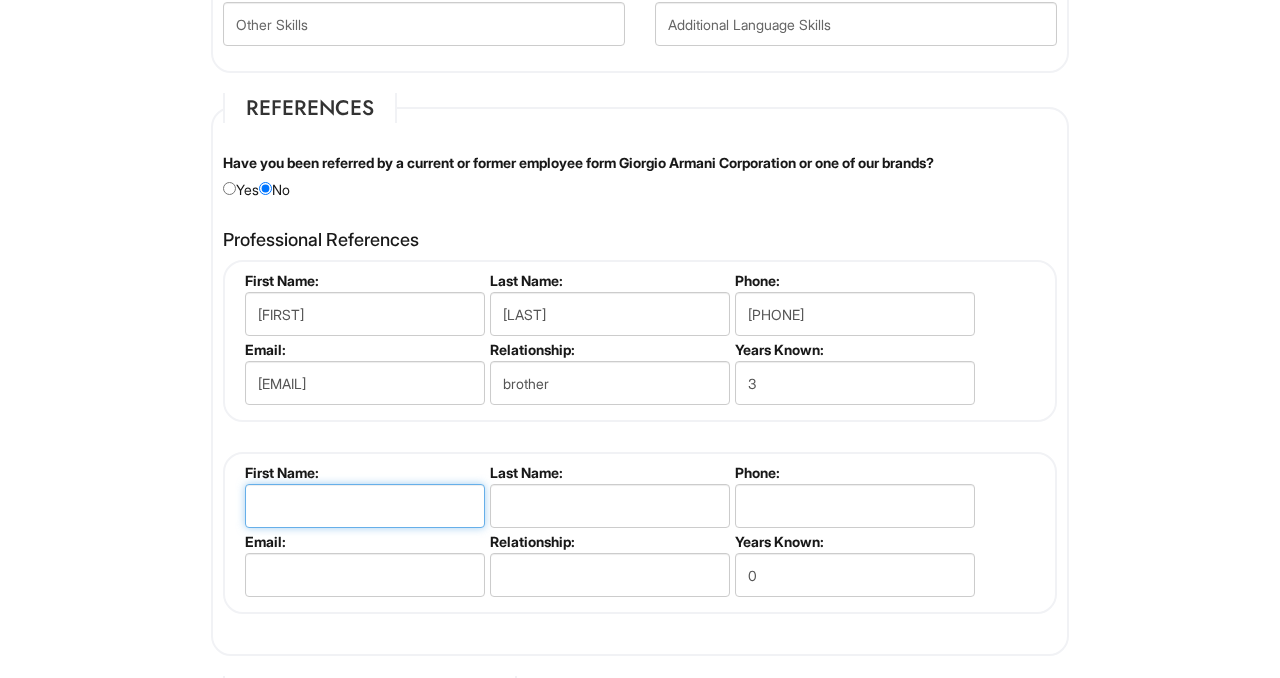 click at bounding box center [365, 506] 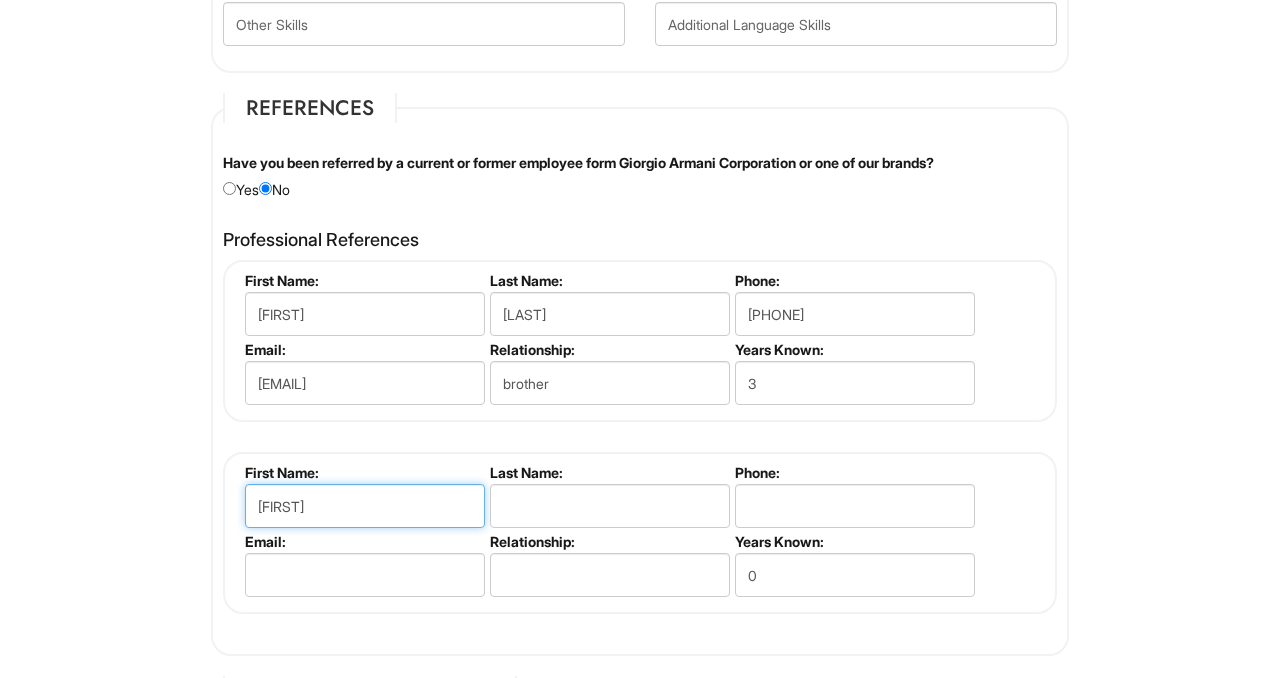 type on "Joshua" 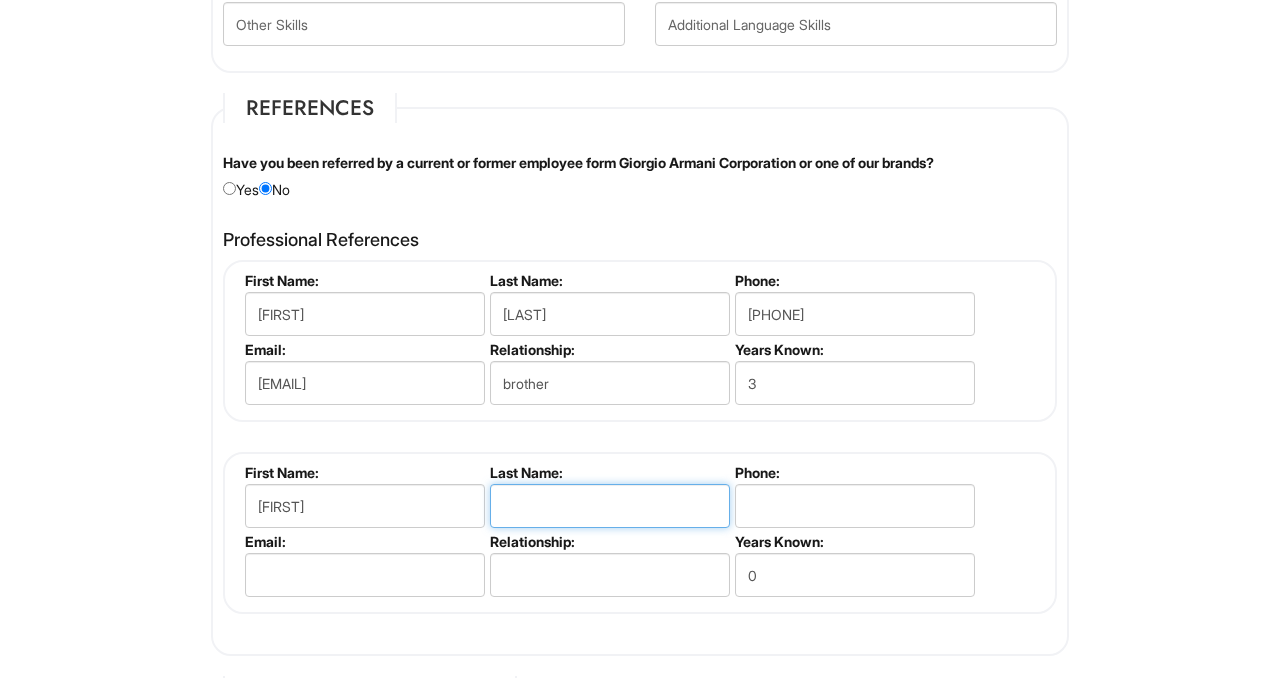 click at bounding box center [610, 506] 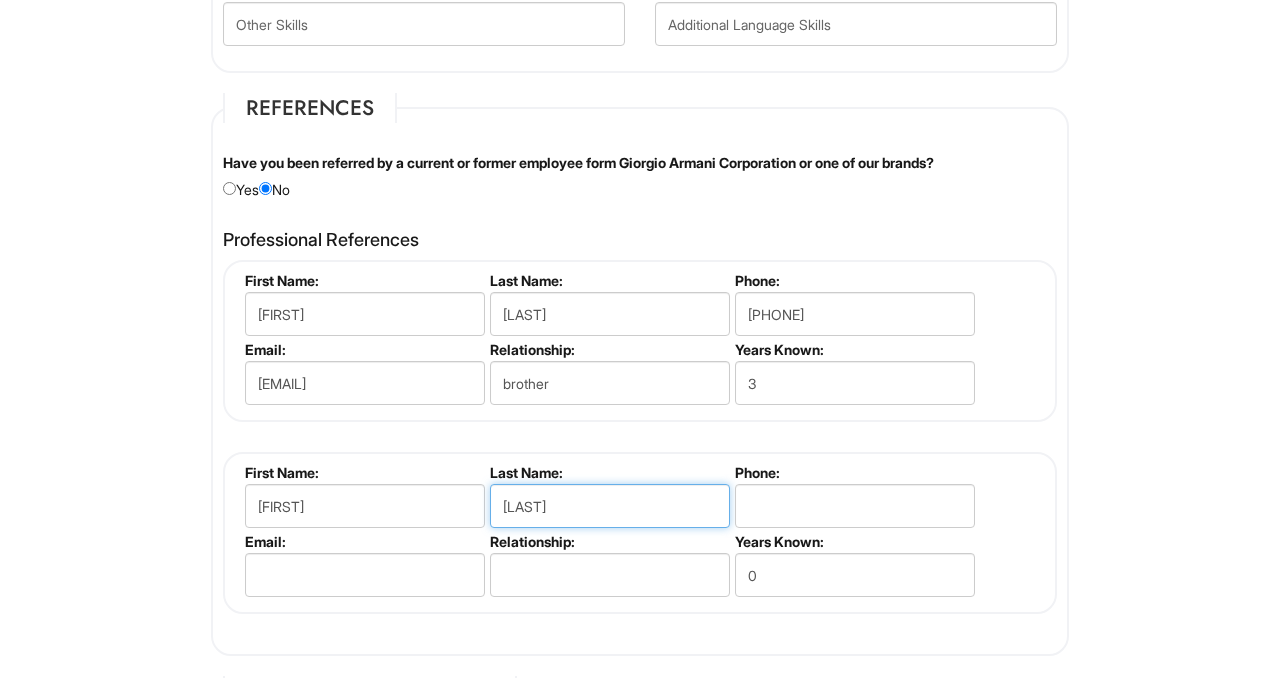 click on "Bautista" at bounding box center (610, 506) 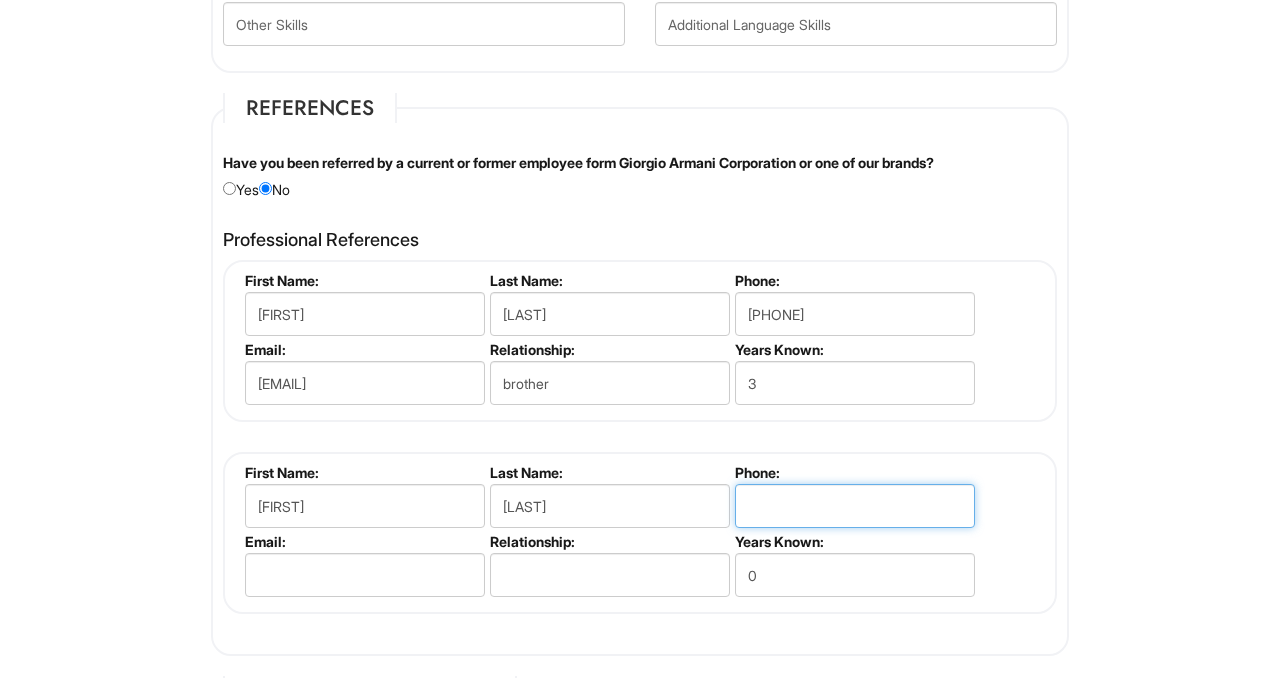 click at bounding box center [855, 506] 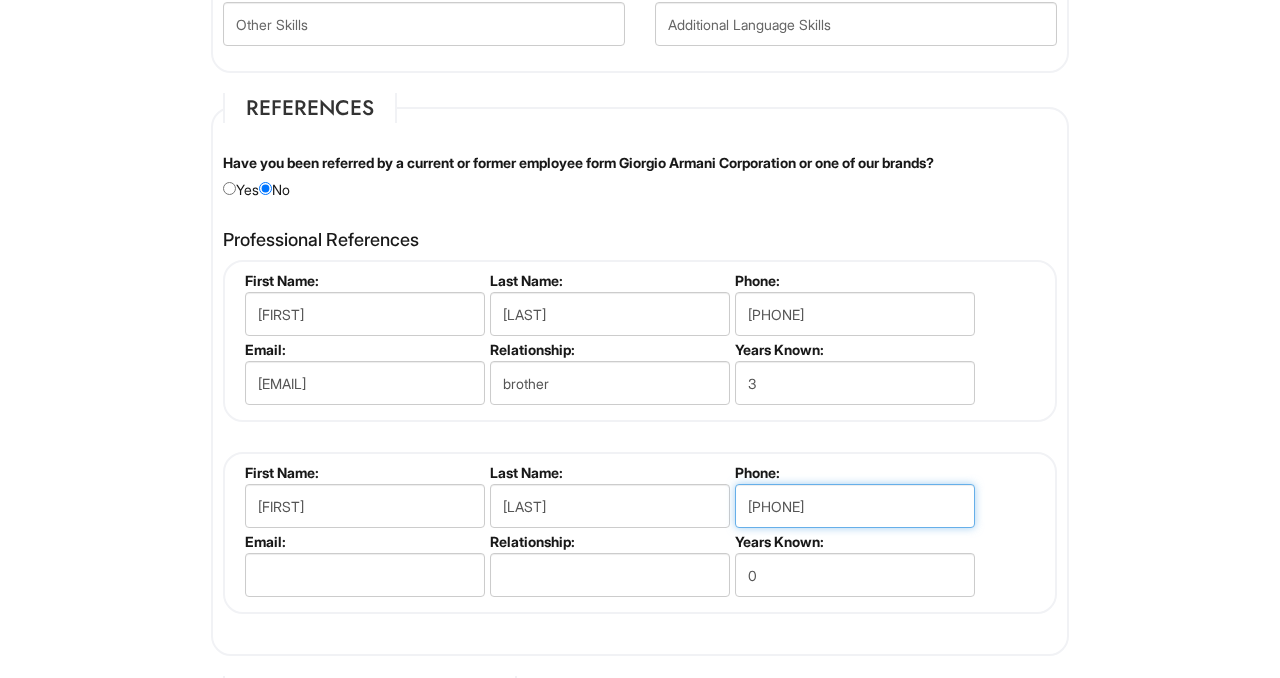 type on "9178625469" 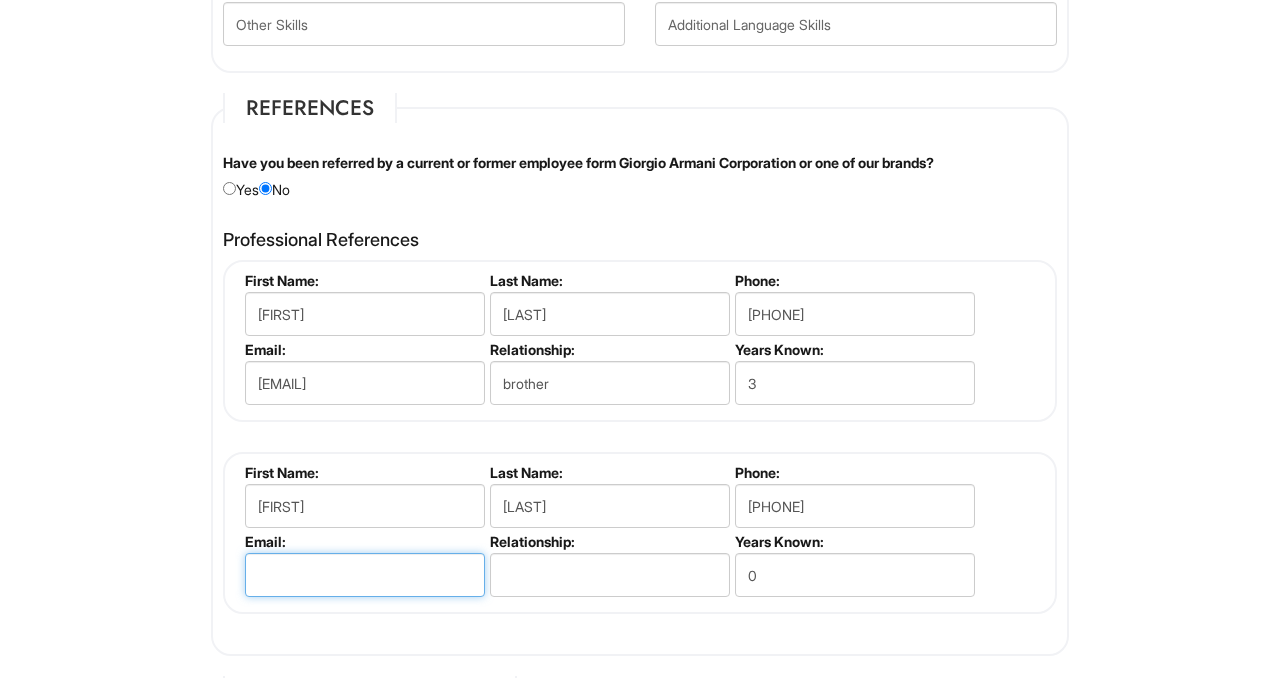 click at bounding box center (365, 575) 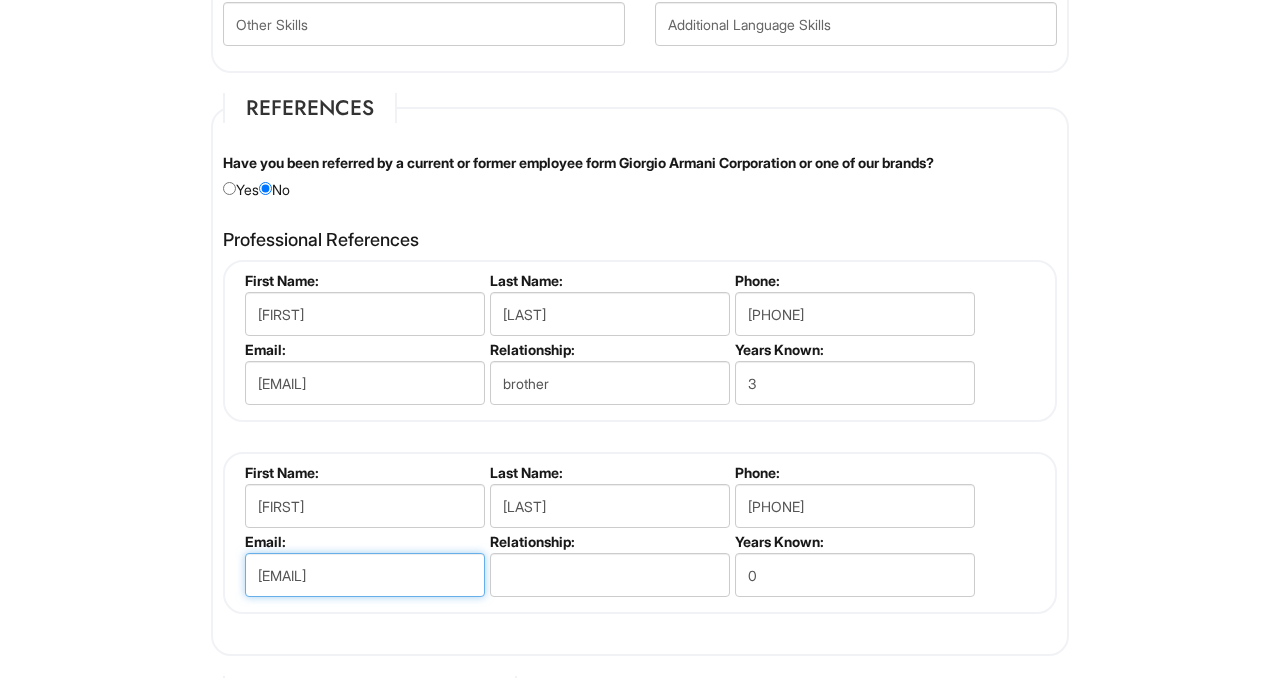 type on "joshua100566@hotmail.com" 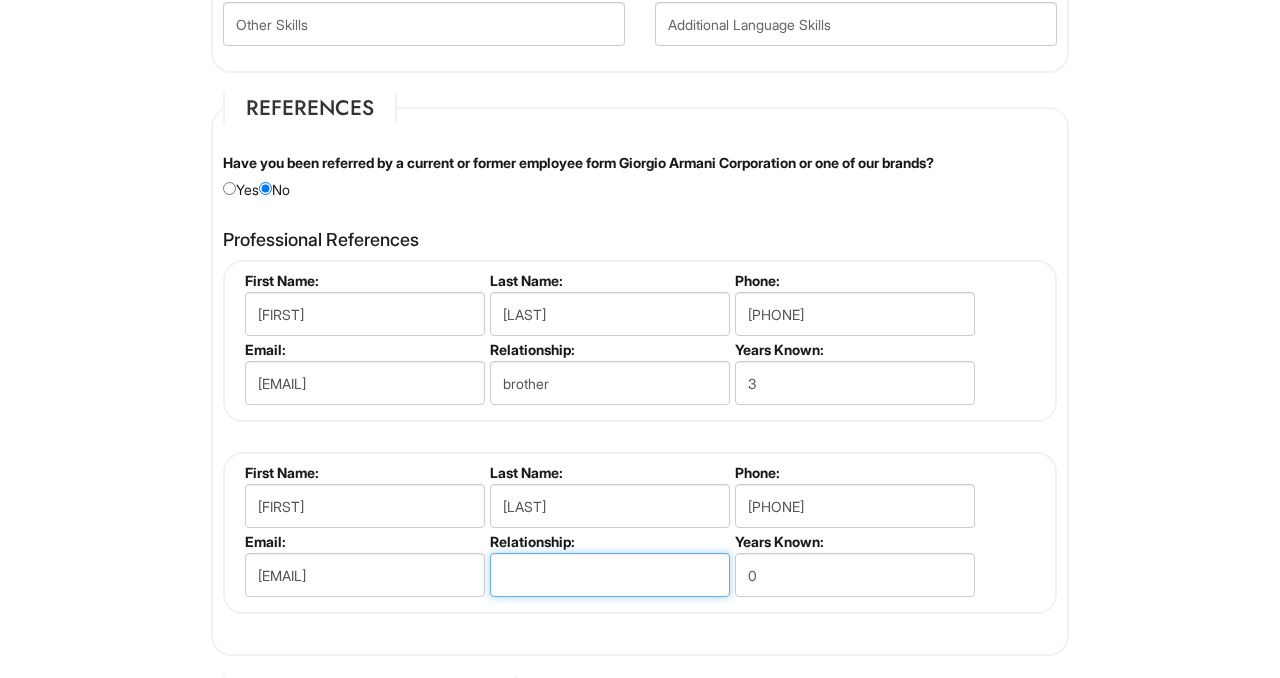 click at bounding box center (610, 575) 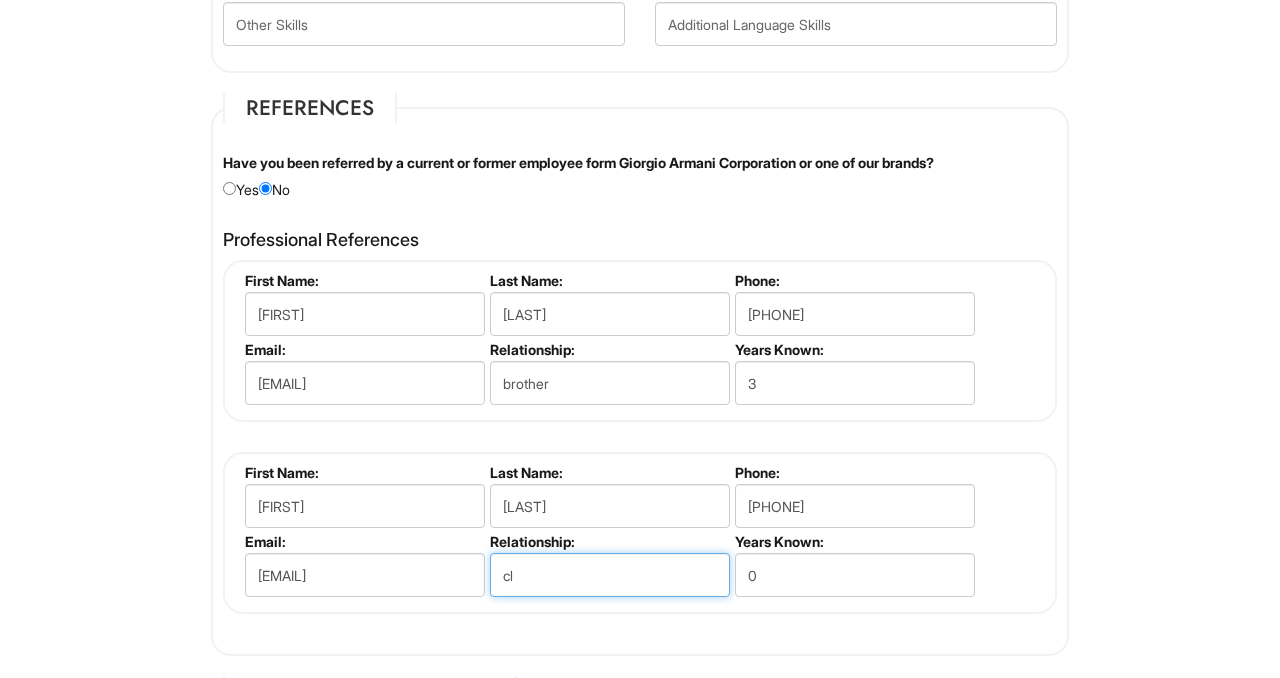 type on "c" 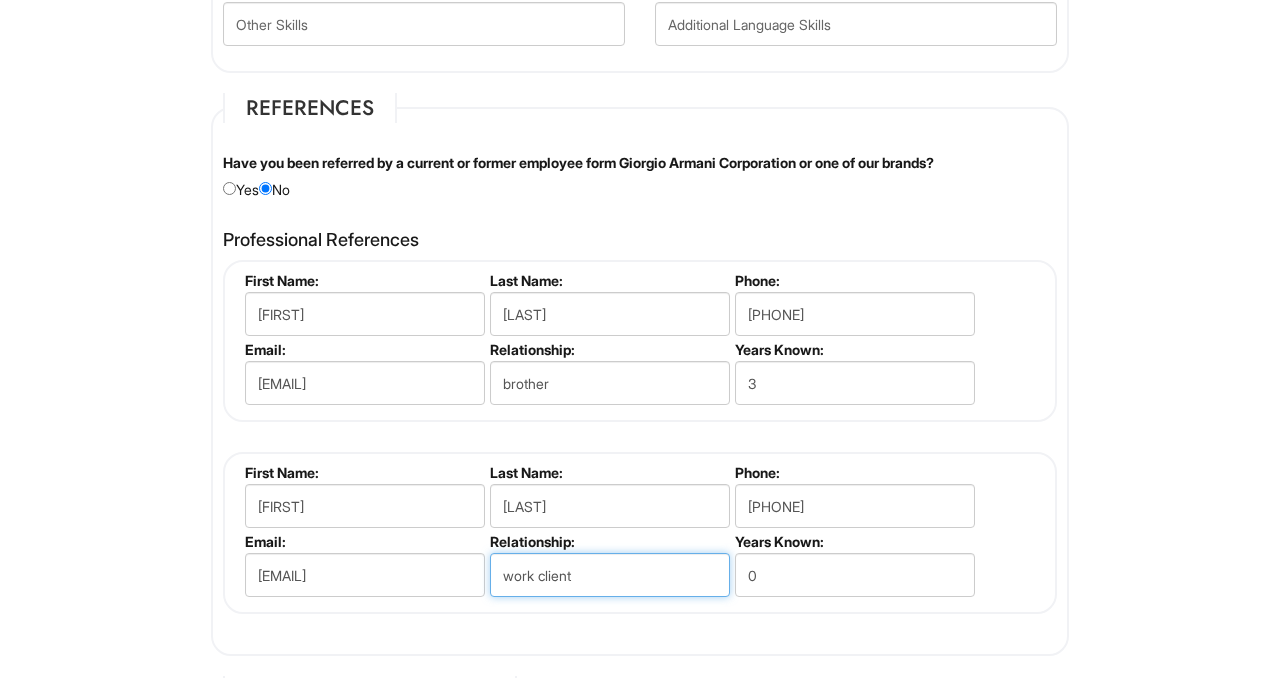 type on "work client" 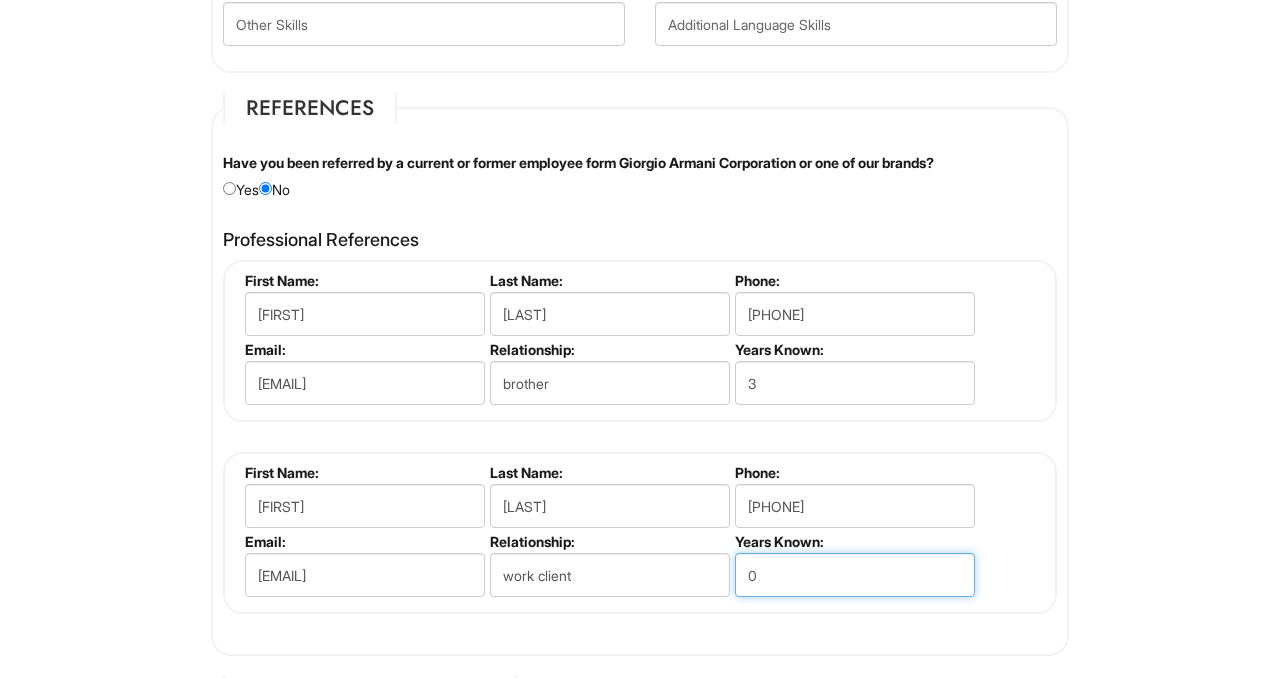 click on "0" at bounding box center [855, 575] 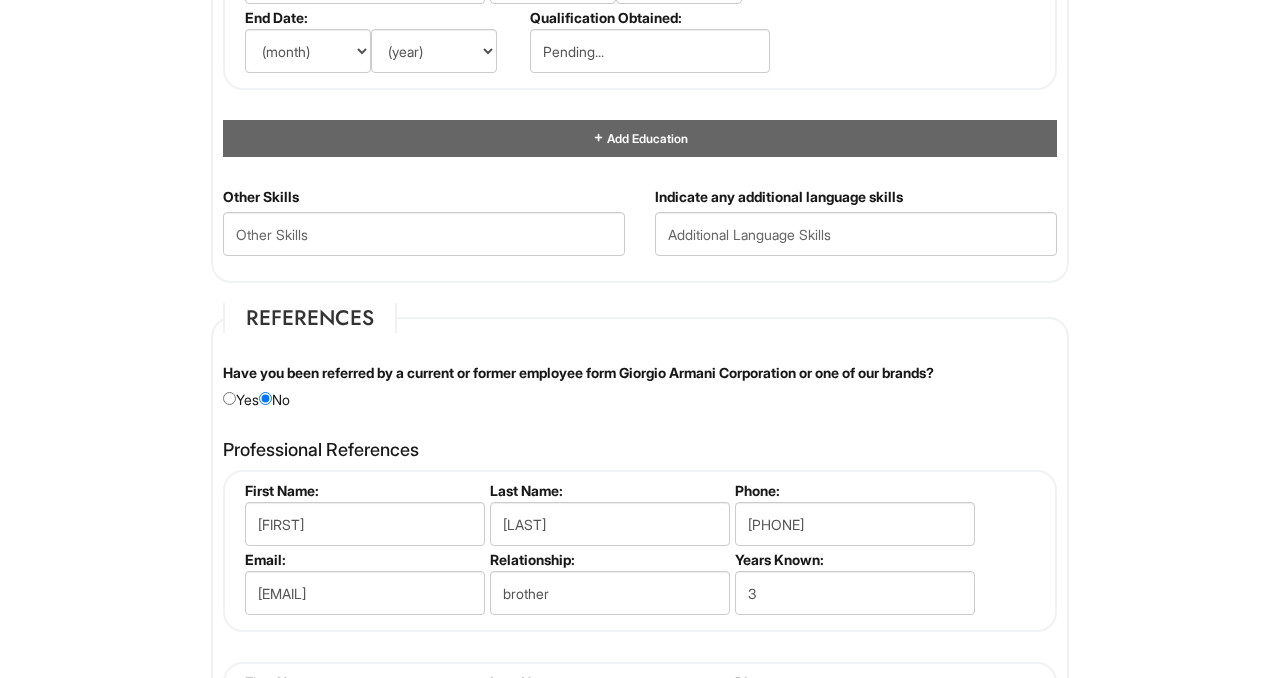 scroll, scrollTop: 2213, scrollLeft: 0, axis: vertical 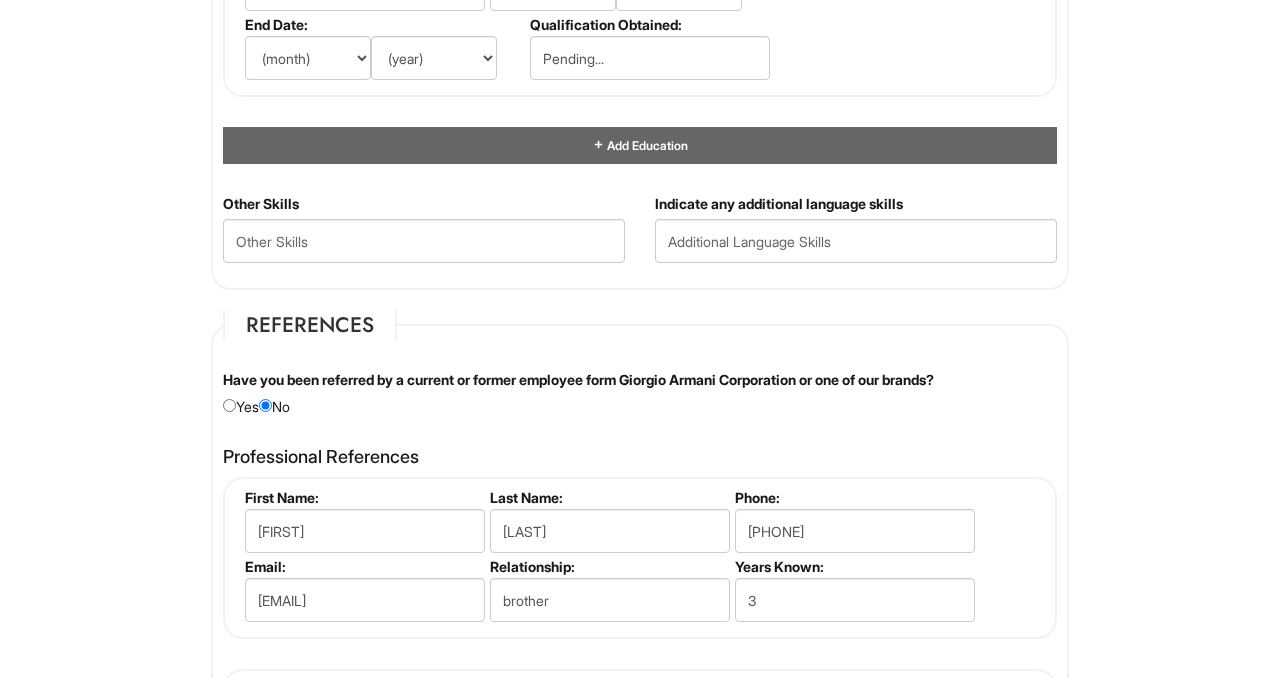 type on "4" 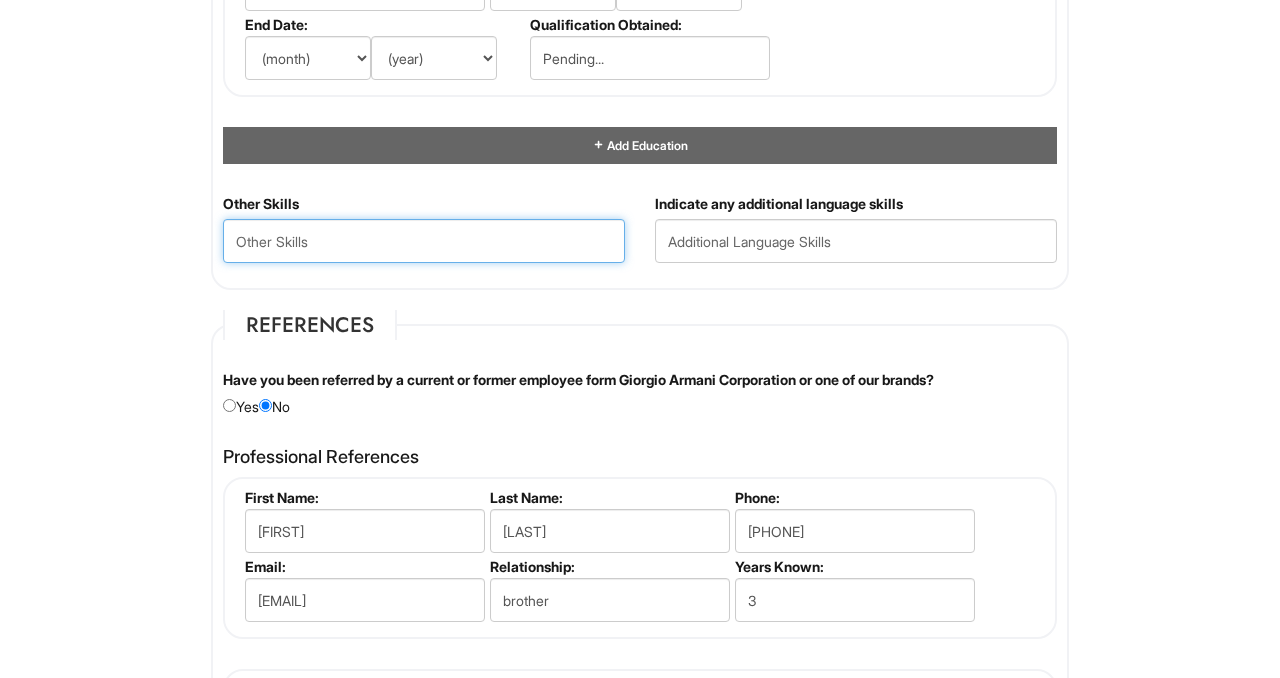click at bounding box center [424, 241] 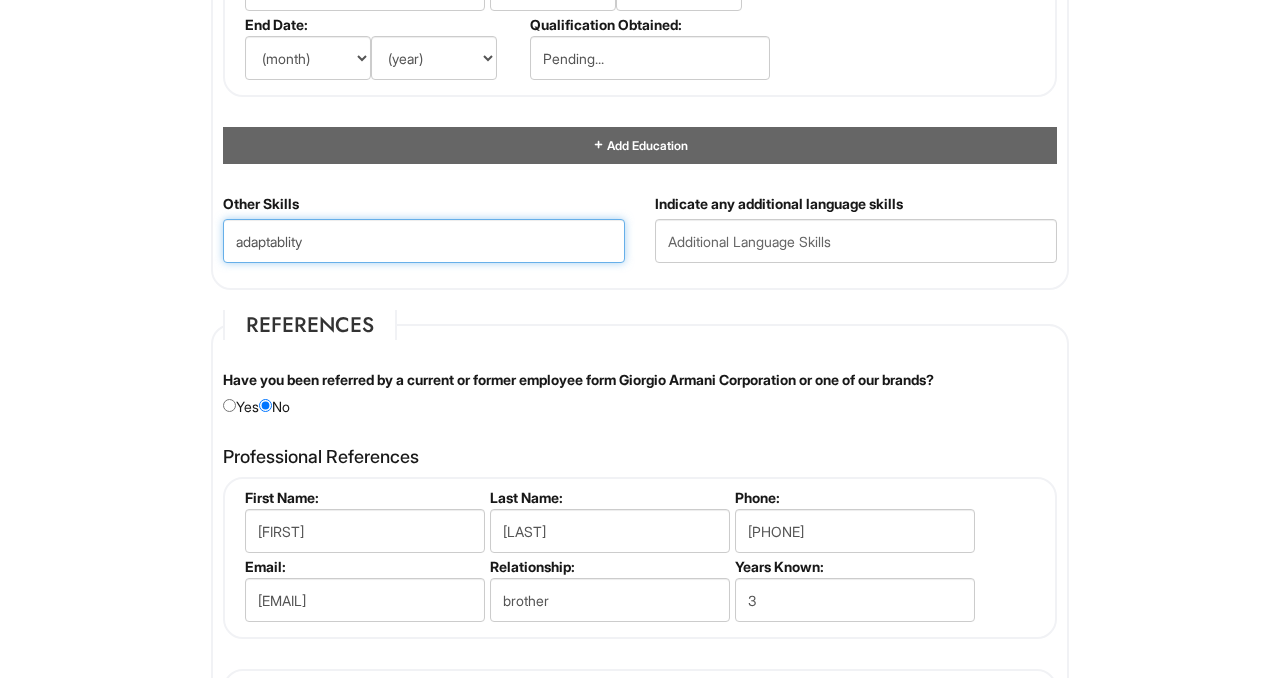 type on "adaptablity" 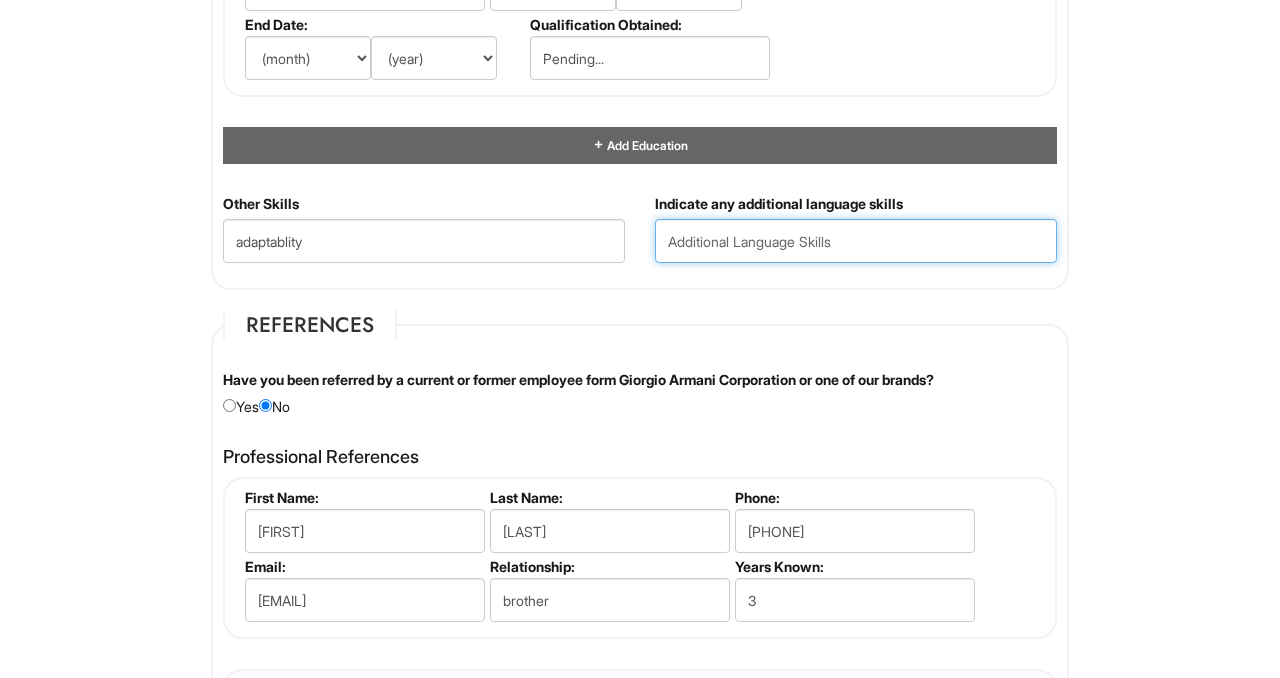 click at bounding box center (856, 241) 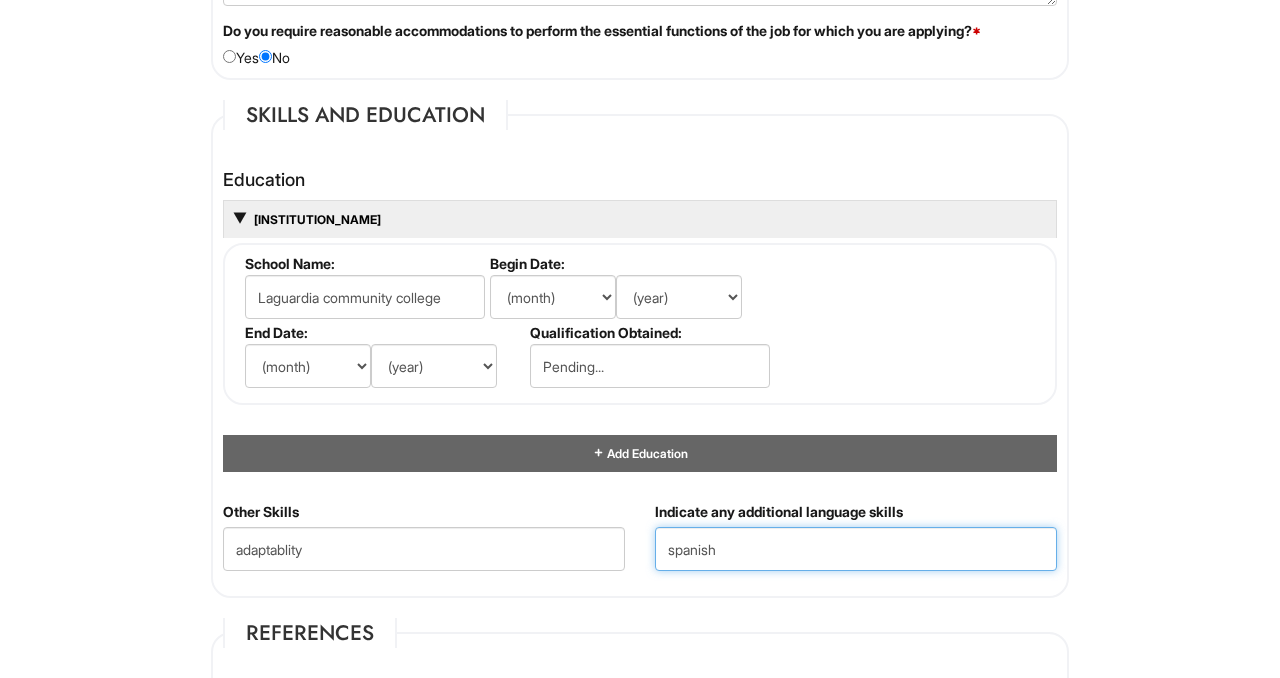 scroll, scrollTop: 1876, scrollLeft: 0, axis: vertical 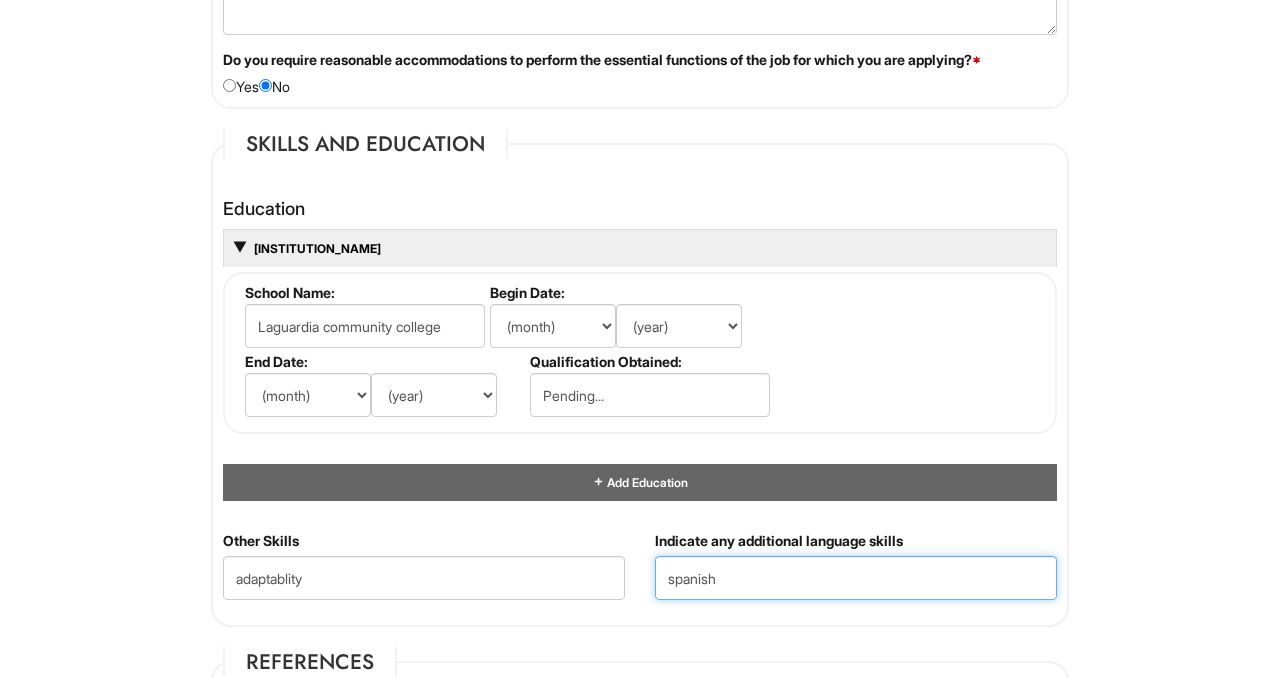 type on "spanish" 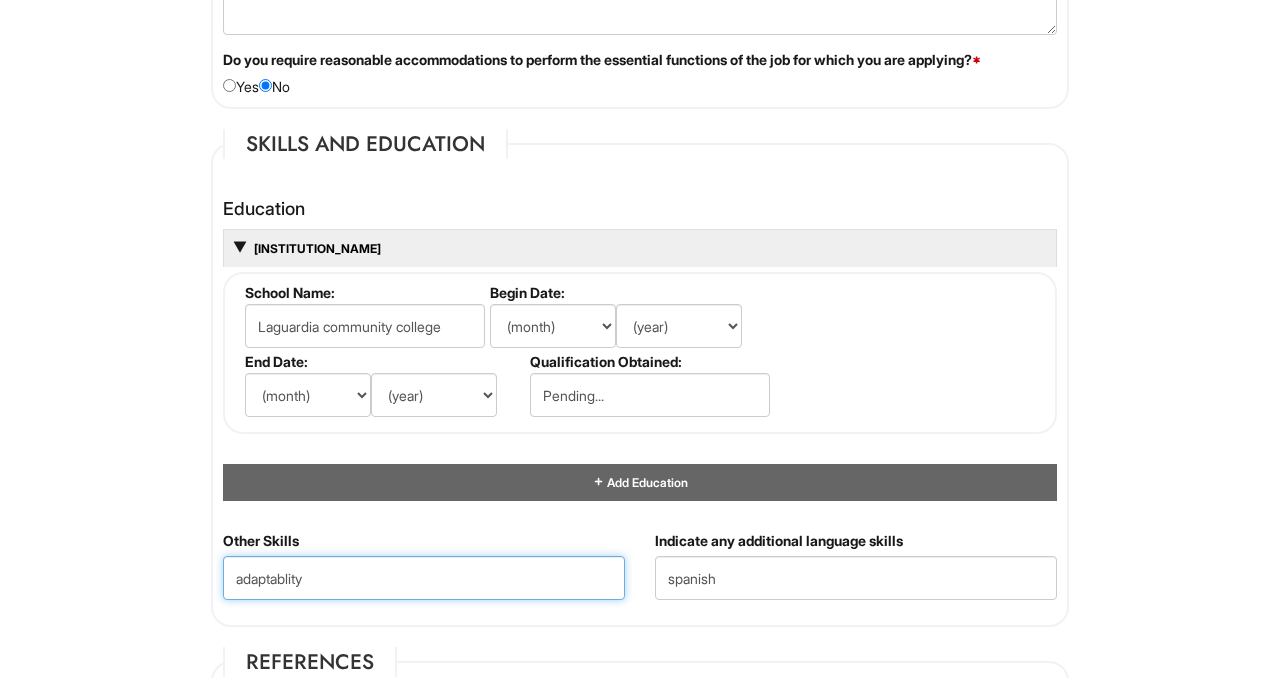 click on "adaptablity" at bounding box center (424, 578) 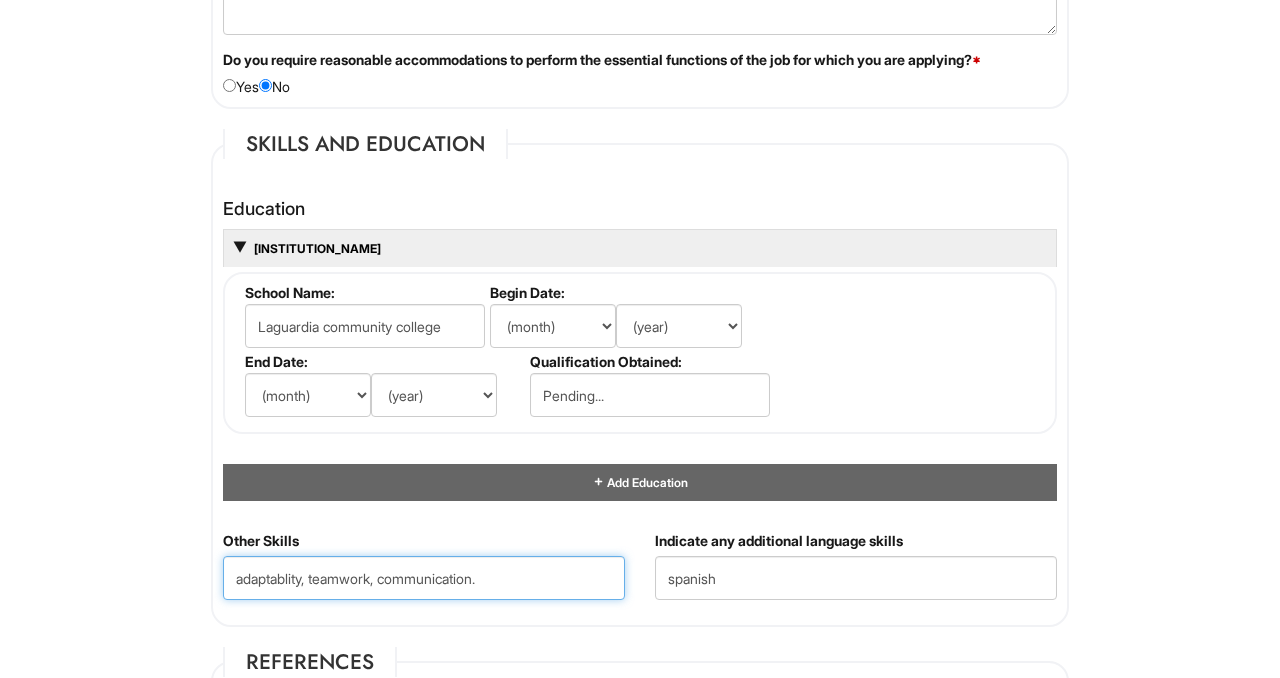 click on "adaptablity, teamwork, communication." at bounding box center [424, 578] 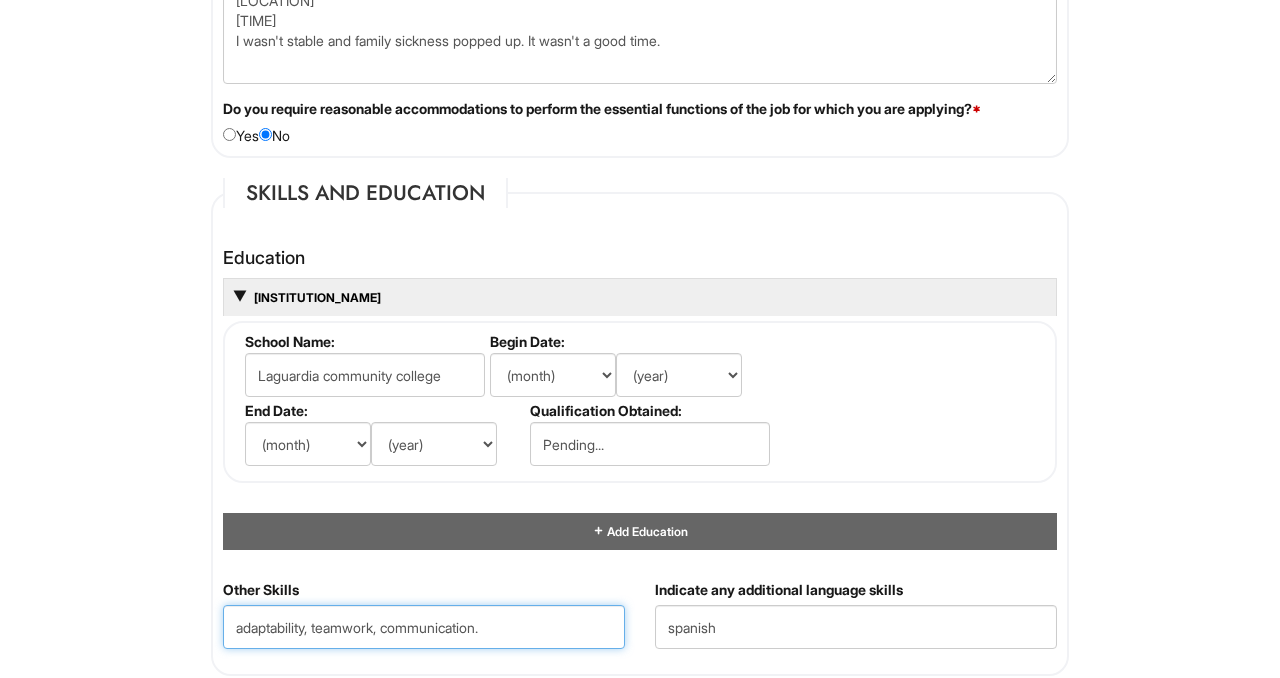 scroll, scrollTop: 1825, scrollLeft: 0, axis: vertical 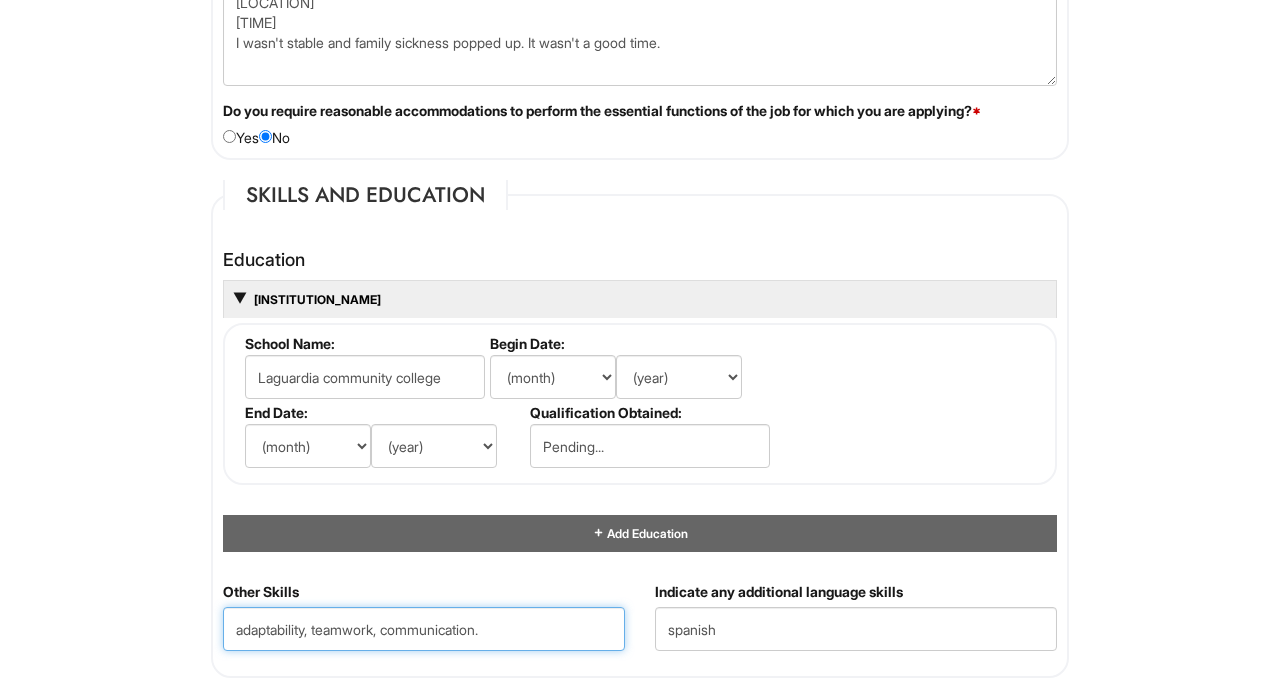 type on "adaptability, teamwork, communication." 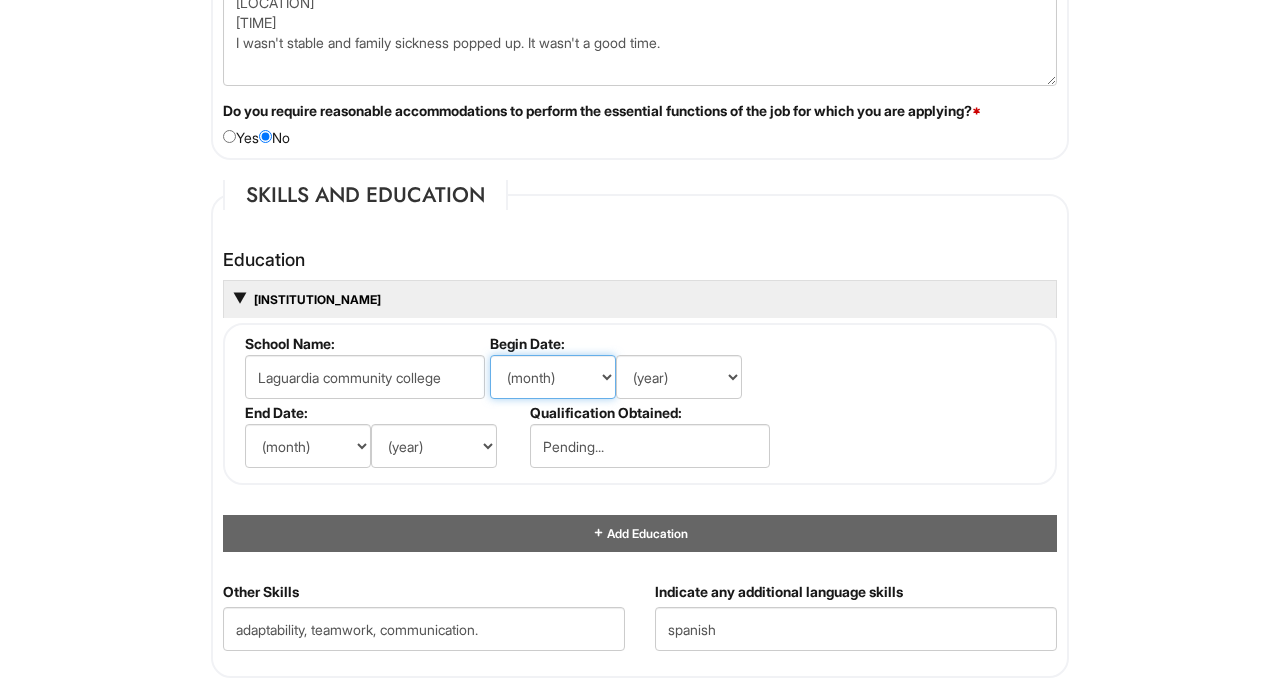 click on "(month) Jan Feb Mar Apr May Jun Jul Aug Sep Oct Nov Dec" at bounding box center (553, 377) 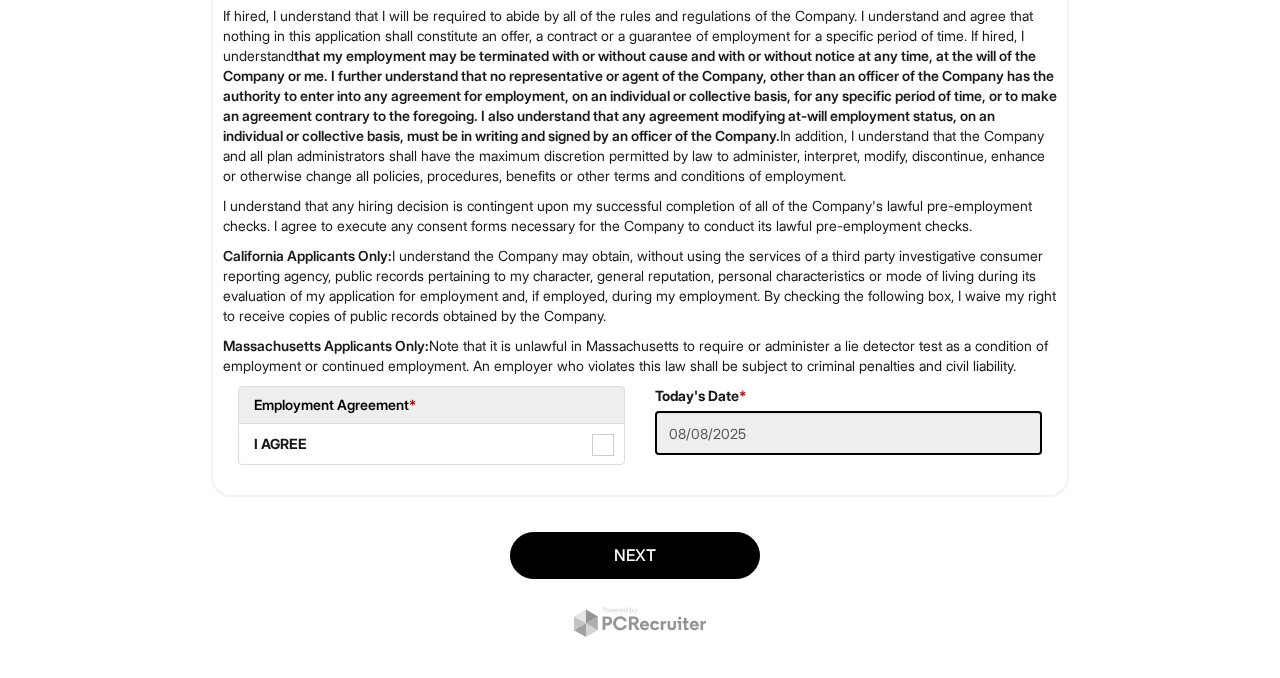 scroll, scrollTop: 3354, scrollLeft: 0, axis: vertical 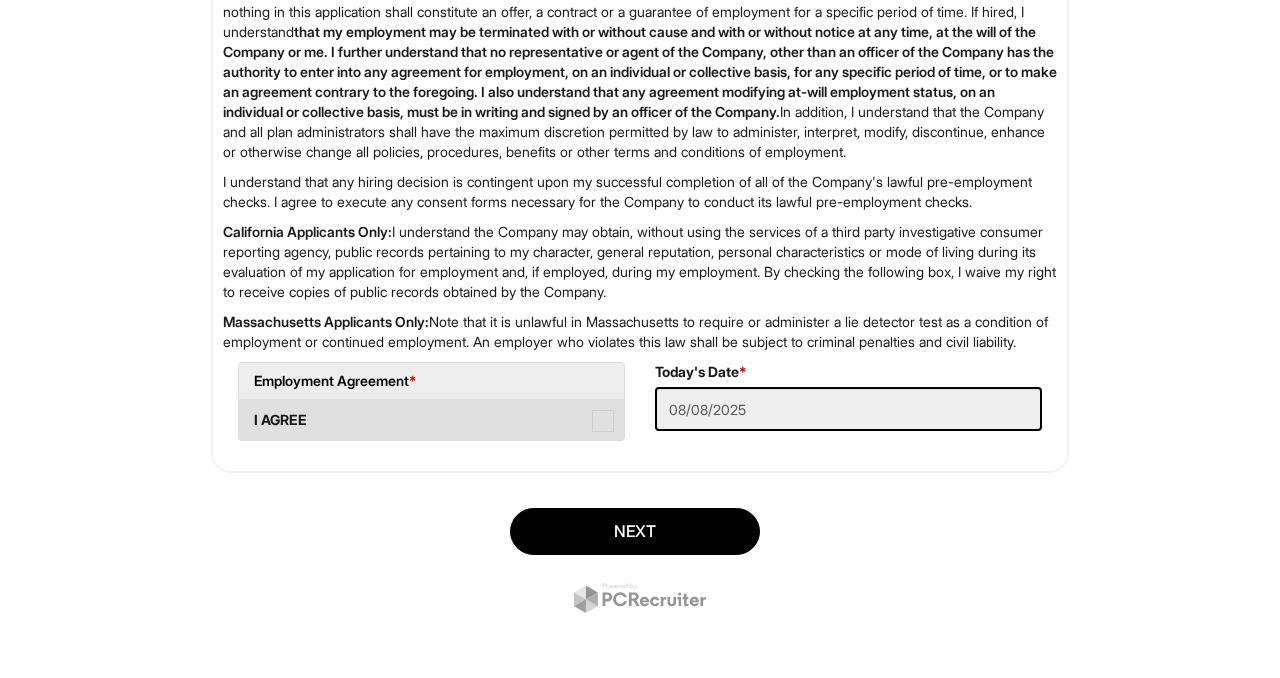 click at bounding box center [603, 421] 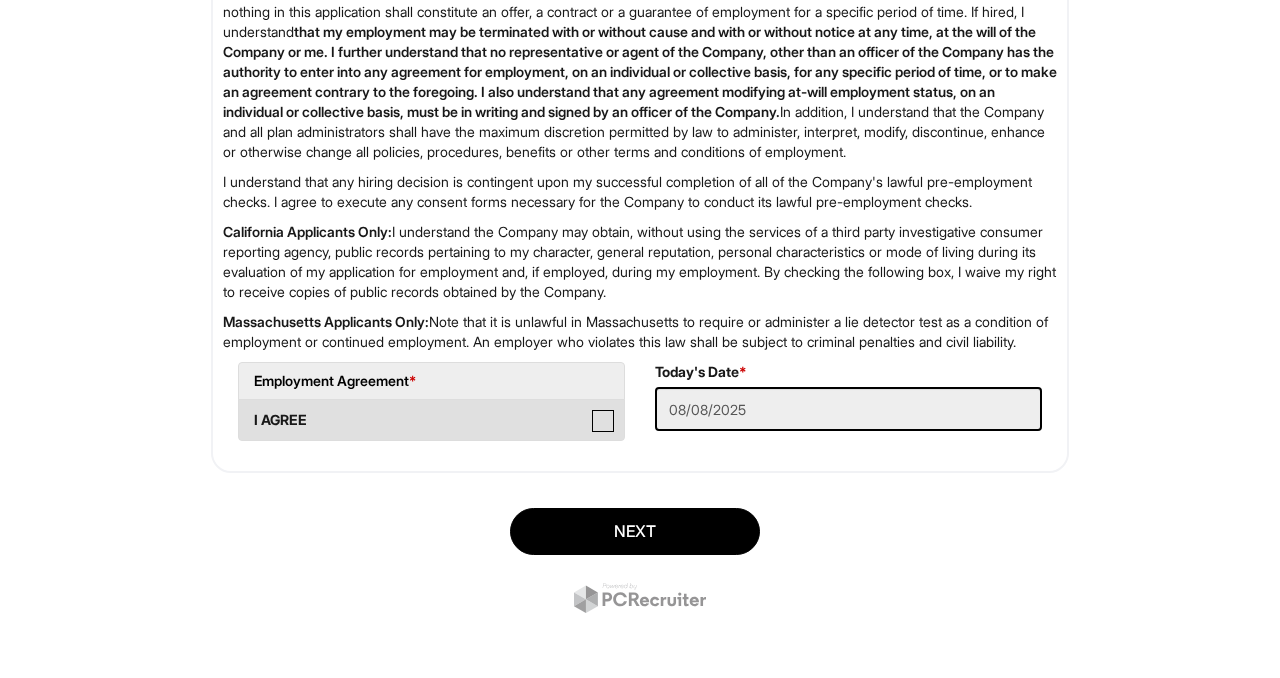 click on "I AGREE" at bounding box center (245, 410) 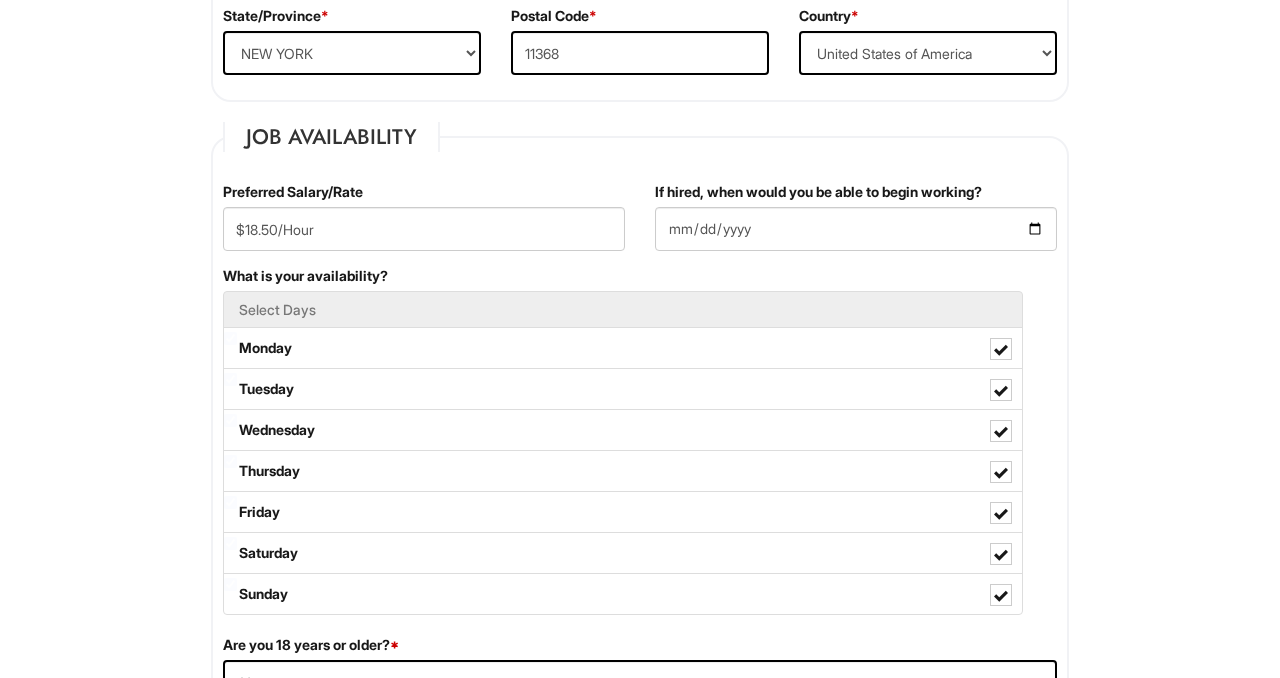 scroll, scrollTop: 713, scrollLeft: 0, axis: vertical 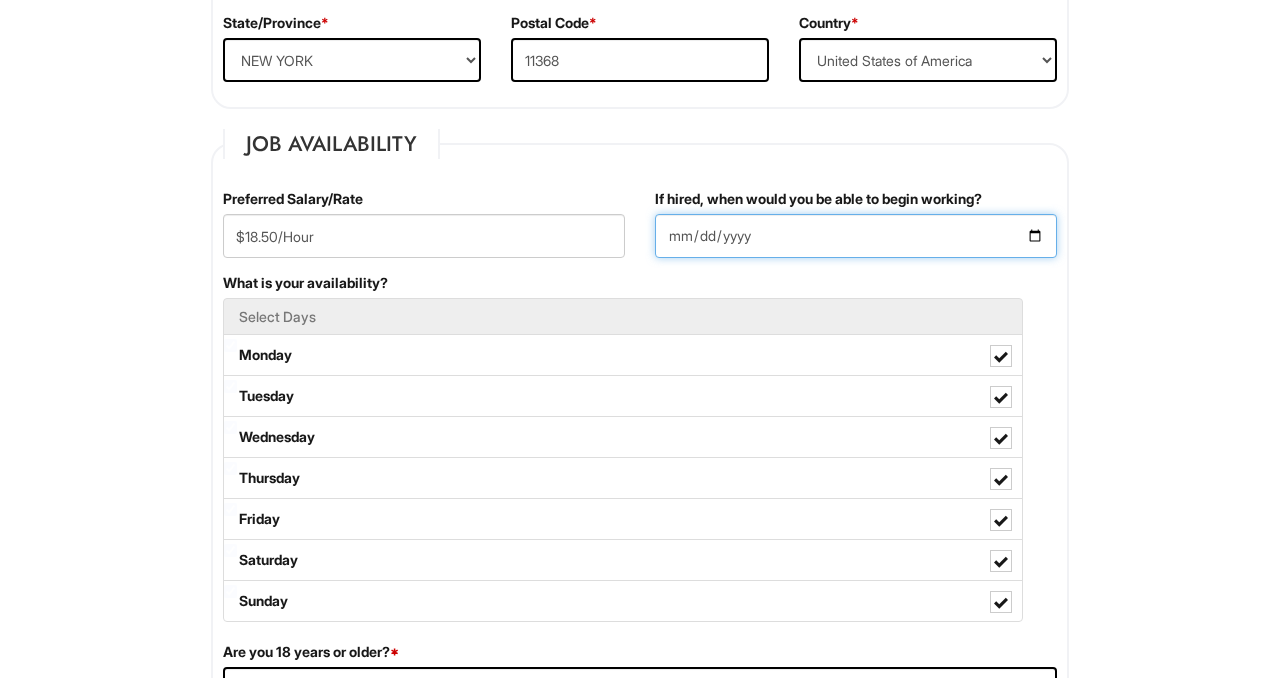 click on "2025-08-13" at bounding box center [856, 236] 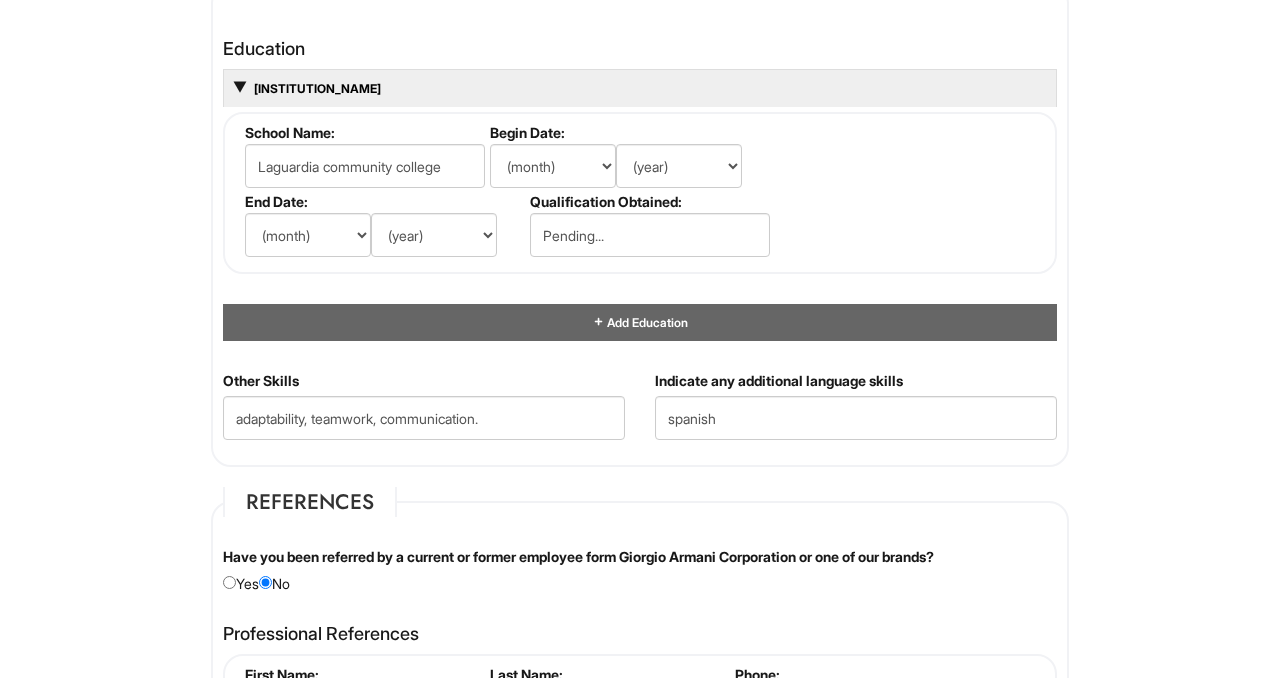scroll, scrollTop: 2038, scrollLeft: 0, axis: vertical 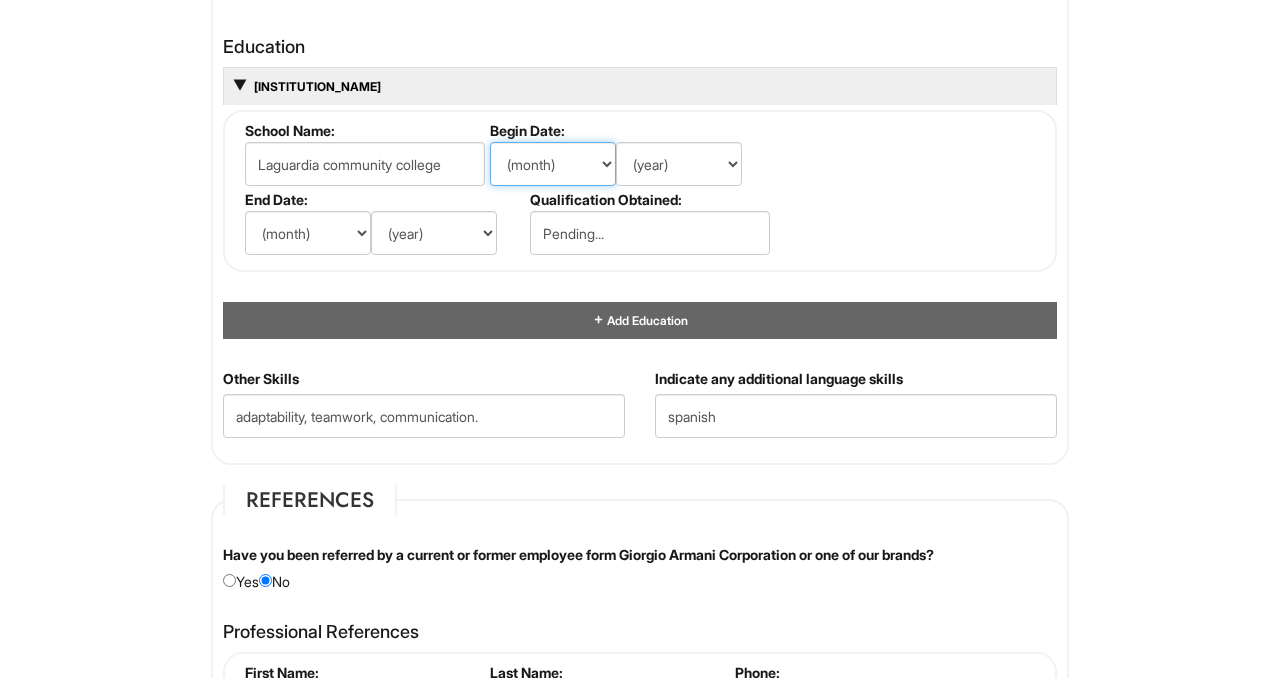 click on "(month) Jan Feb Mar Apr May Jun Jul Aug Sep Oct Nov Dec" at bounding box center [553, 164] 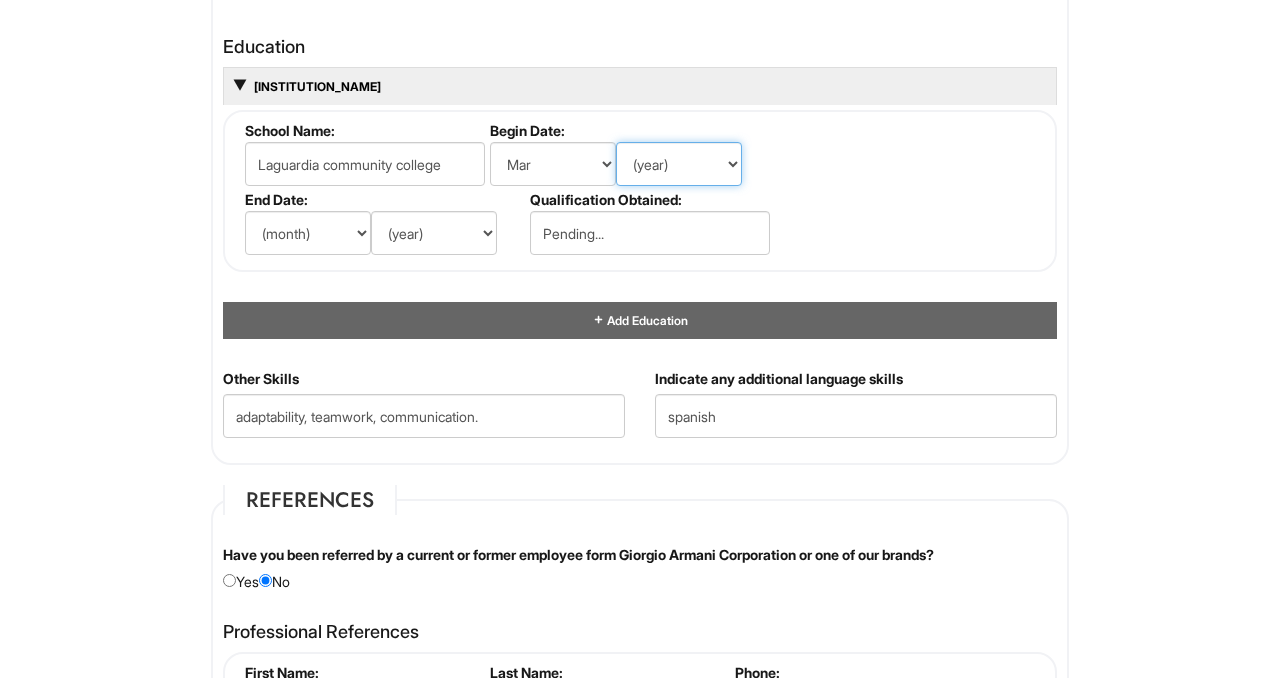 click on "(year) 2029 2028 2027 2026 2025 2024 2023 2022 2021 2020 2019 2018 2017 2016 2015 2014 2013 2012 2011 2010 2009 2008 2007 2006 2005 2004 2003 2002 2001 2000 1999 1998 1997 1996 1995 1994 1993 1992 1991 1990 1989 1988 1987 1986 1985 1984 1983 1982 1981 1980 1979 1978 1977 1976 1975 1974 1973 1972 1971 1970 1969 1968 1967 1966 1965 1964 1963 1962 1961 1960 1959 1958 1957 1956 1955 1954 1953 1952 1951 1950 1949 1948 1947 1946  --  2030 2031 2032 2033 2034 2035 2036 2037 2038 2039 2040 2041 2042 2043 2044 2045 2046 2047 2048 2049 2050 2051 2052 2053 2054 2055 2056 2057 2058 2059 2060 2061 2062 2063 2064" at bounding box center (679, 164) 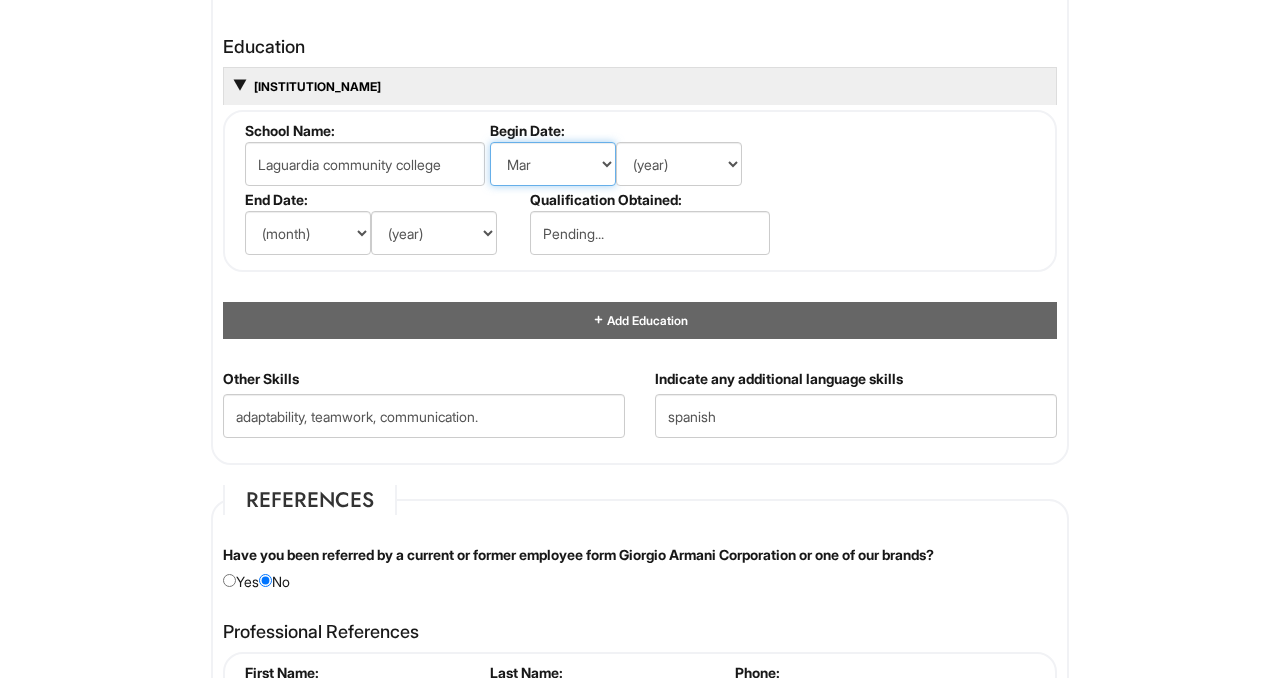 click on "(month) Jan Feb Mar Apr May Jun Jul Aug Sep Oct Nov Dec" at bounding box center (553, 164) 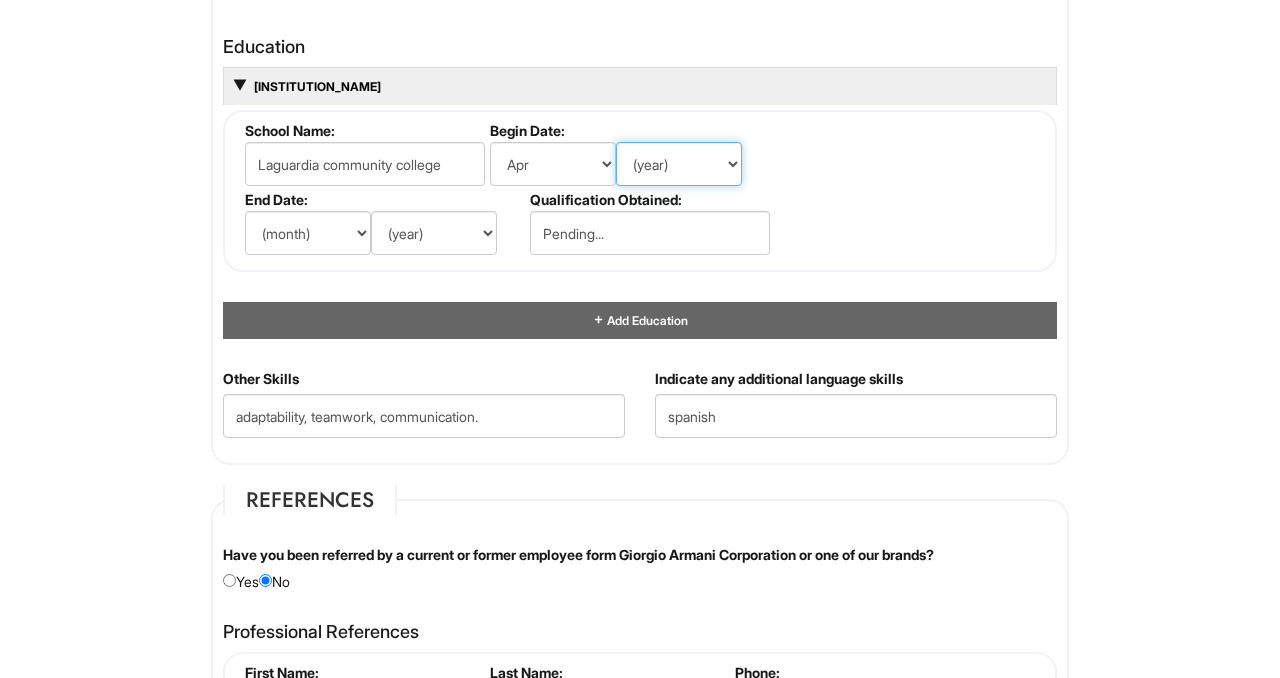 click on "(year) 2029 2028 2027 2026 2025 2024 2023 2022 2021 2020 2019 2018 2017 2016 2015 2014 2013 2012 2011 2010 2009 2008 2007 2006 2005 2004 2003 2002 2001 2000 1999 1998 1997 1996 1995 1994 1993 1992 1991 1990 1989 1988 1987 1986 1985 1984 1983 1982 1981 1980 1979 1978 1977 1976 1975 1974 1973 1972 1971 1970 1969 1968 1967 1966 1965 1964 1963 1962 1961 1960 1959 1958 1957 1956 1955 1954 1953 1952 1951 1950 1949 1948 1947 1946  --  2030 2031 2032 2033 2034 2035 2036 2037 2038 2039 2040 2041 2042 2043 2044 2045 2046 2047 2048 2049 2050 2051 2052 2053 2054 2055 2056 2057 2058 2059 2060 2061 2062 2063 2064" at bounding box center [679, 164] 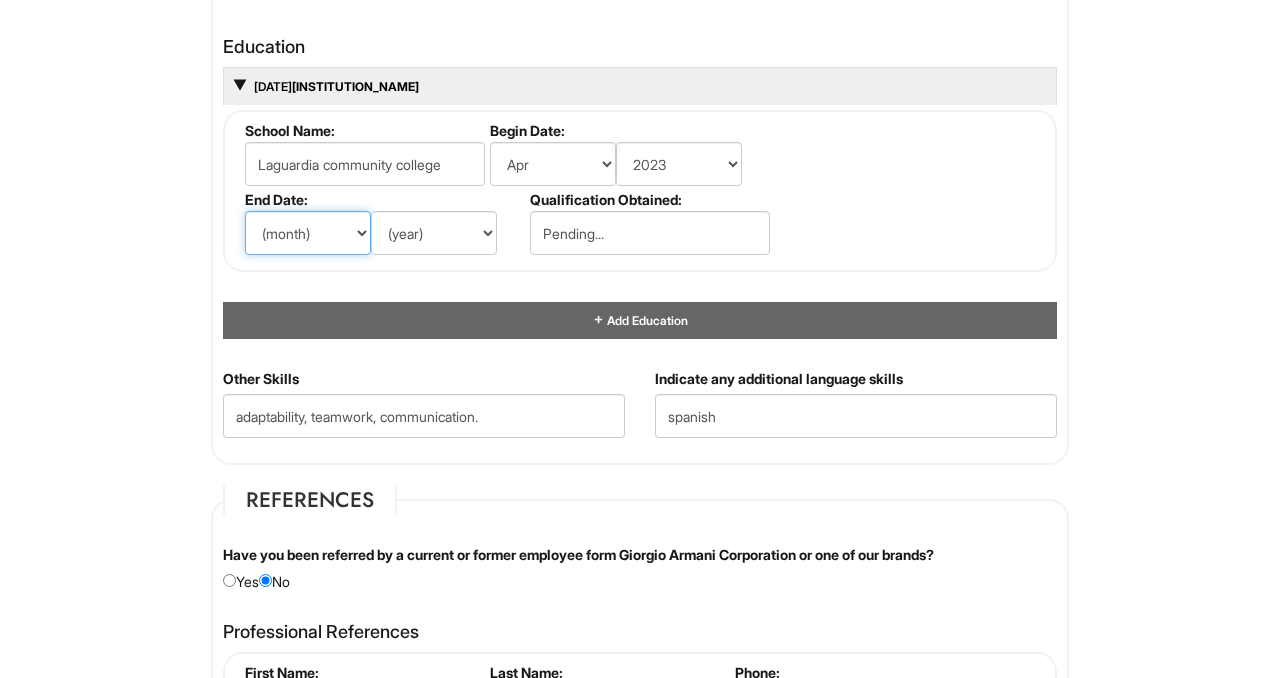 click on "(month) Jan Feb Mar Apr May Jun Jul Aug Sep Oct Nov Dec" at bounding box center (308, 233) 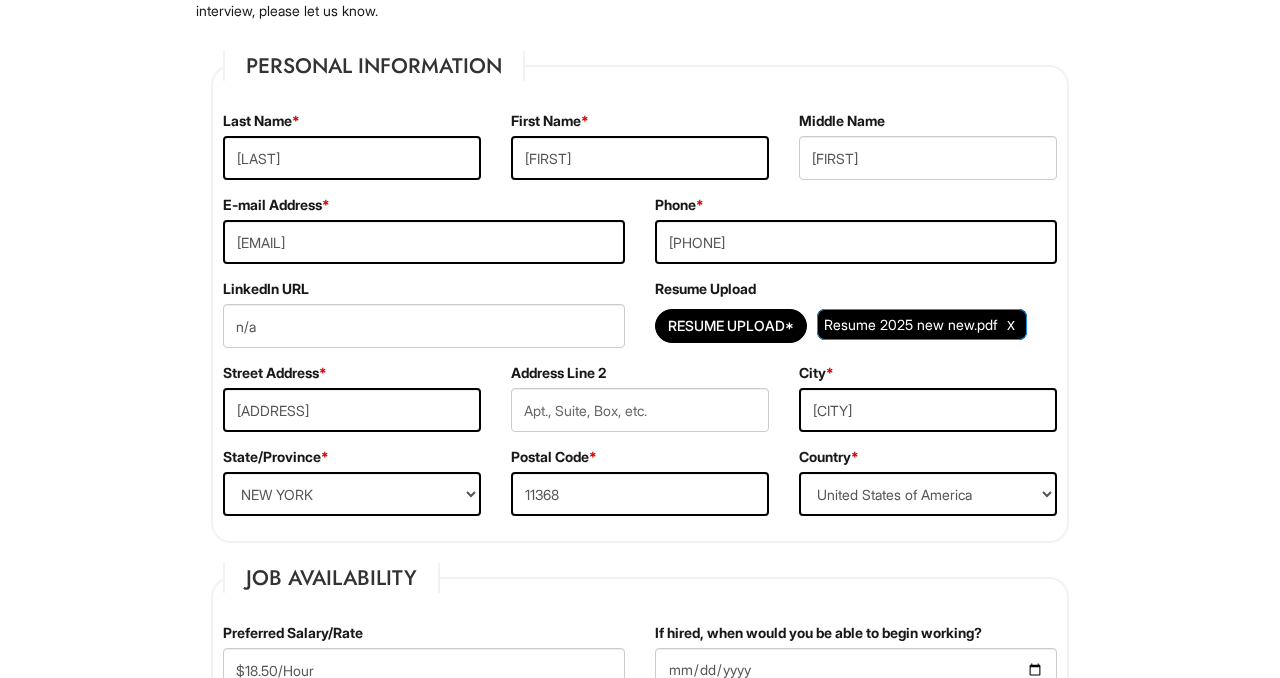 scroll, scrollTop: 0, scrollLeft: 0, axis: both 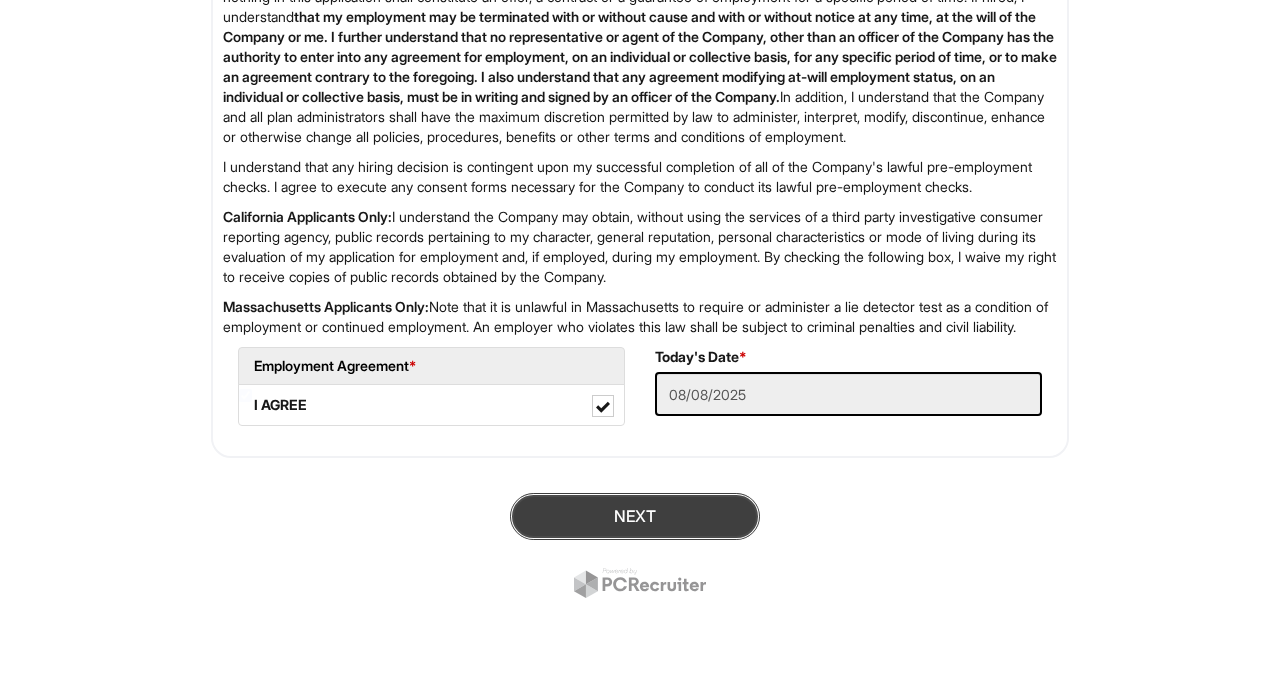 click on "Next" at bounding box center (635, 516) 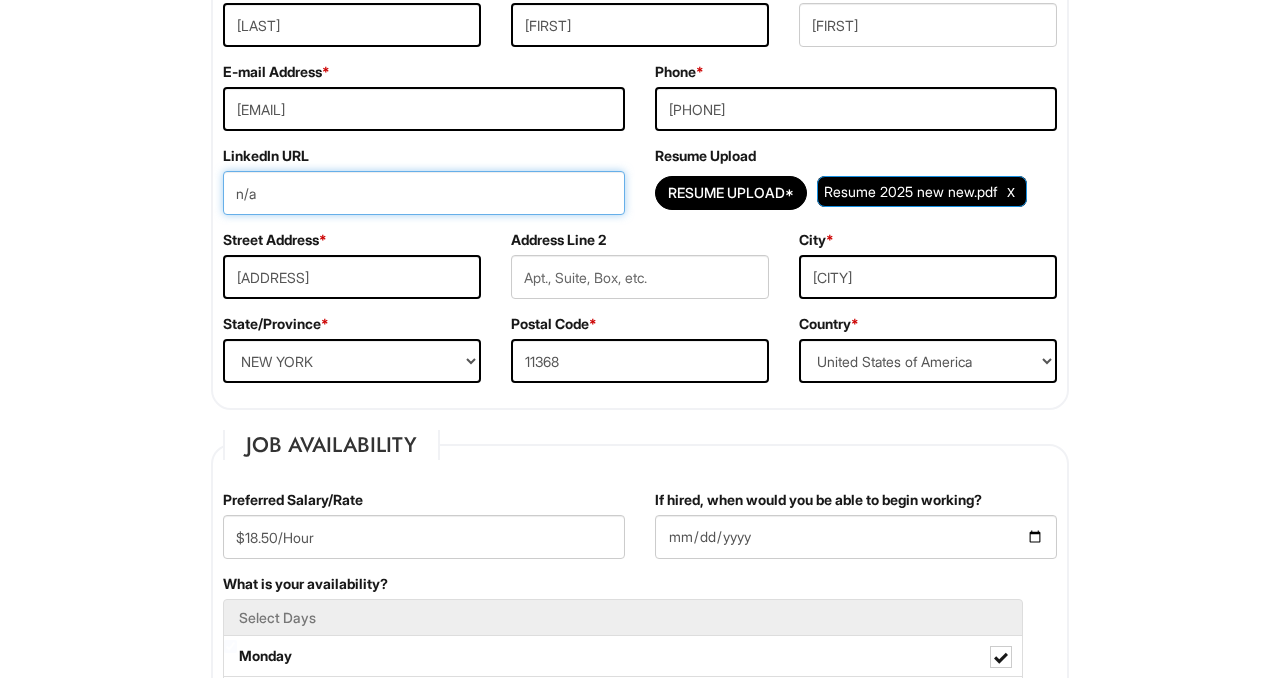 scroll, scrollTop: 406, scrollLeft: 0, axis: vertical 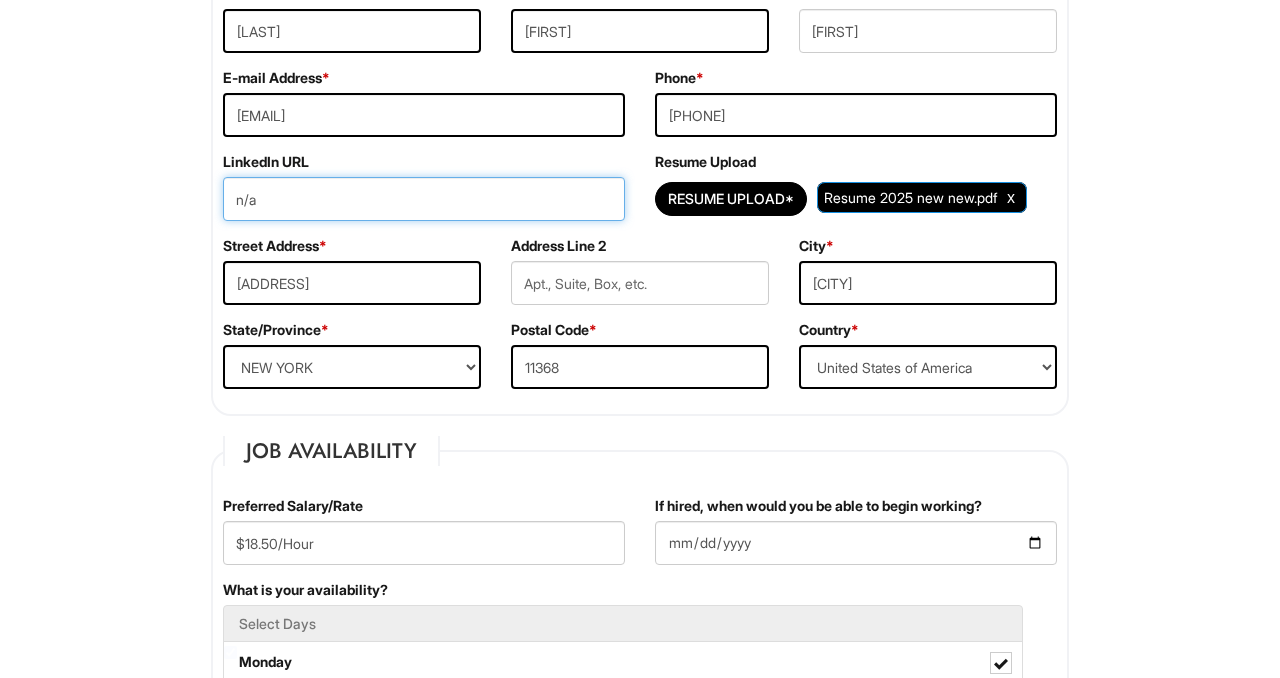 drag, startPoint x: 302, startPoint y: 200, endPoint x: 187, endPoint y: 199, distance: 115.00435 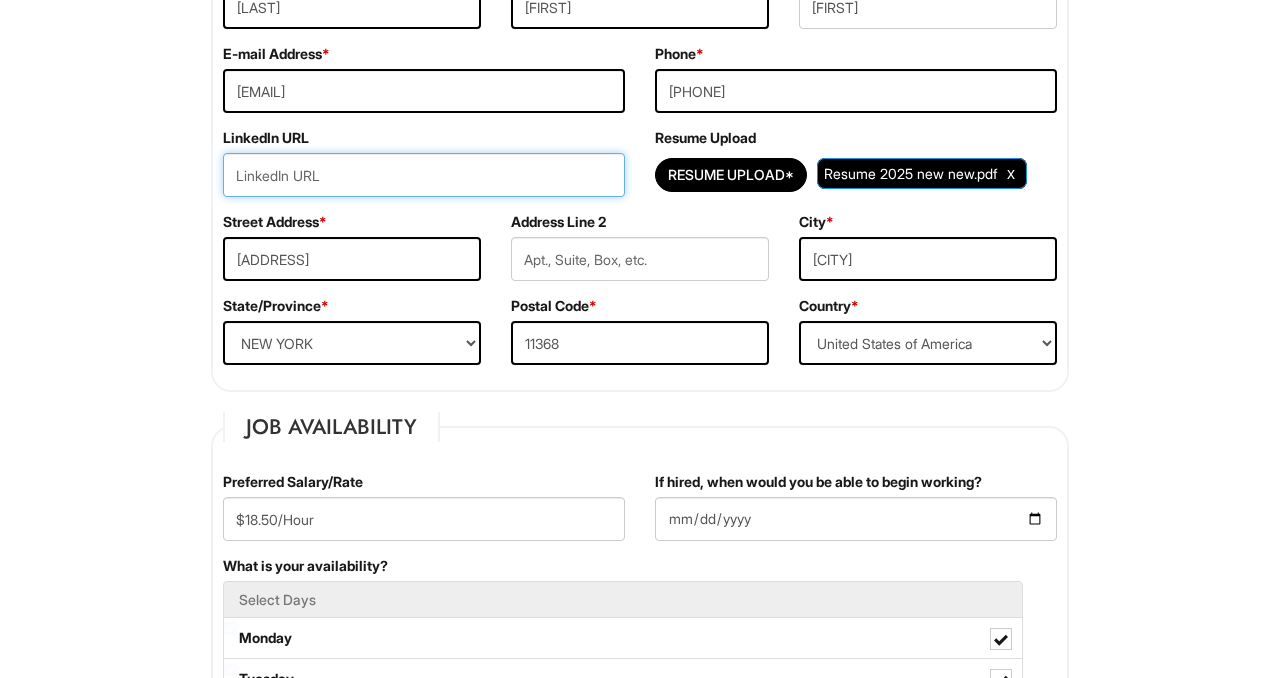 scroll, scrollTop: 273, scrollLeft: 0, axis: vertical 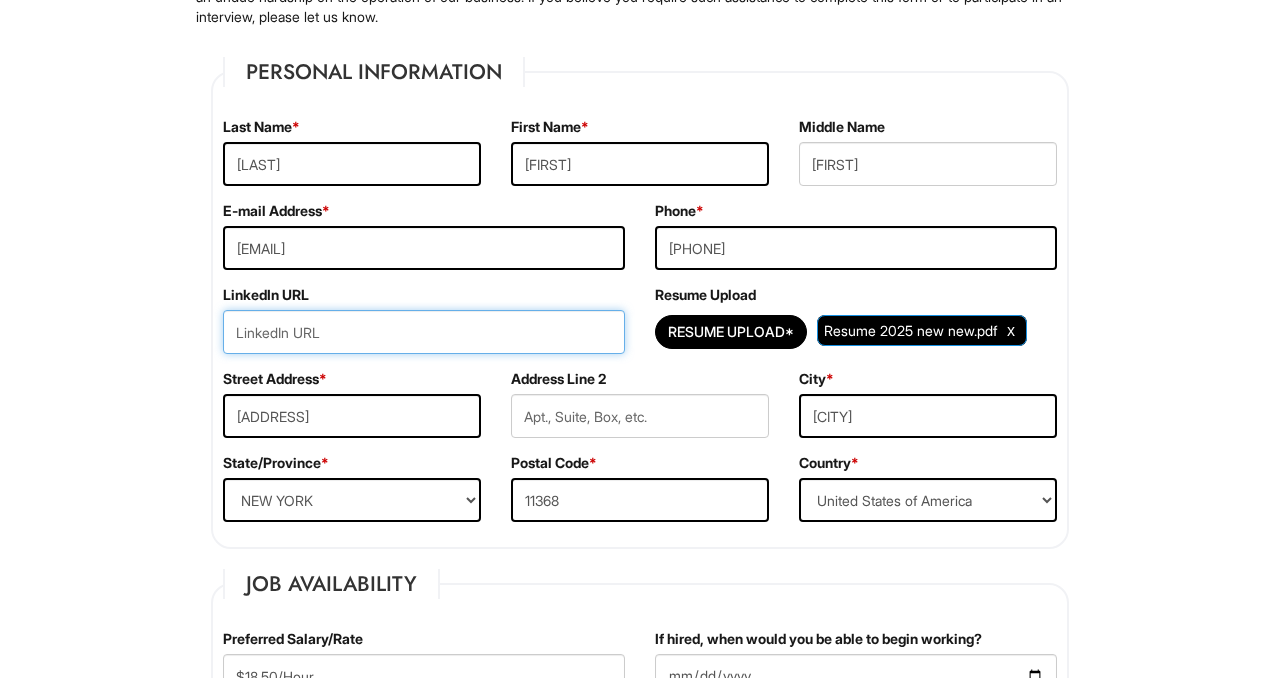 paste on "https://www.linkedin.com/in/estiben-meza-46a215141/" 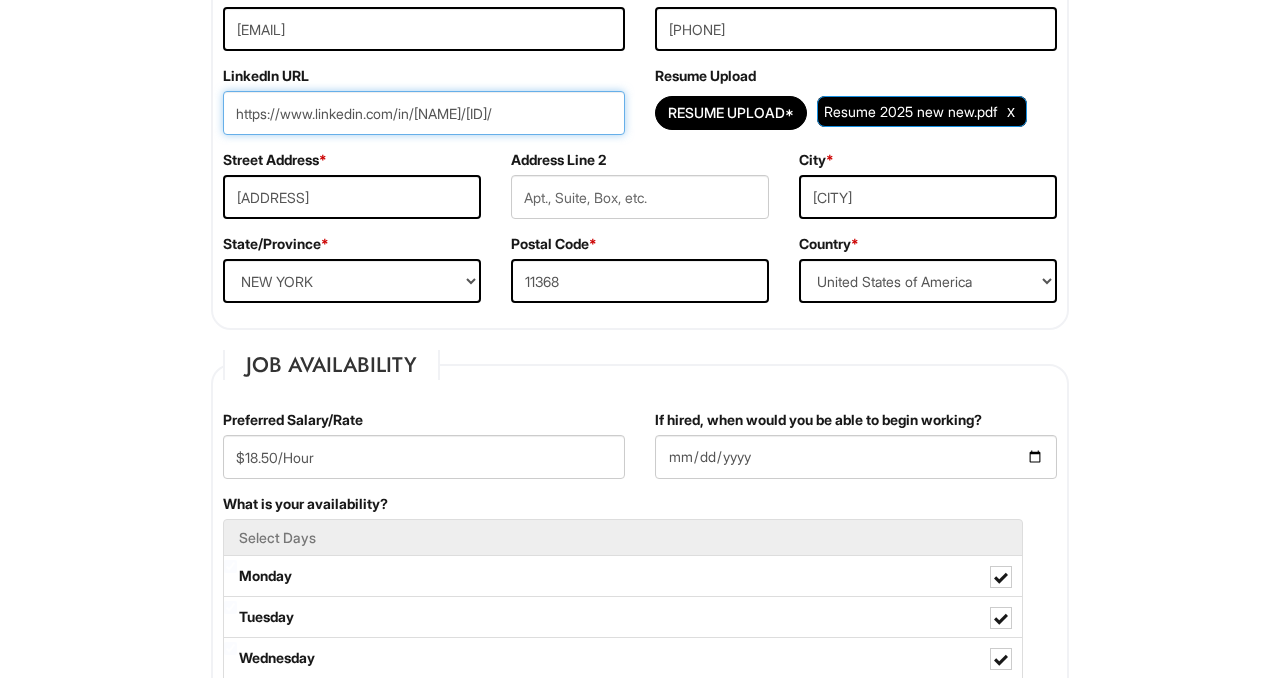 scroll, scrollTop: 483, scrollLeft: 0, axis: vertical 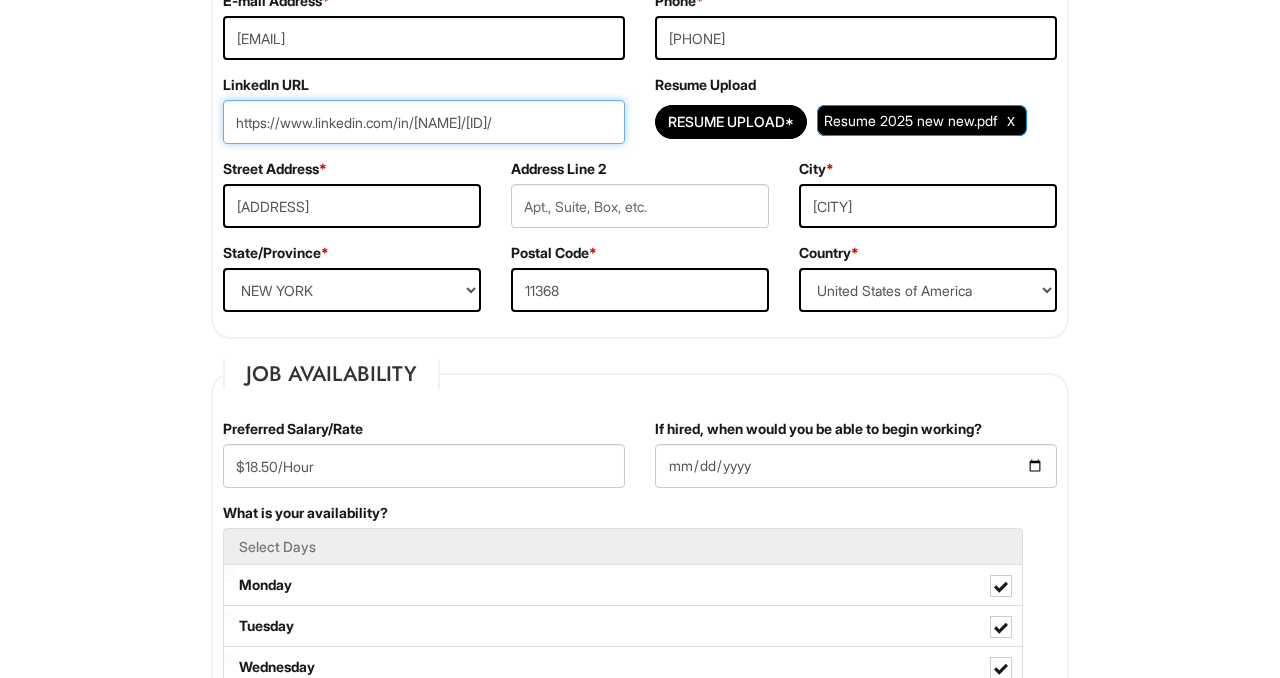 type on "https://www.linkedin.com/in/estiben-meza-46a215141/" 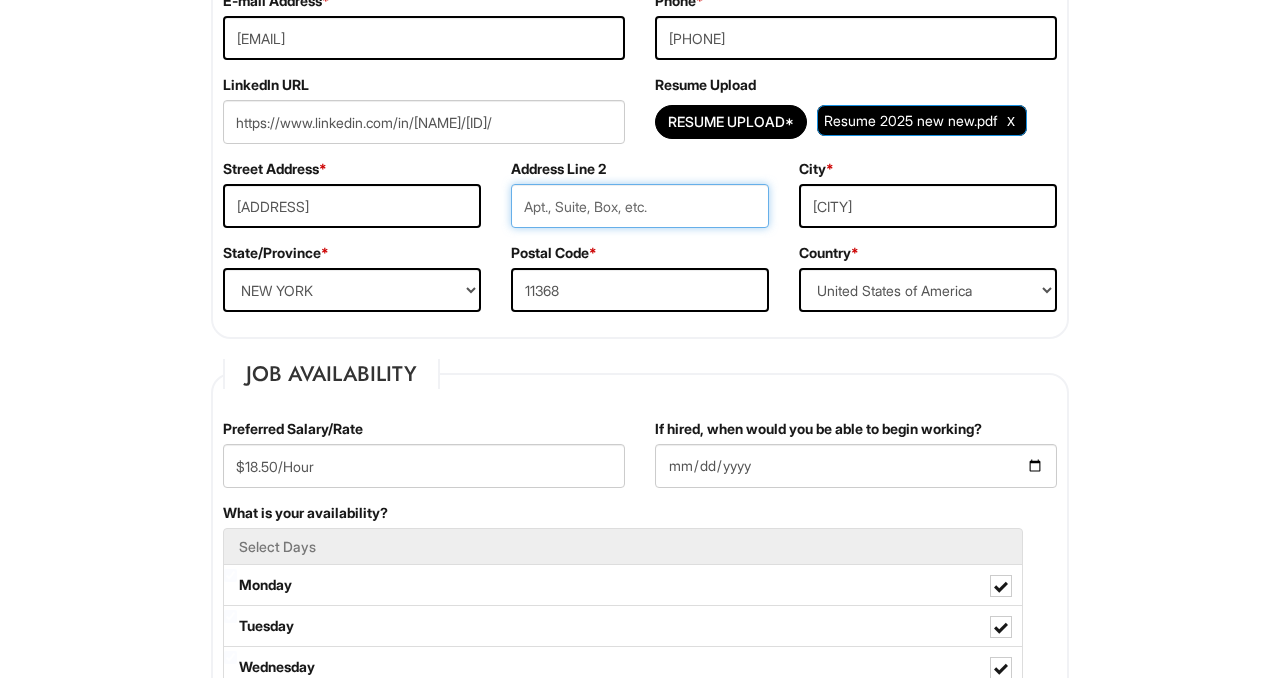 click at bounding box center [640, 206] 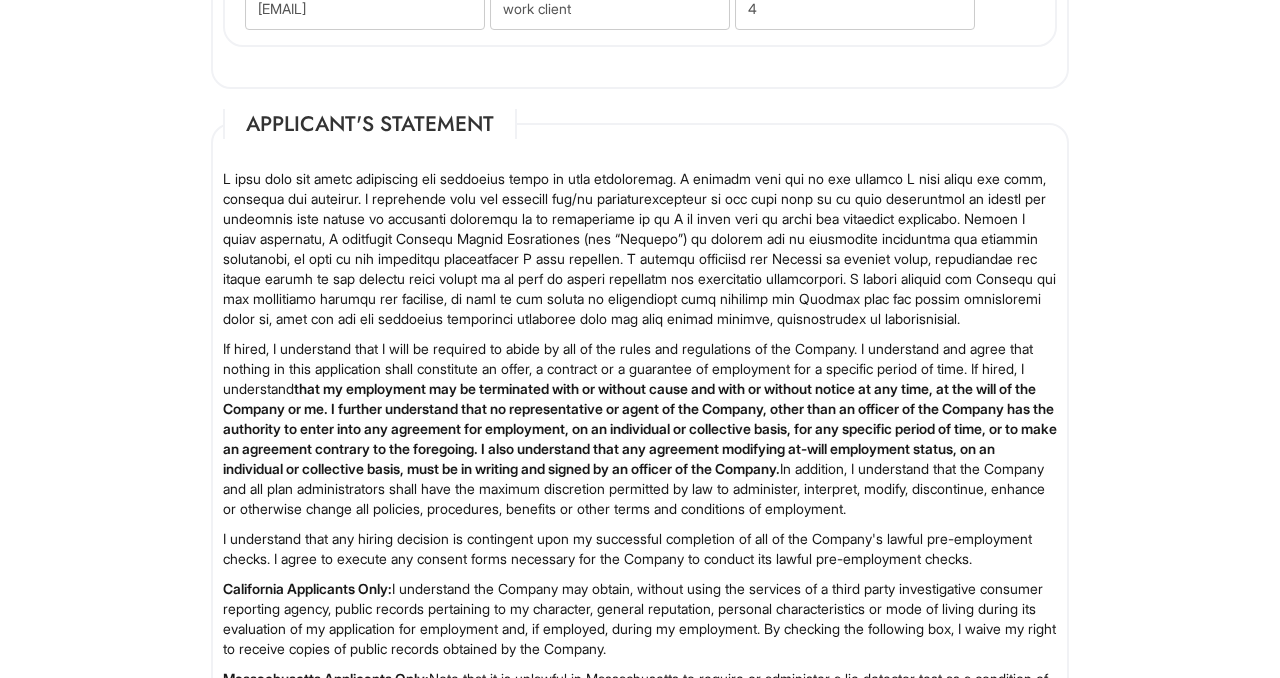 scroll, scrollTop: 3448, scrollLeft: 0, axis: vertical 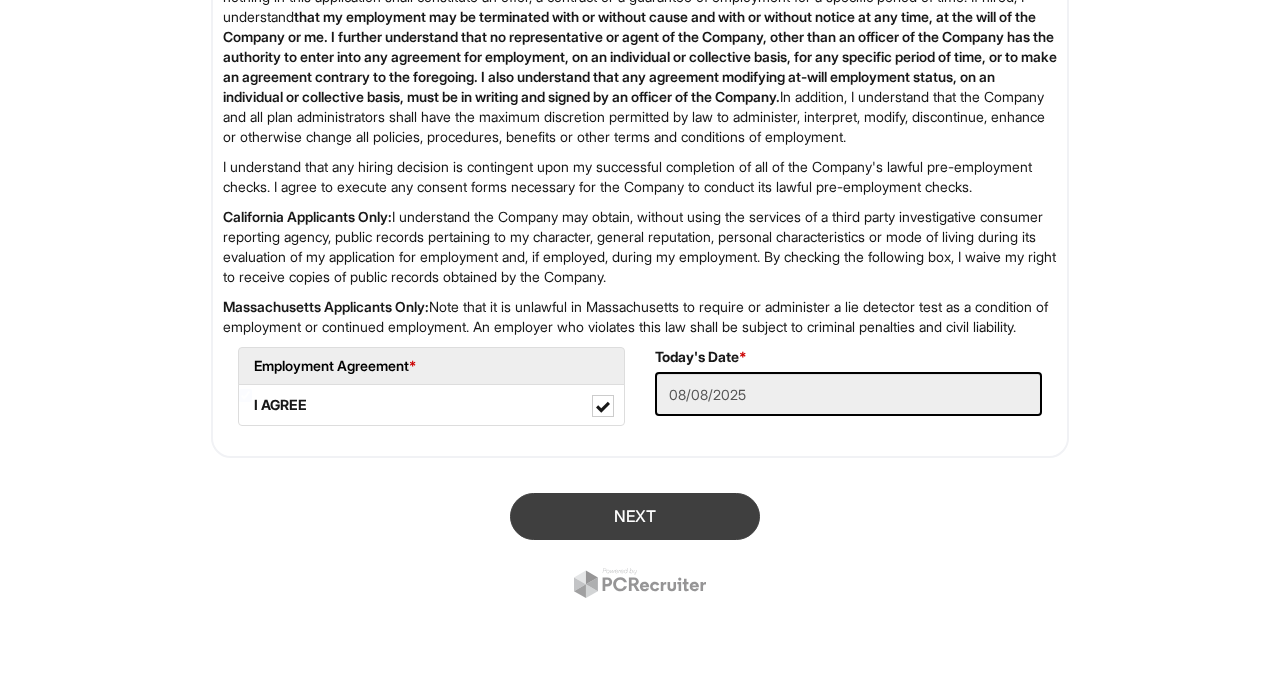 type on "2nd floor" 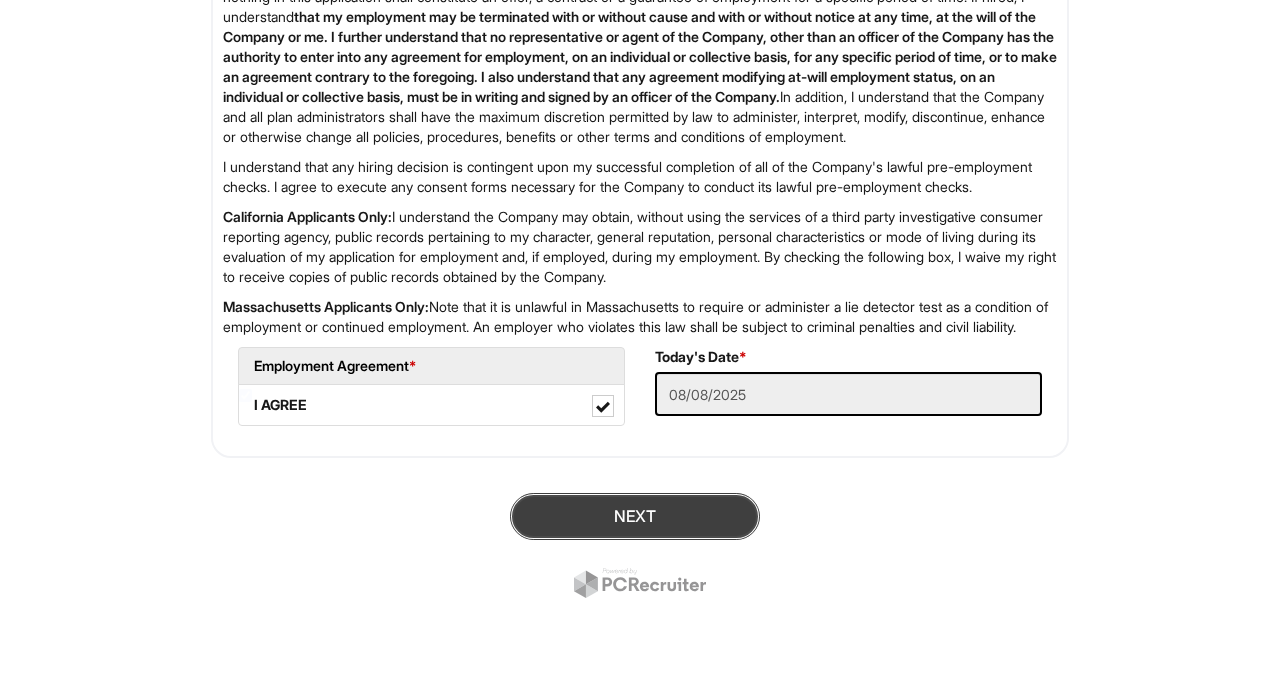 click on "Next" at bounding box center [635, 516] 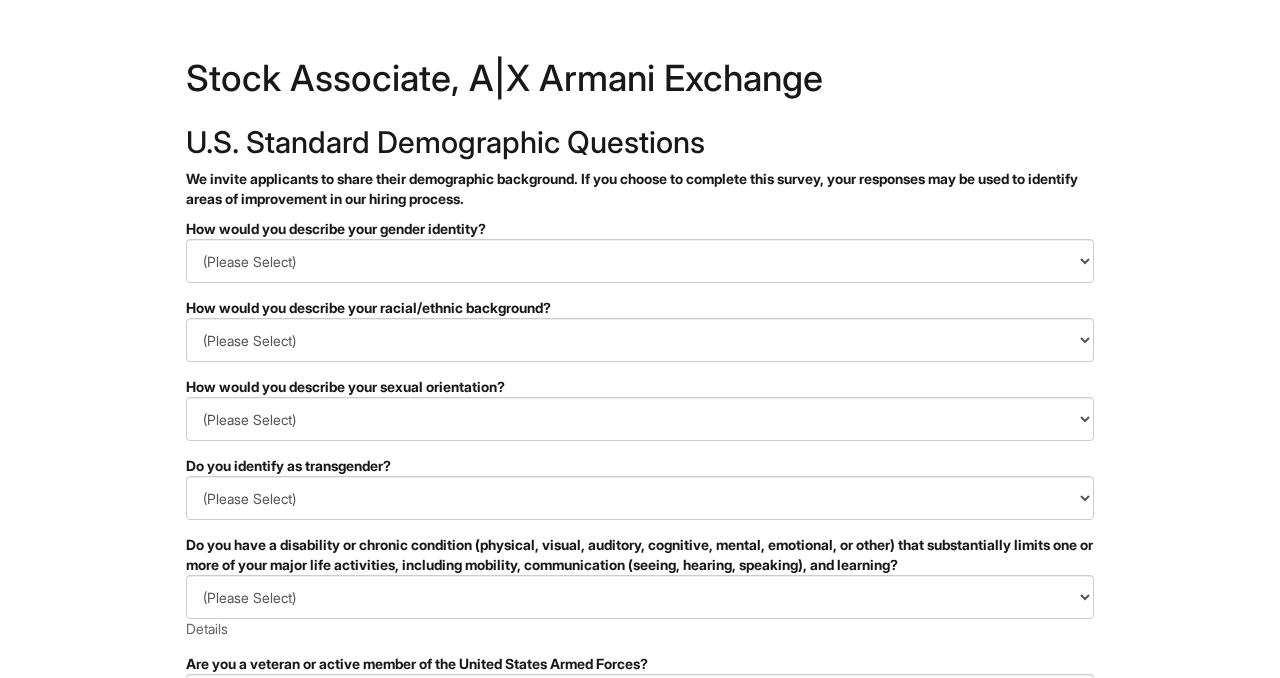 scroll, scrollTop: 0, scrollLeft: 0, axis: both 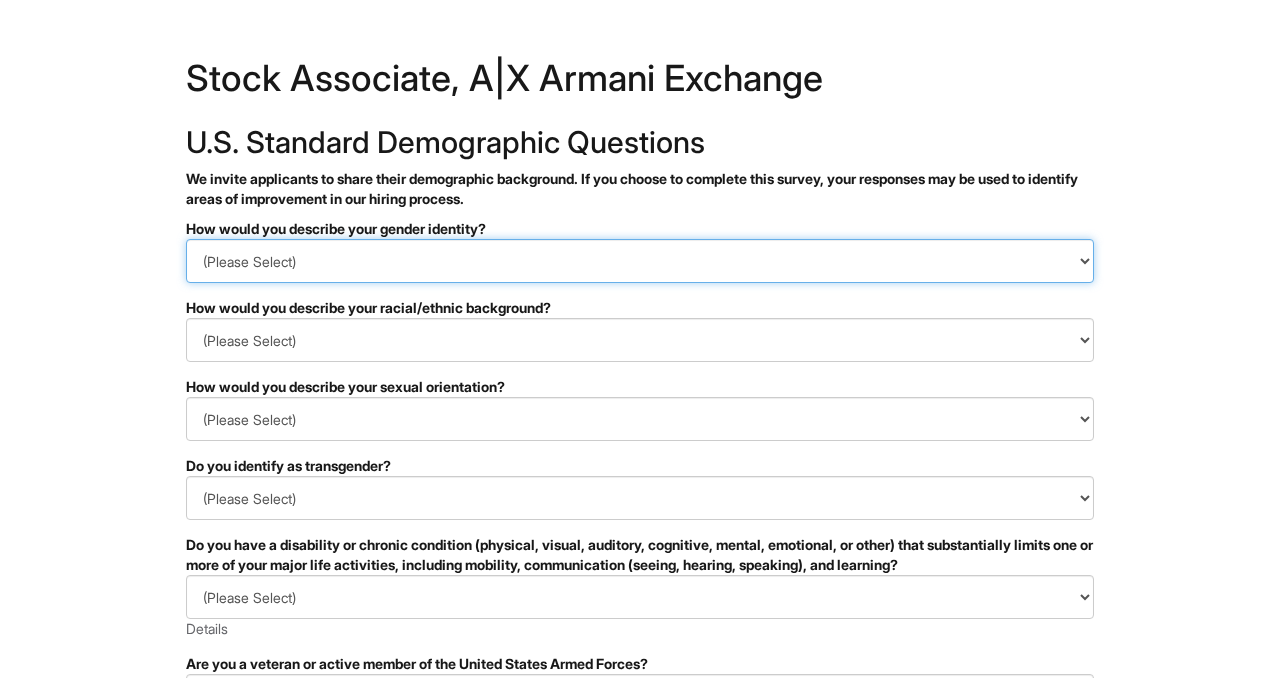 click on "(Please Select) Man Woman Non-binary I prefer to self-describe I don't wish to answer" at bounding box center [640, 261] 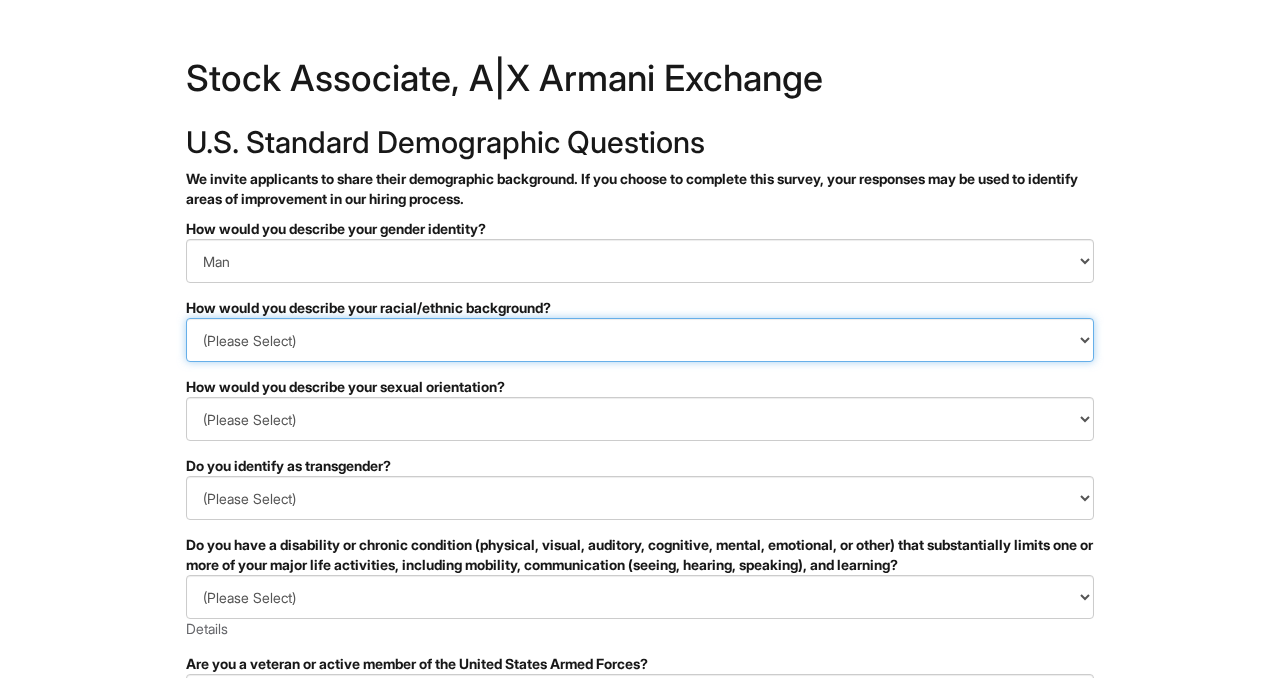 click on "(Please Select) Black or of African descent    East Asian    Hispanic, Latinx or of Spanish Origin    Indigenous, American Indian or Alaska Native    Middle Eastern or North African    Native Hawaiian or Pacific Islander    South Asian    Southeast Asian    White or European    I prefer to self-describe    I don't wish to answer" at bounding box center [640, 340] 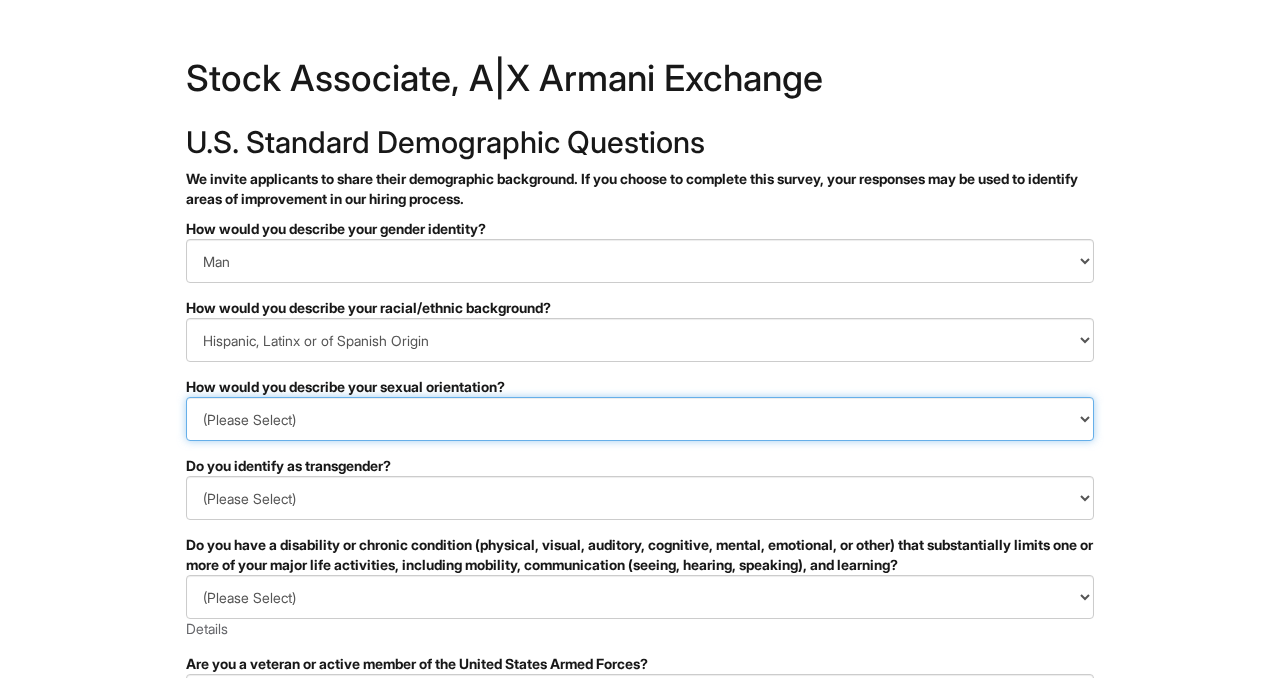 click on "(Please Select) Asexual Bisexual and/or pansexual Gay Heterosexual Lesbian Queer I prefer to self-describe I don't wish to answer" at bounding box center (640, 419) 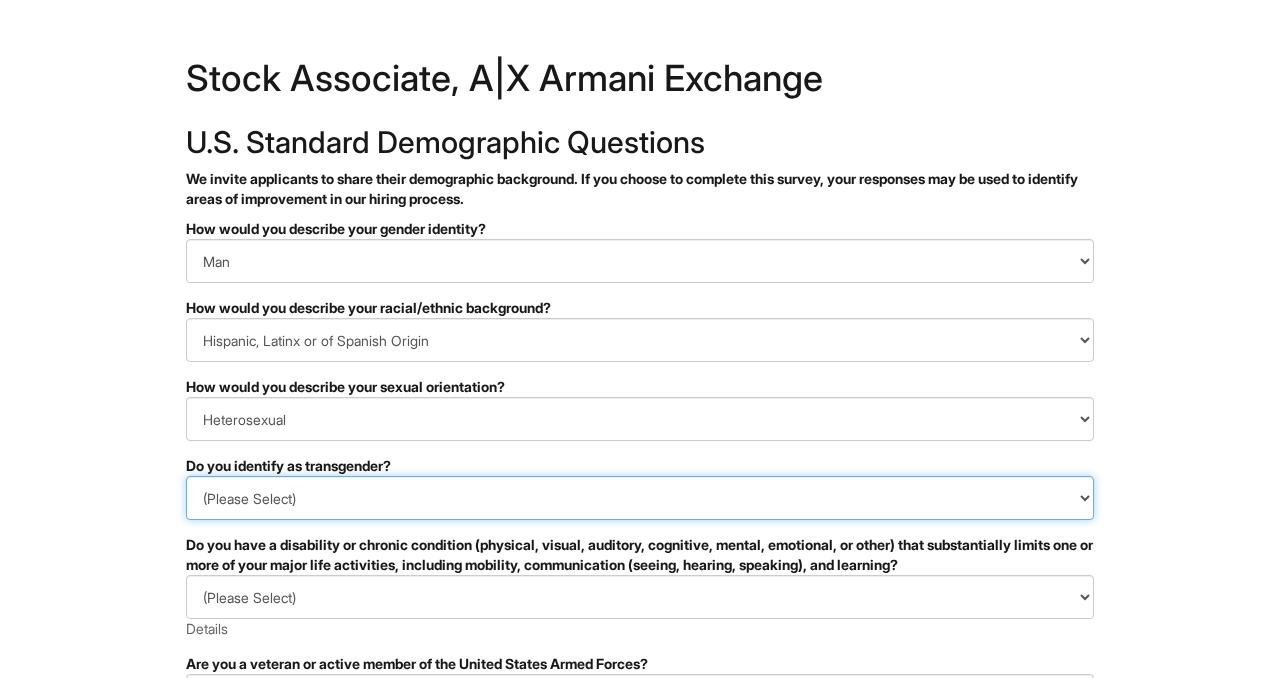 click on "(Please Select) Yes No I prefer to self-describe I don't wish to answer" at bounding box center (640, 498) 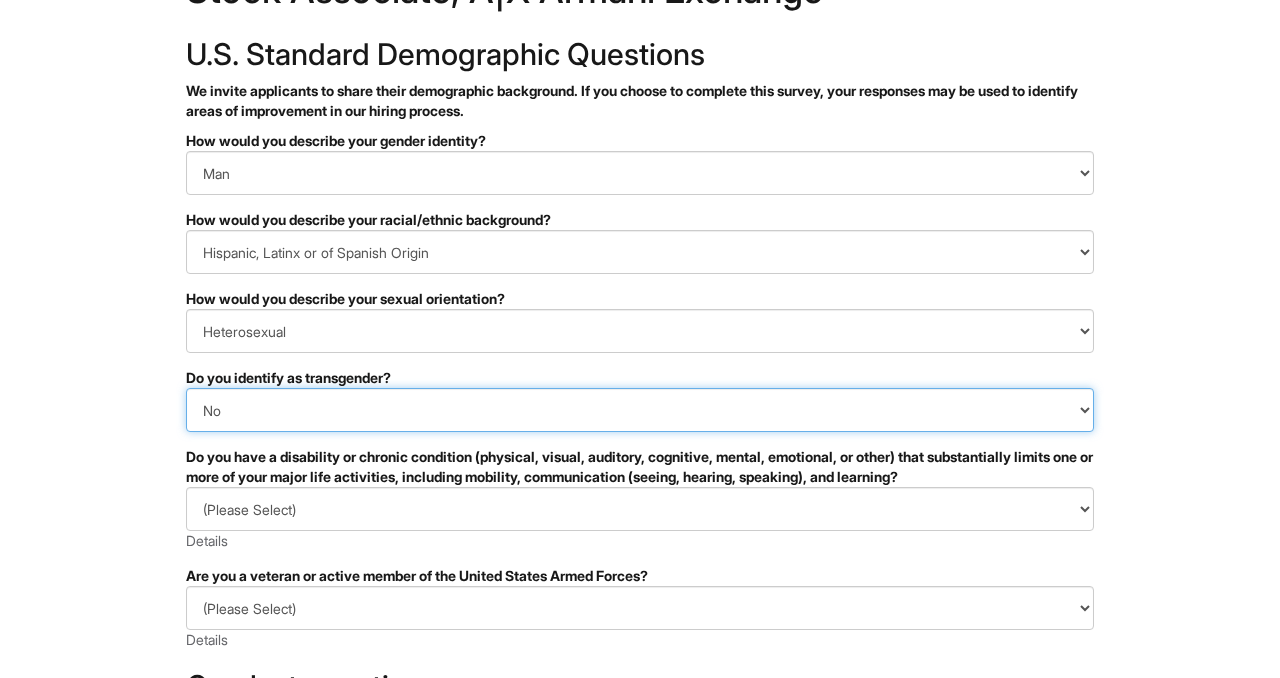 scroll, scrollTop: 139, scrollLeft: 0, axis: vertical 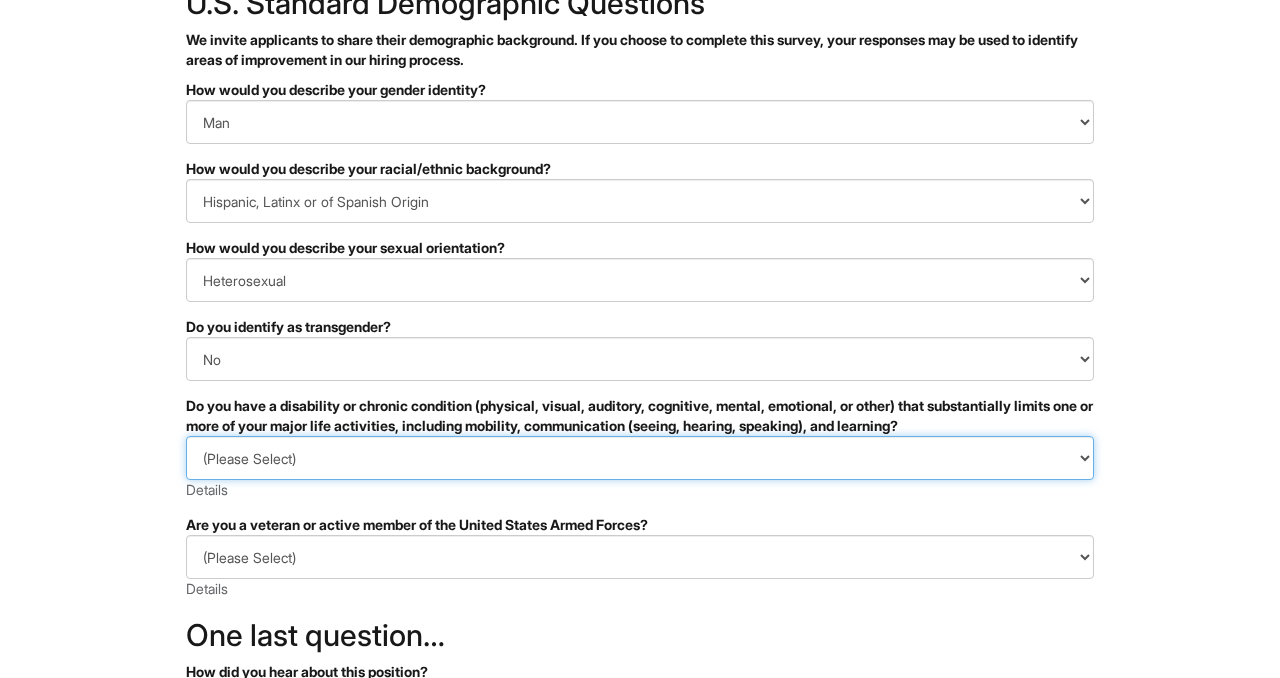 click on "(Please Select) YES, I HAVE A DISABILITY (or previously had a disability) NO, I DON'T HAVE A DISABILITY I DON'T WISH TO ANSWER" at bounding box center (640, 458) 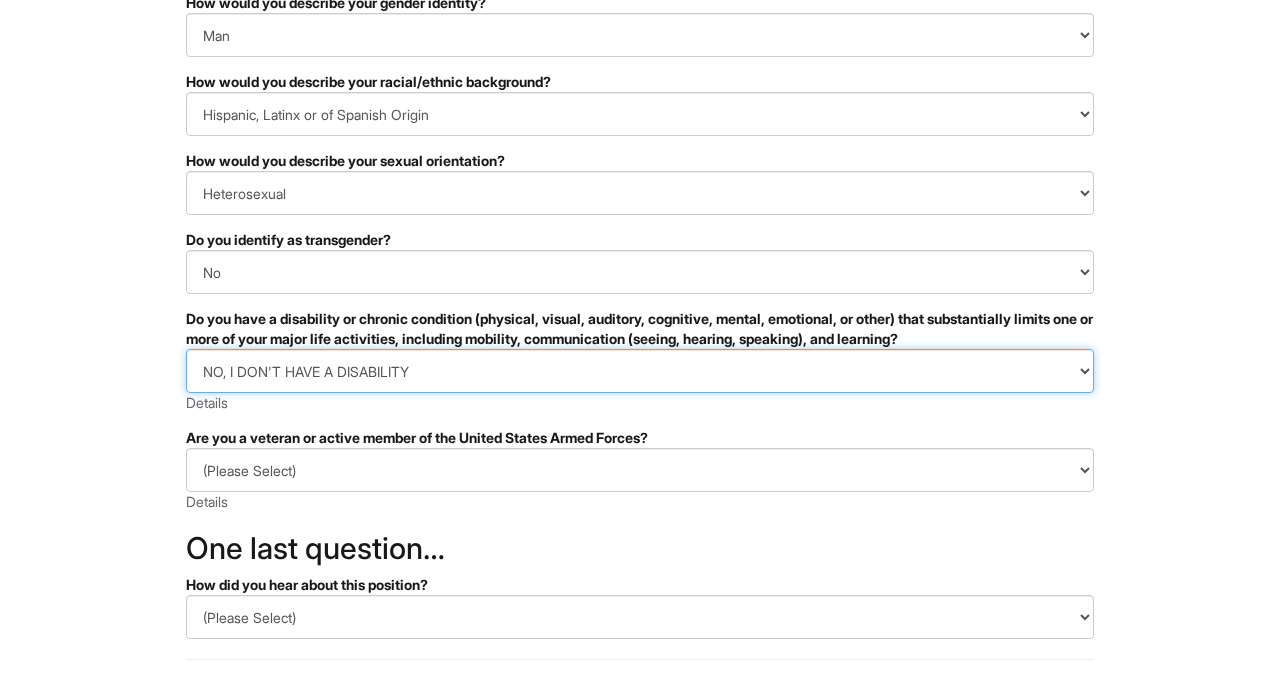 scroll, scrollTop: 229, scrollLeft: 0, axis: vertical 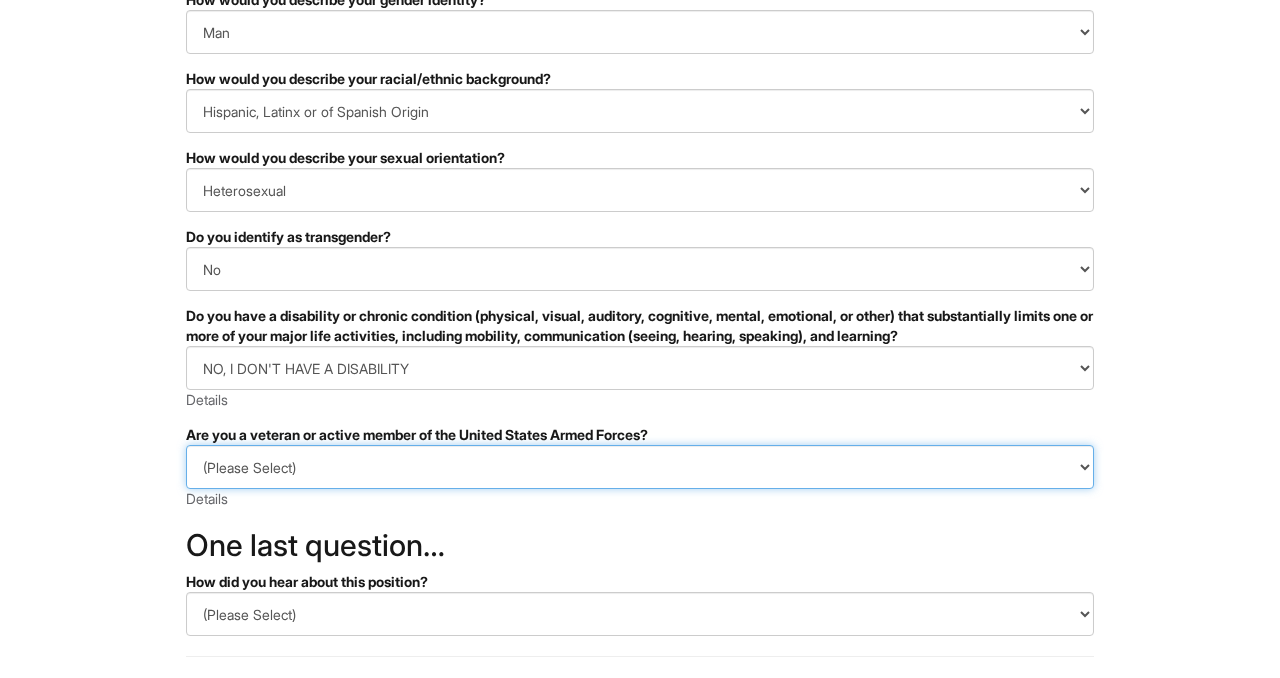 click on "(Please Select) I IDENTIFY AS ONE OR MORE OF THE CLASSIFICATIONS OF PROTECTED VETERANS LISTED I AM NOT A PROTECTED VETERAN I PREFER NOT TO ANSWER" at bounding box center [640, 467] 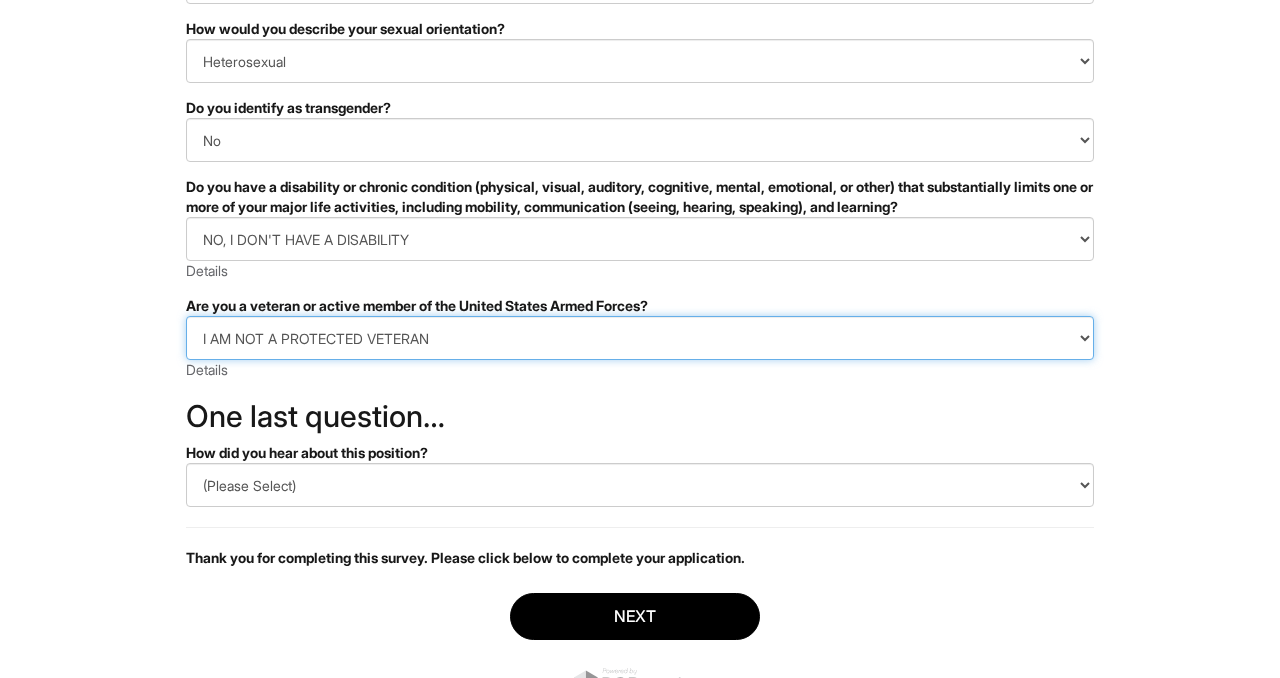 scroll, scrollTop: 364, scrollLeft: 0, axis: vertical 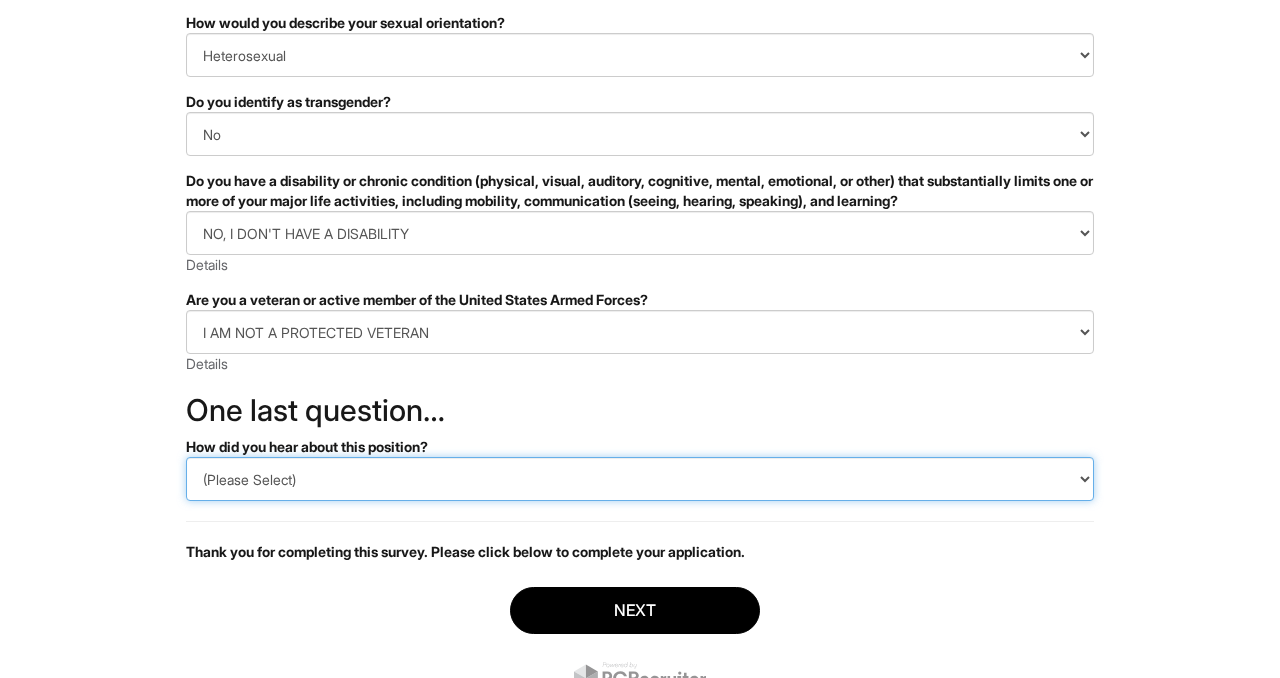 click on "(Please Select) CareerBuilder Indeed LinkedIn Monster Referral Other" at bounding box center (640, 479) 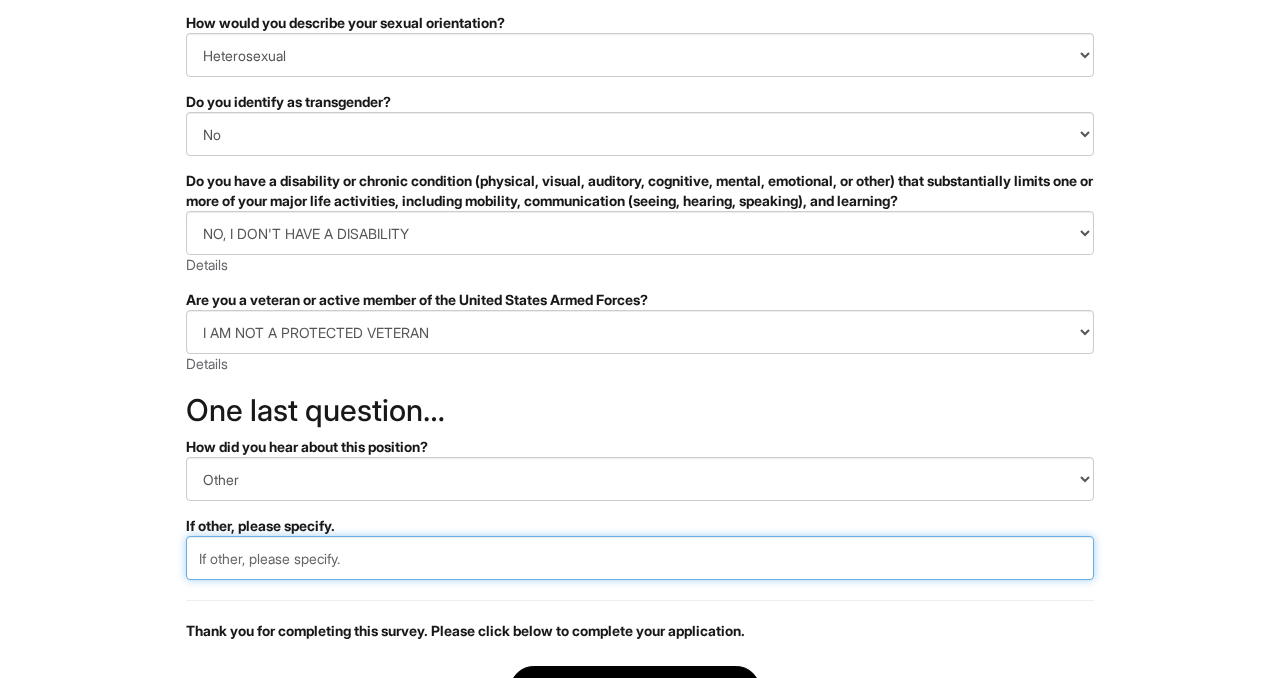 click at bounding box center [640, 558] 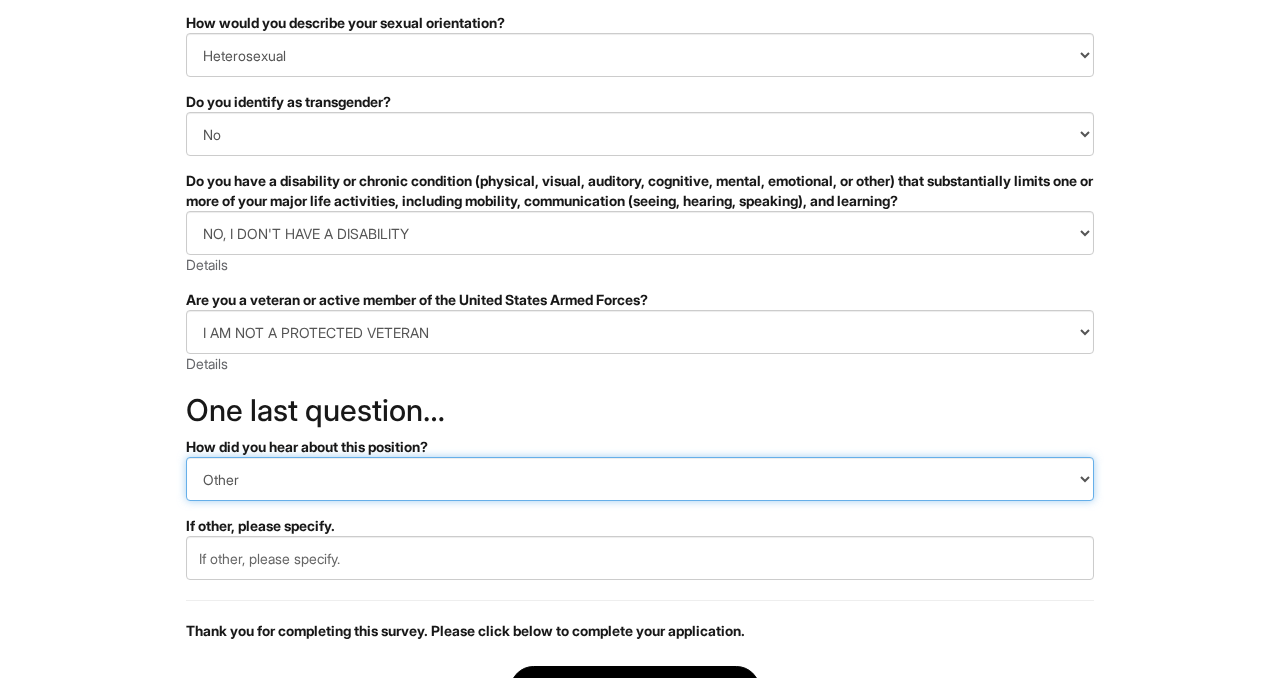 click on "(Please Select) CareerBuilder Indeed LinkedIn Monster Referral Other" at bounding box center [640, 479] 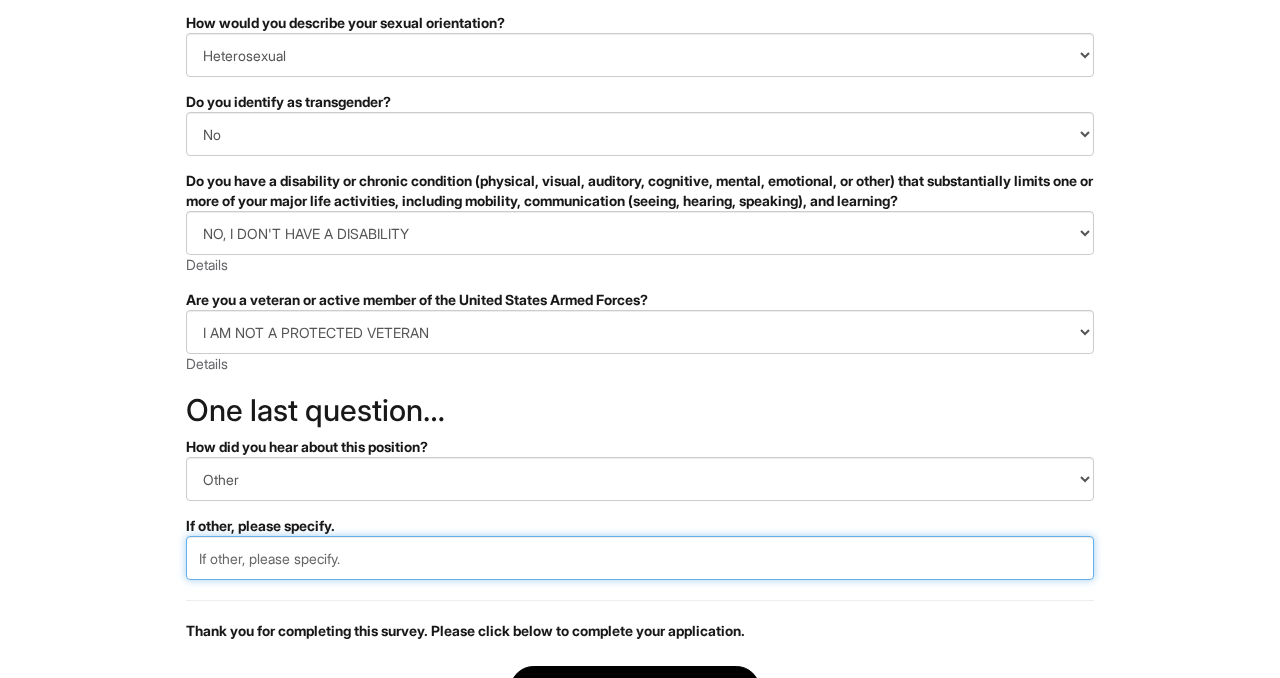 click at bounding box center (640, 558) 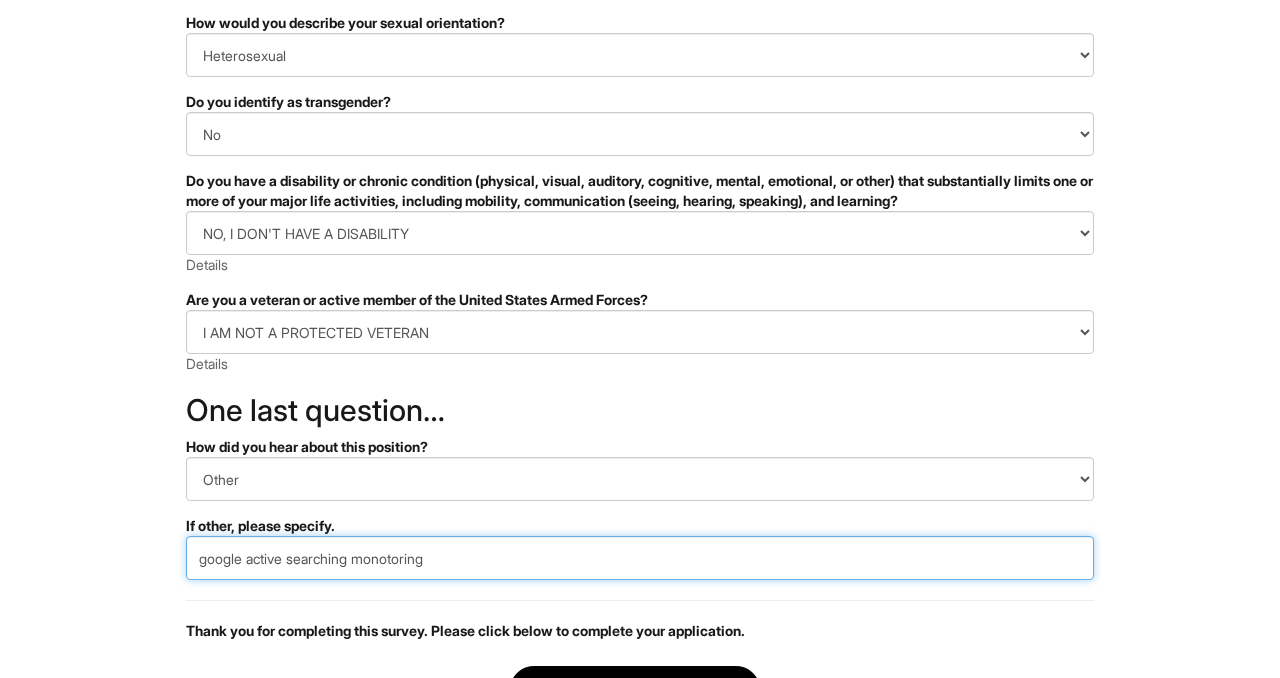 click on "google active searching monotoring" at bounding box center (640, 558) 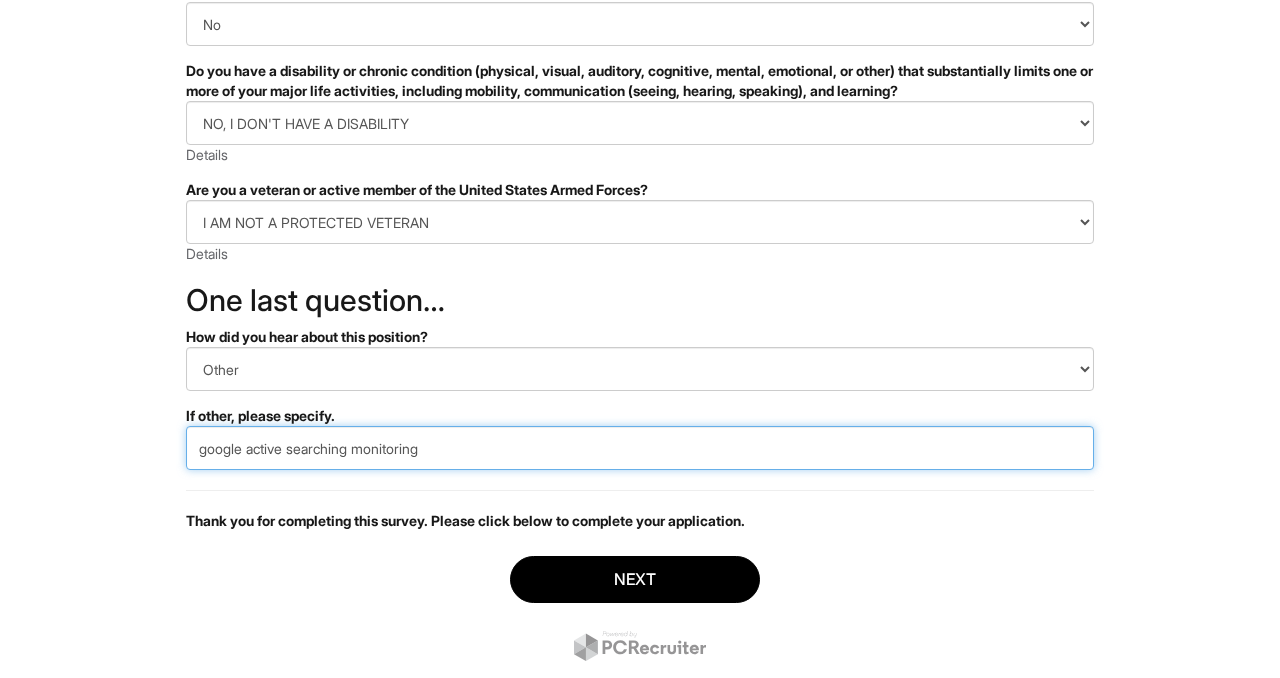 scroll, scrollTop: 527, scrollLeft: 0, axis: vertical 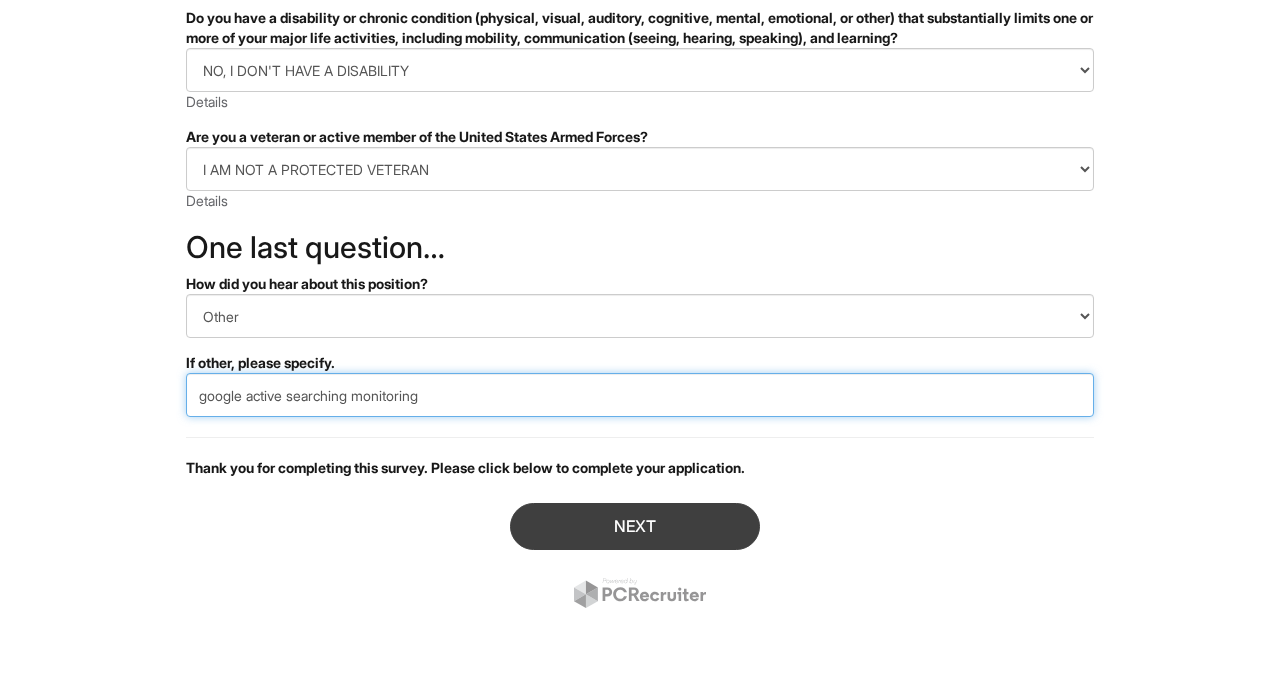 type on "google active searching monitoring" 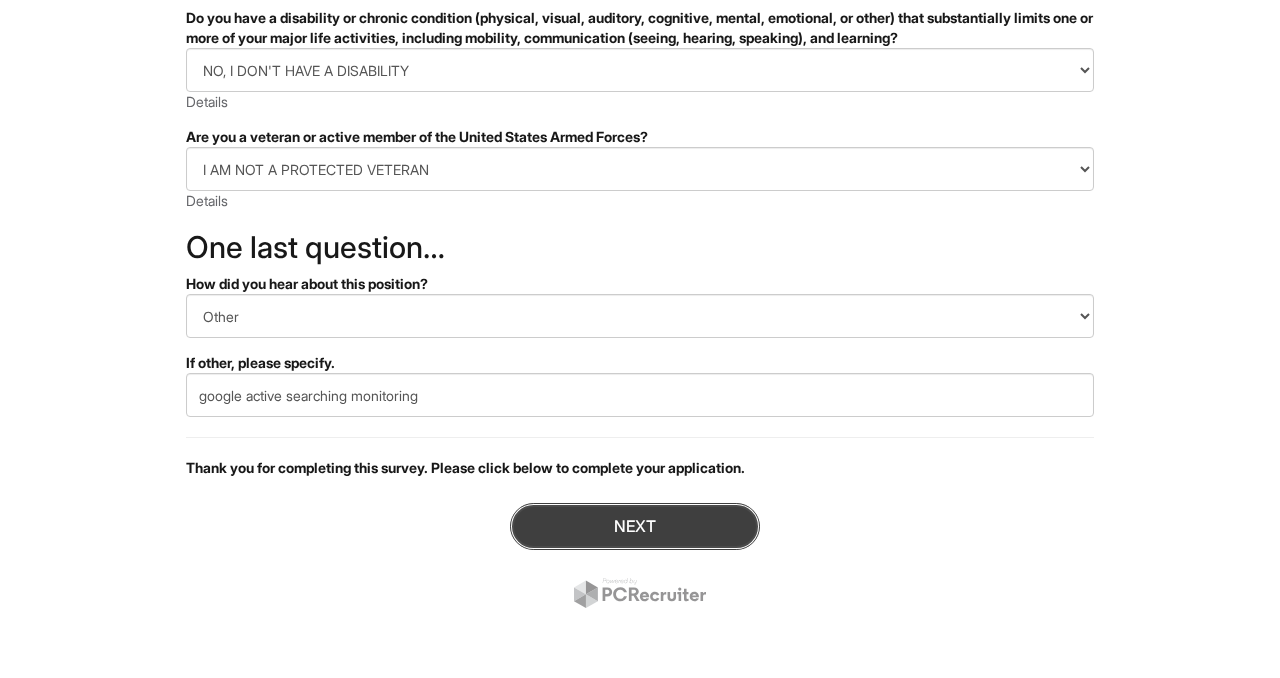 click on "Next" at bounding box center (635, 526) 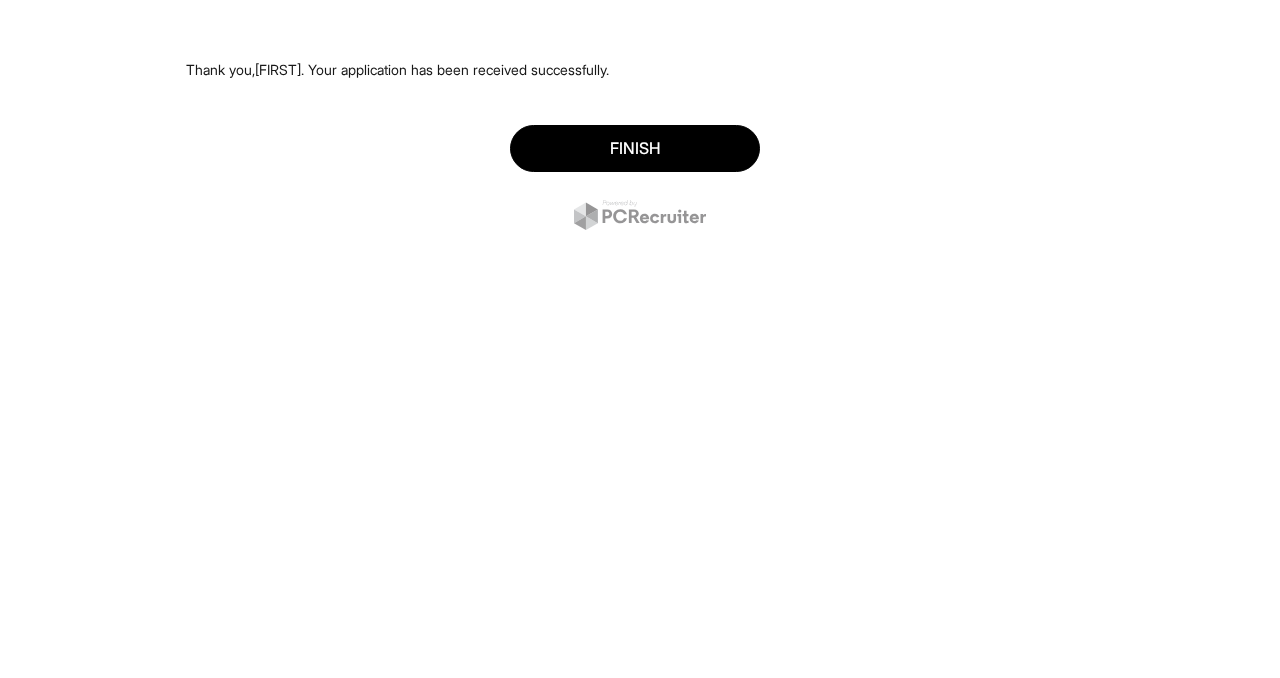 scroll, scrollTop: 0, scrollLeft: 0, axis: both 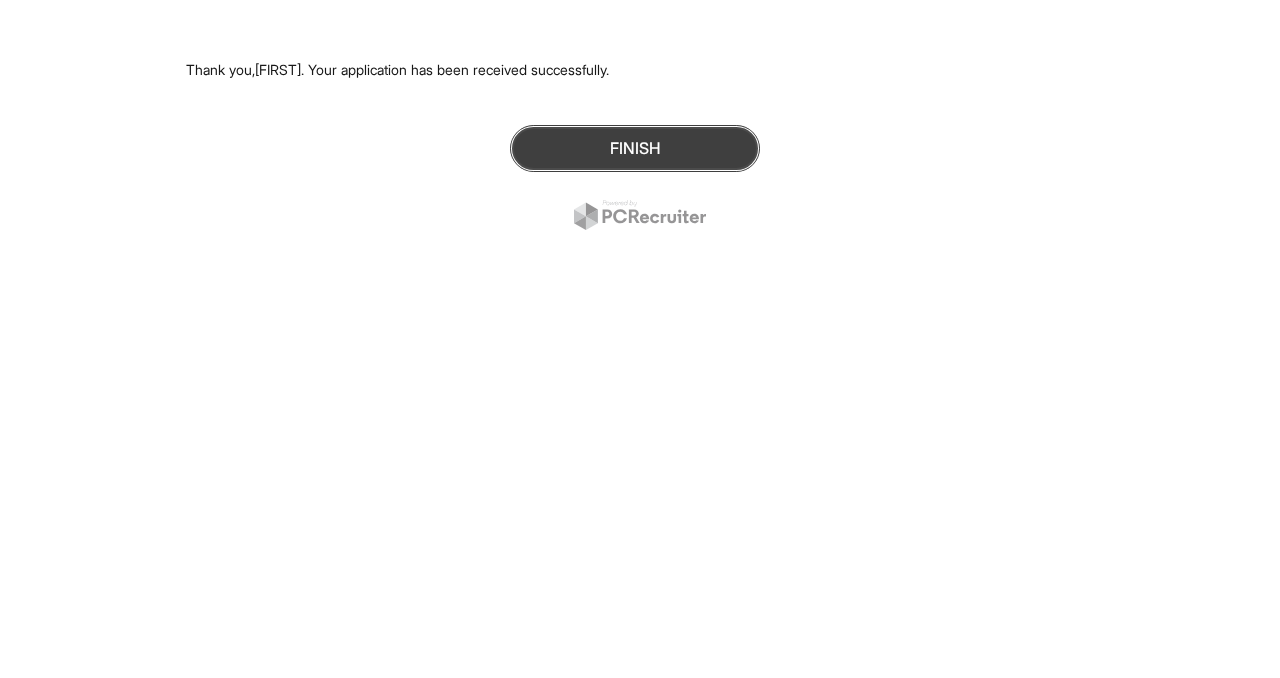 click on "Finish" at bounding box center [635, 148] 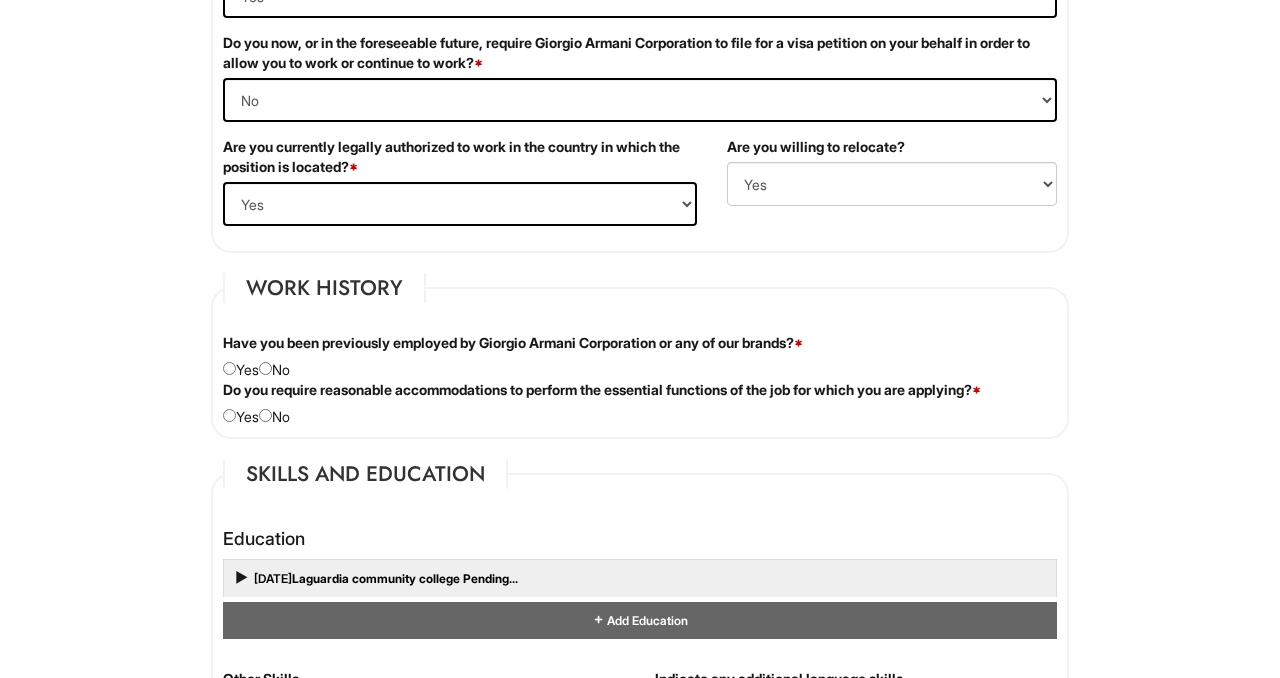 scroll, scrollTop: 1415, scrollLeft: 0, axis: vertical 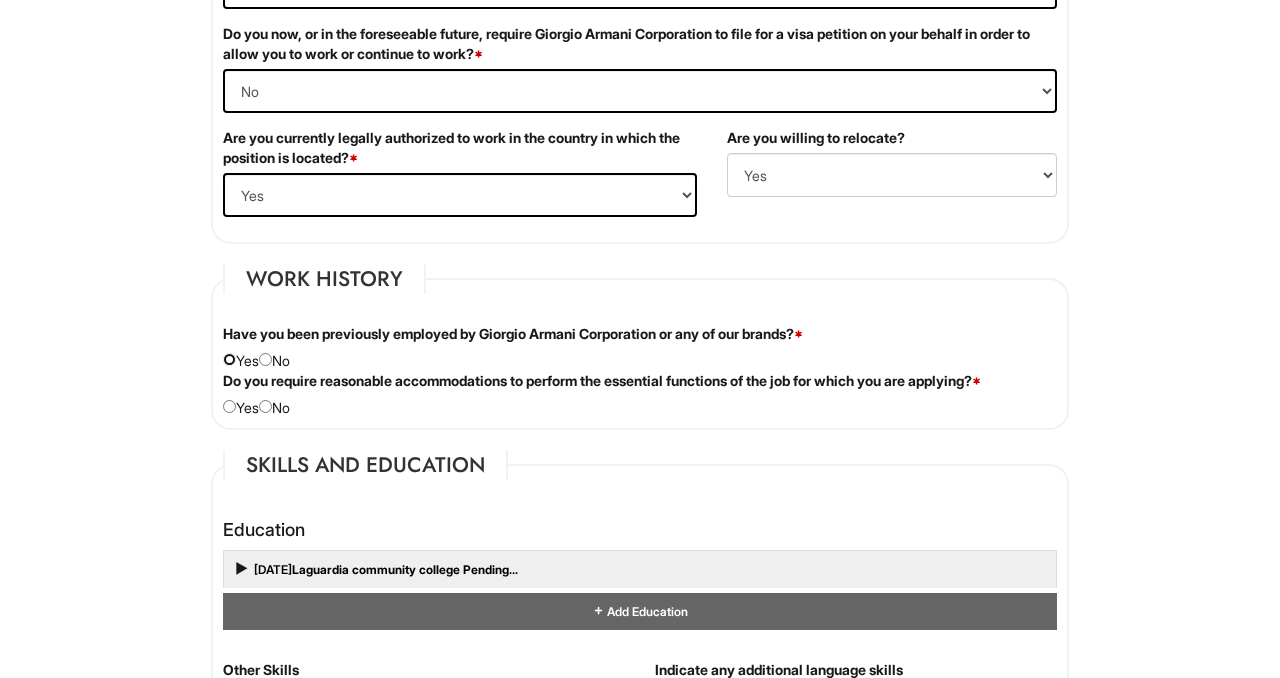 click at bounding box center (229, 359) 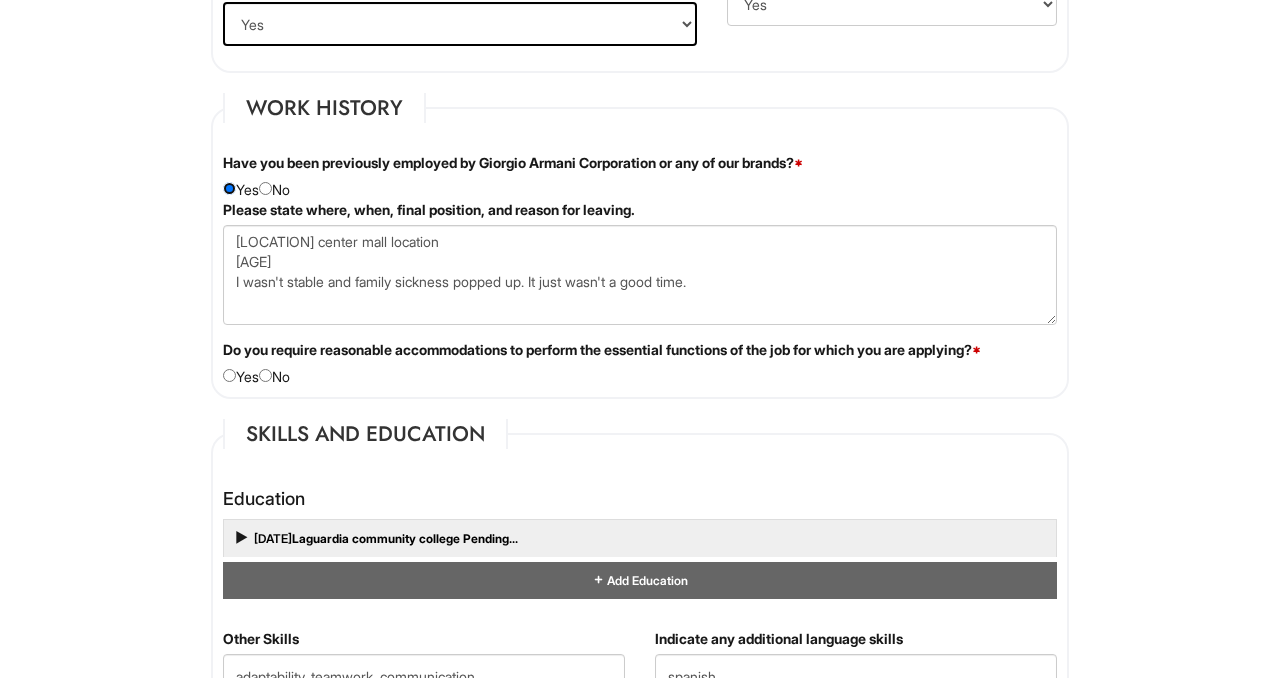 scroll, scrollTop: 1589, scrollLeft: 0, axis: vertical 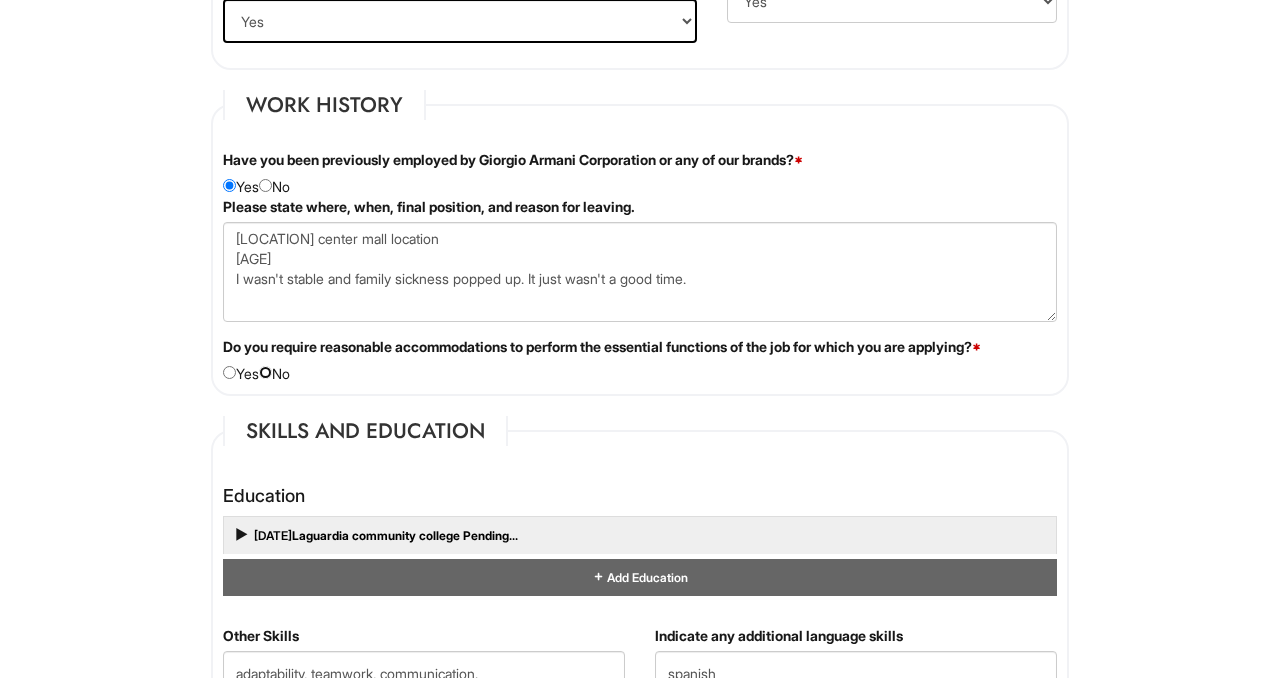 click at bounding box center [265, 372] 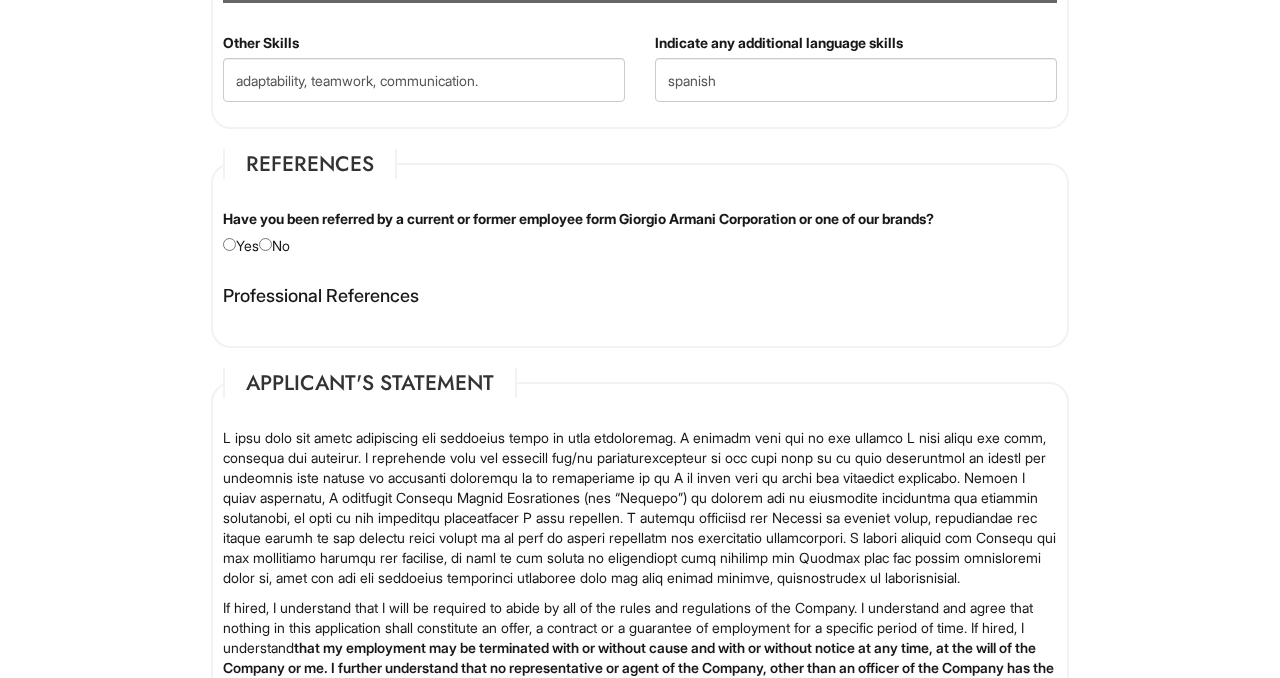 scroll, scrollTop: 2190, scrollLeft: 0, axis: vertical 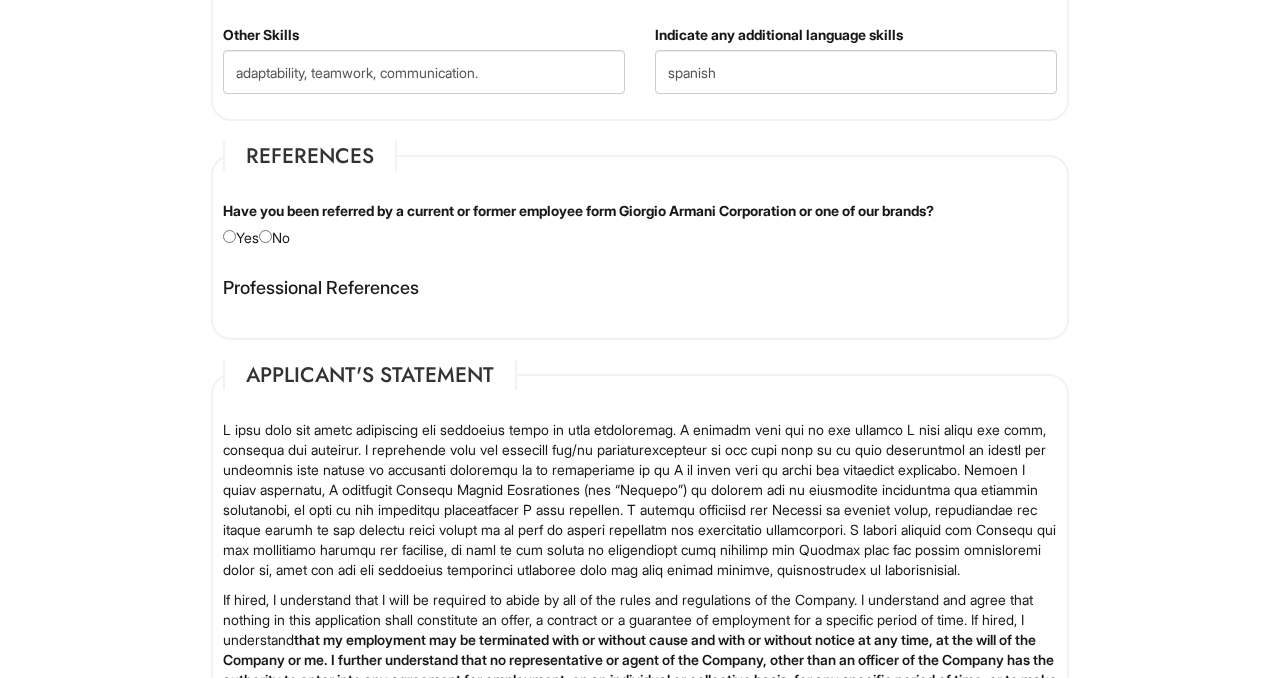 click on "Have you been referred by a current or former employee form Giorgio Armani Corporation or one of our brands?    Yes   No" at bounding box center (640, 224) 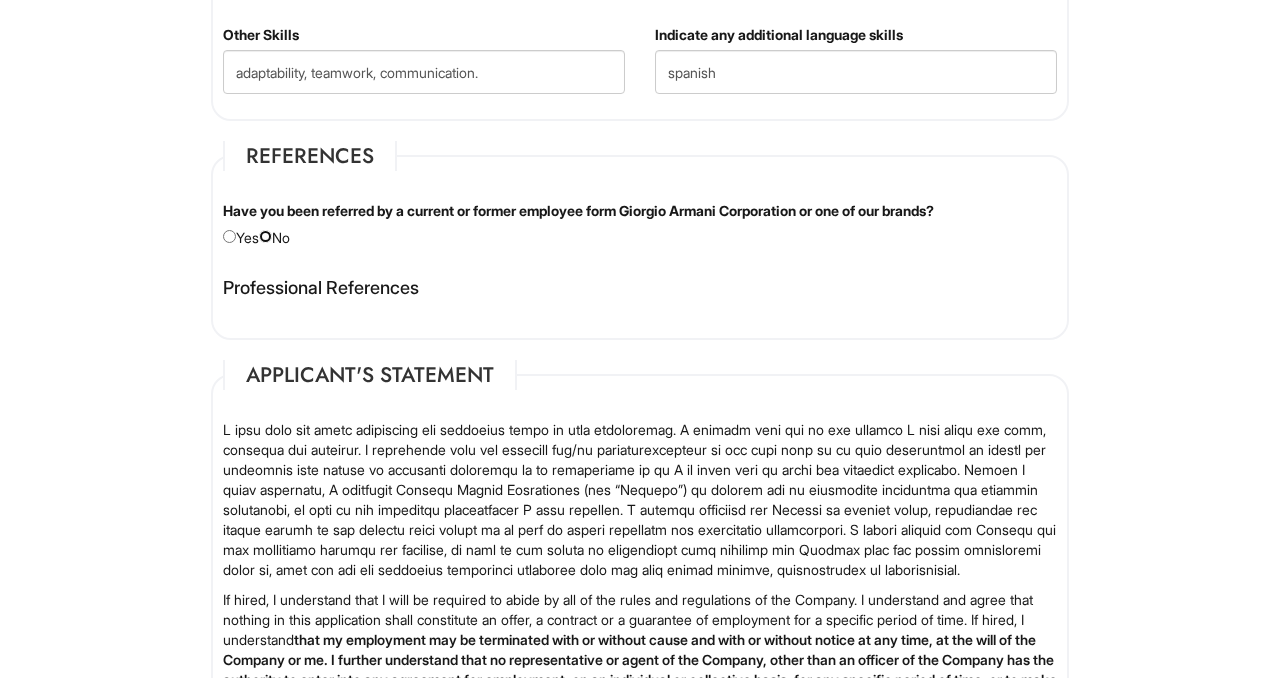 click at bounding box center [265, 236] 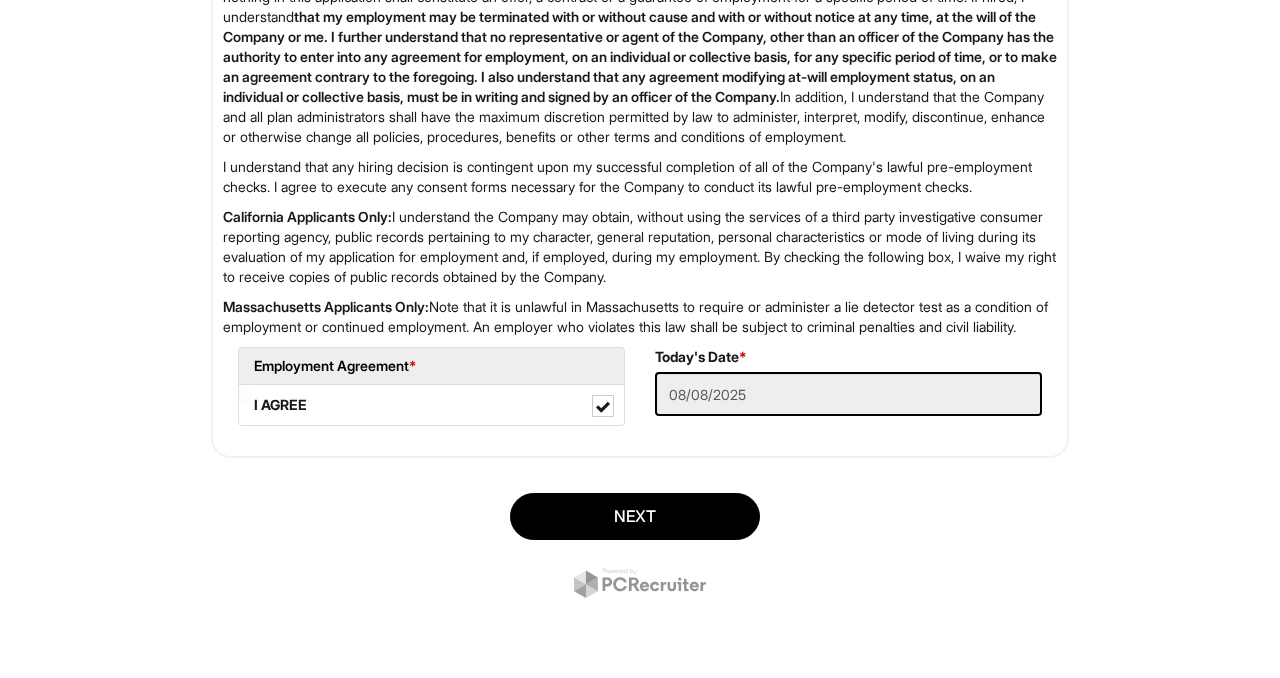 scroll, scrollTop: 2859, scrollLeft: 0, axis: vertical 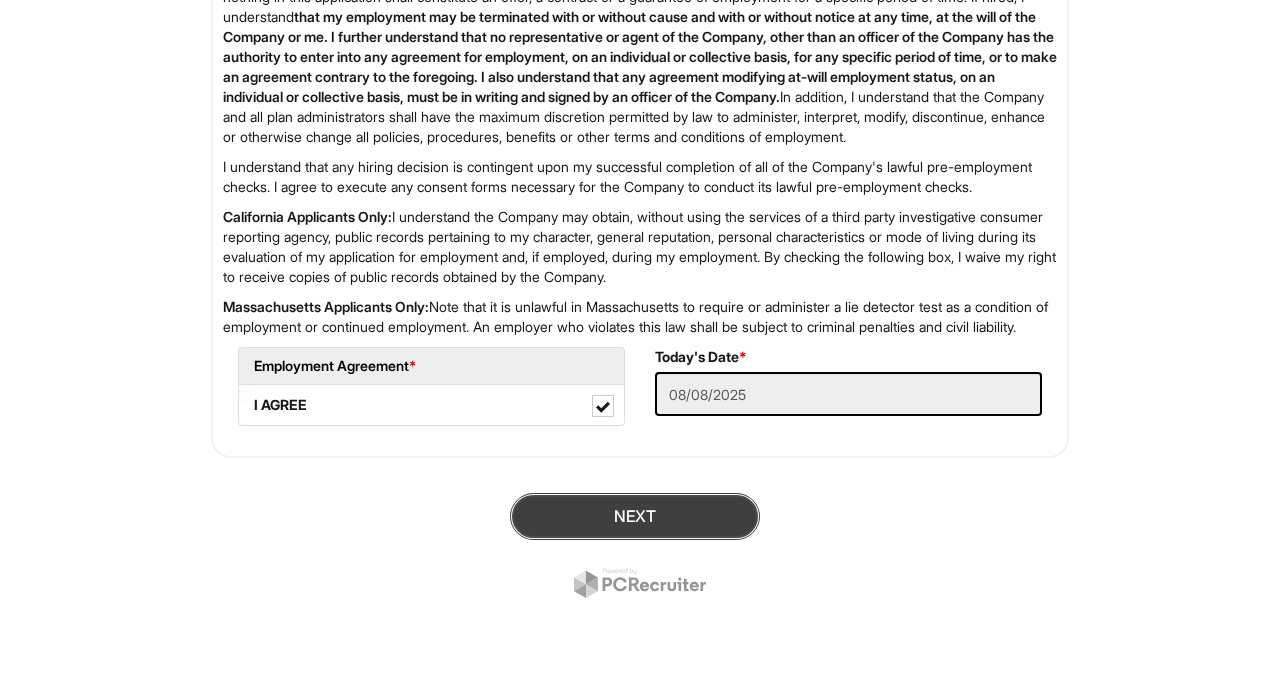 click on "Next" at bounding box center (635, 516) 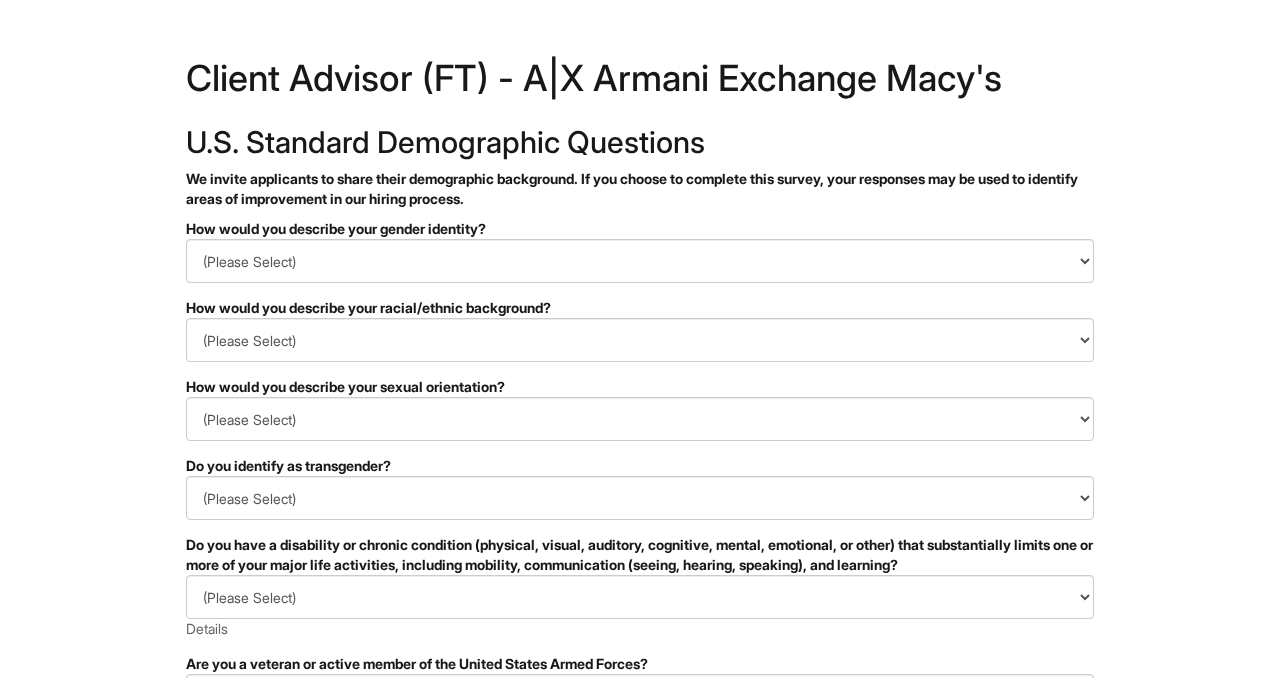 scroll, scrollTop: 0, scrollLeft: 0, axis: both 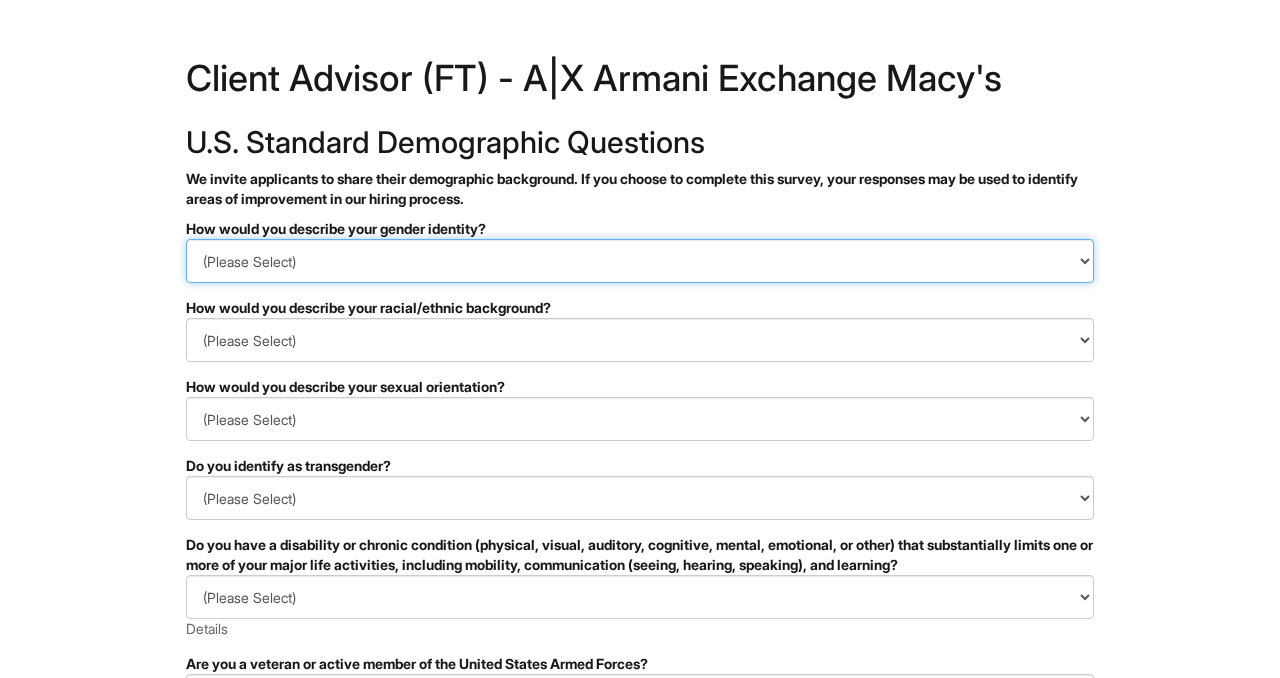 click on "(Please Select) Man Woman Non-binary I prefer to self-describe I don't wish to answer" at bounding box center (640, 261) 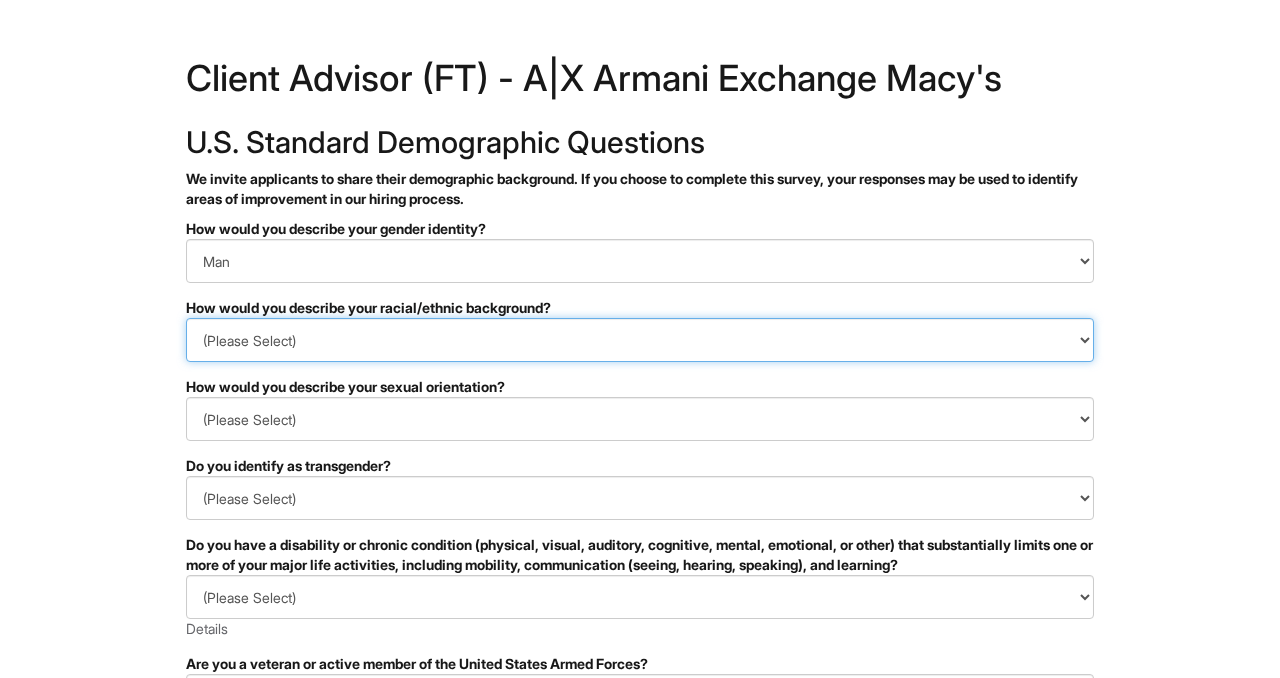 click on "(Please Select) Black or of African descent    East Asian    Hispanic, Latinx or of Spanish Origin    Indigenous, American Indian or Alaska Native    Middle Eastern or North African    Native Hawaiian or Pacific Islander    South Asian    Southeast Asian    White or European    I prefer to self-describe    I don't wish to answer" at bounding box center [640, 340] 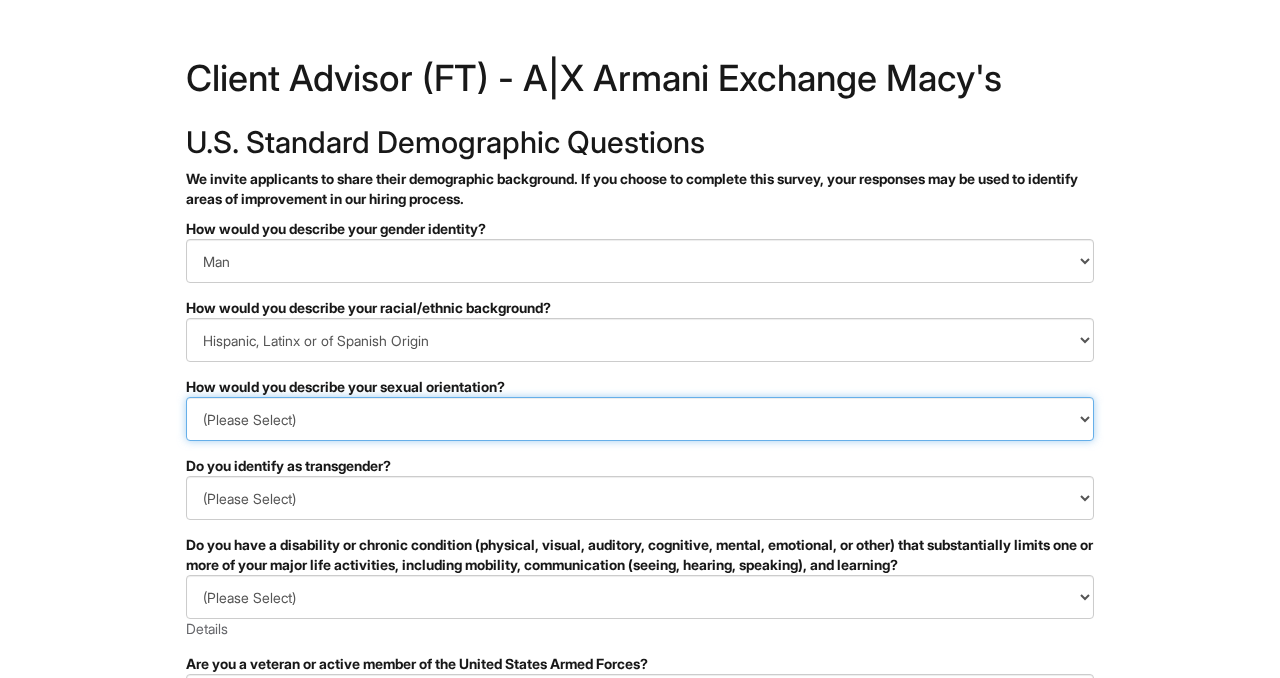 click on "(Please Select) Asexual Bisexual and/or pansexual Gay Heterosexual Lesbian Queer I prefer to self-describe I don't wish to answer" at bounding box center (640, 419) 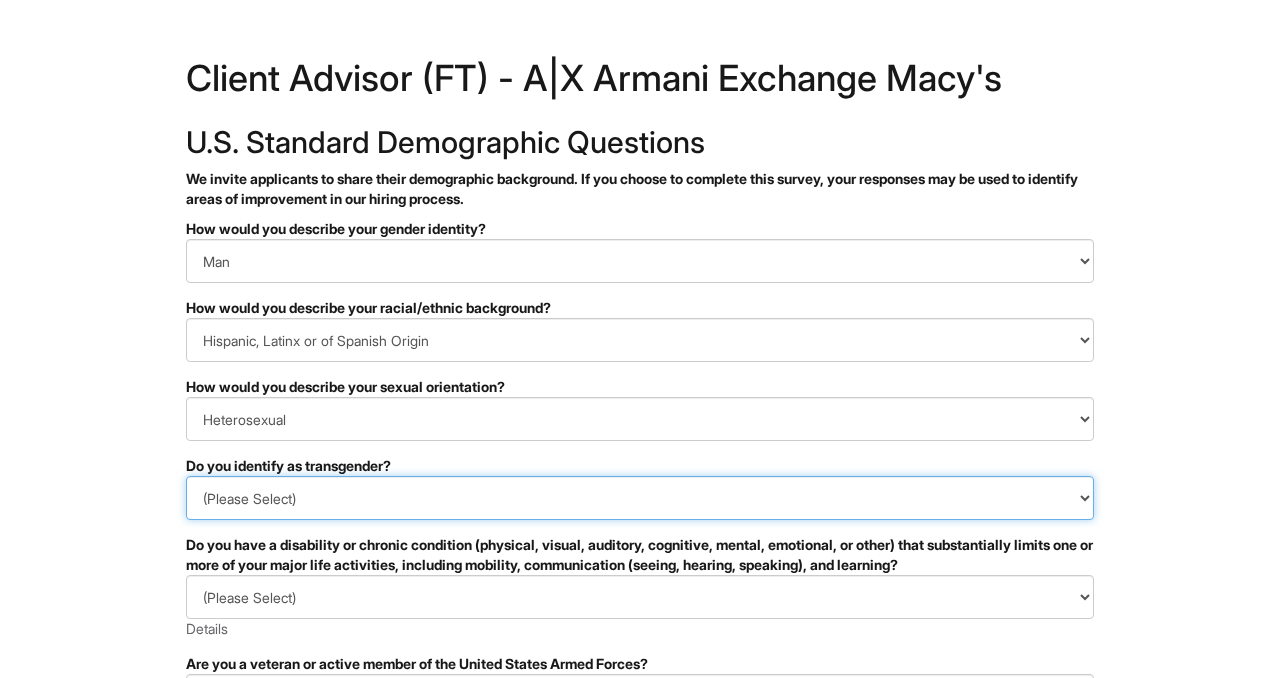 click on "(Please Select) Yes No I prefer to self-describe I don't wish to answer" at bounding box center [640, 498] 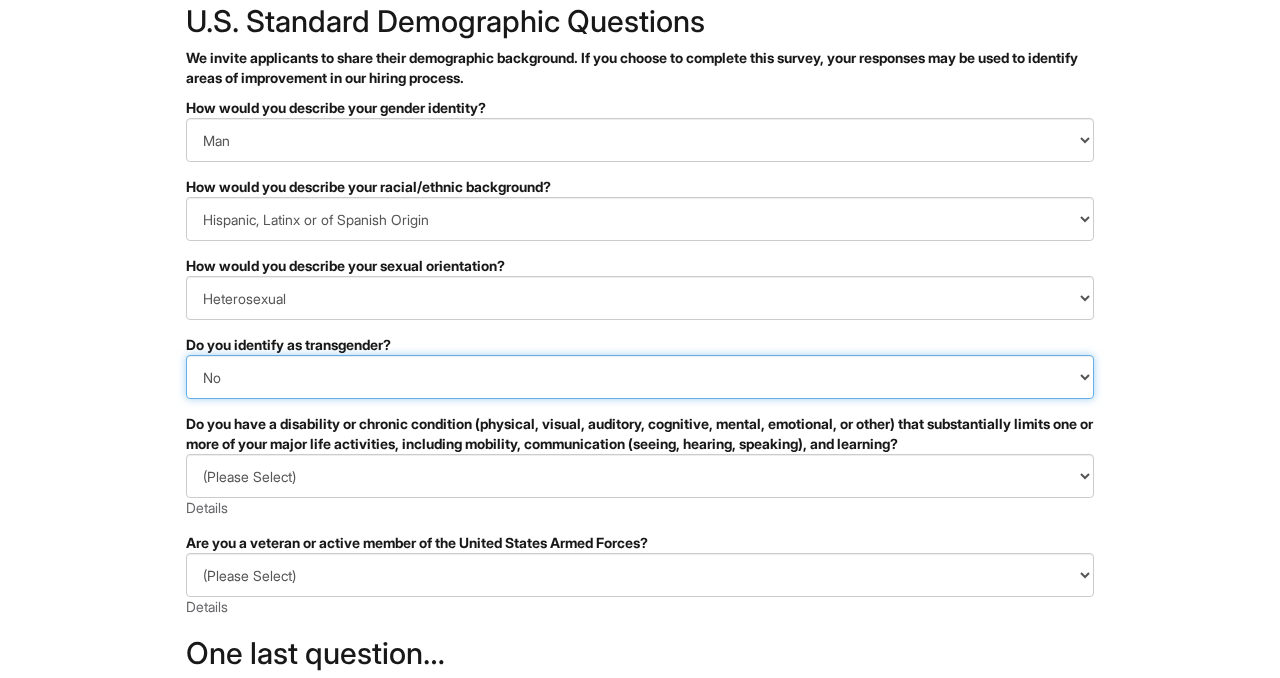 scroll, scrollTop: 148, scrollLeft: 0, axis: vertical 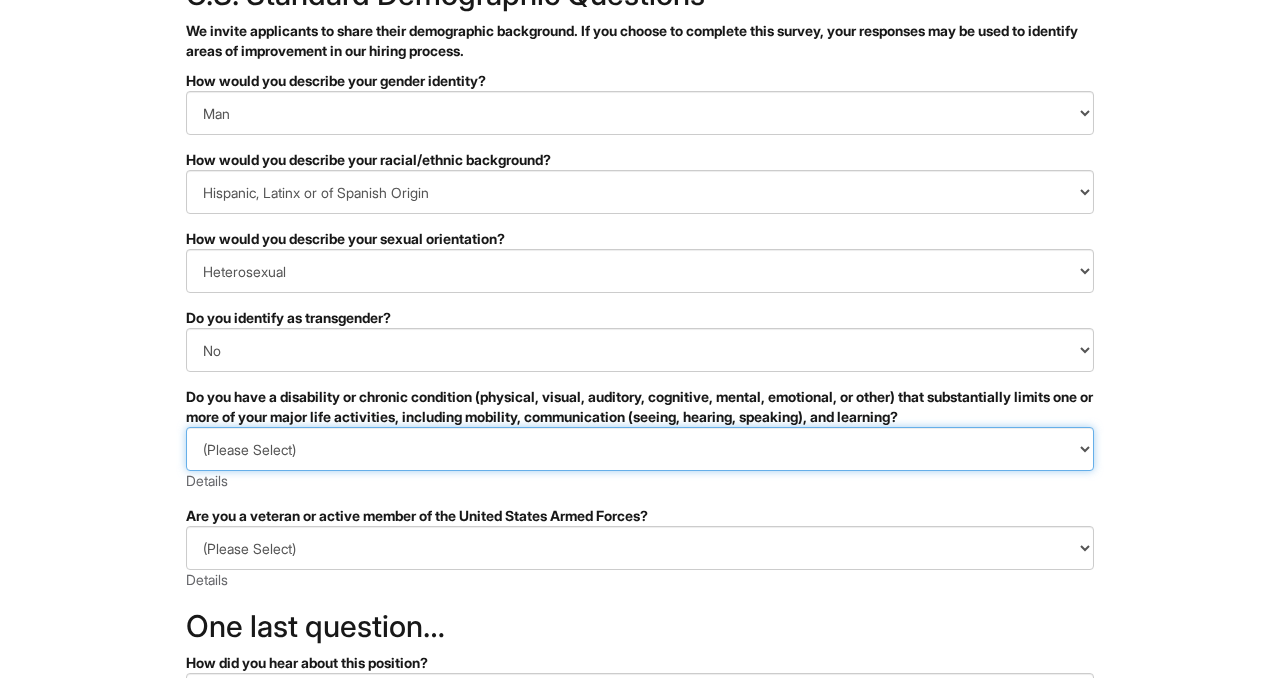 click on "(Please Select) YES, I HAVE A DISABILITY (or previously had a disability) NO, I DON'T HAVE A DISABILITY I DON'T WISH TO ANSWER" at bounding box center [640, 449] 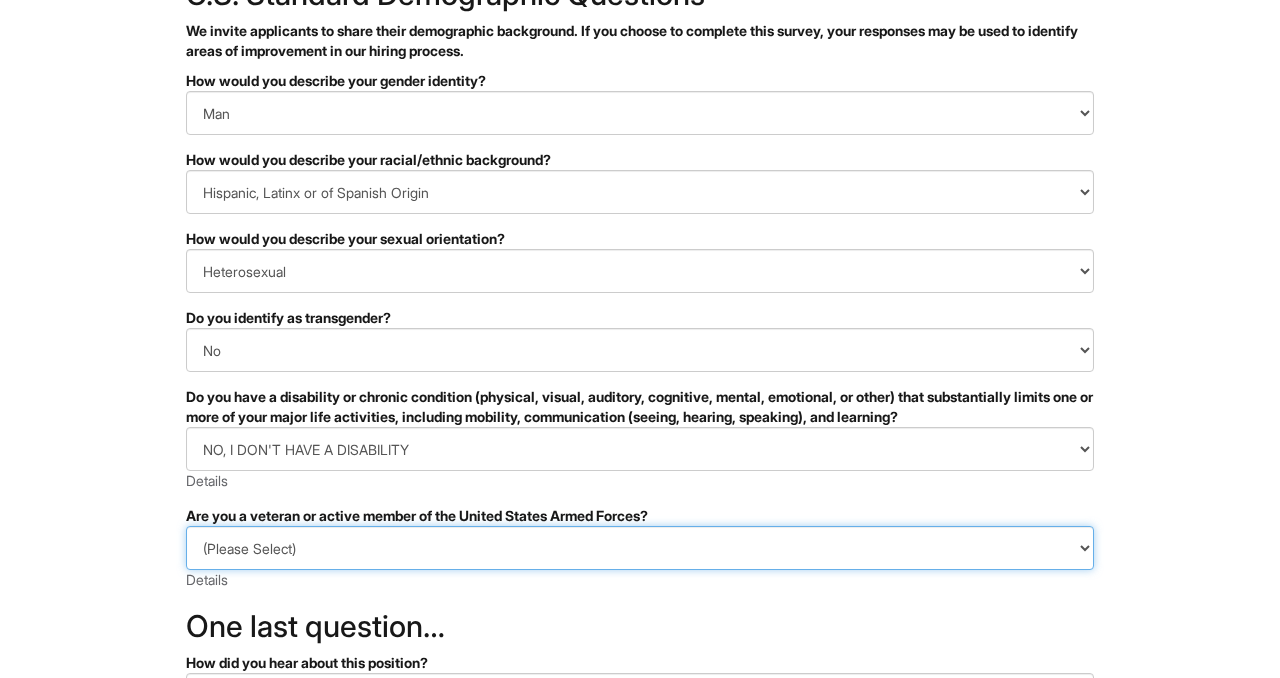 click on "(Please Select) I IDENTIFY AS ONE OR MORE OF THE CLASSIFICATIONS OF PROTECTED VETERANS LISTED I AM NOT A PROTECTED VETERAN I PREFER NOT TO ANSWER" at bounding box center [640, 548] 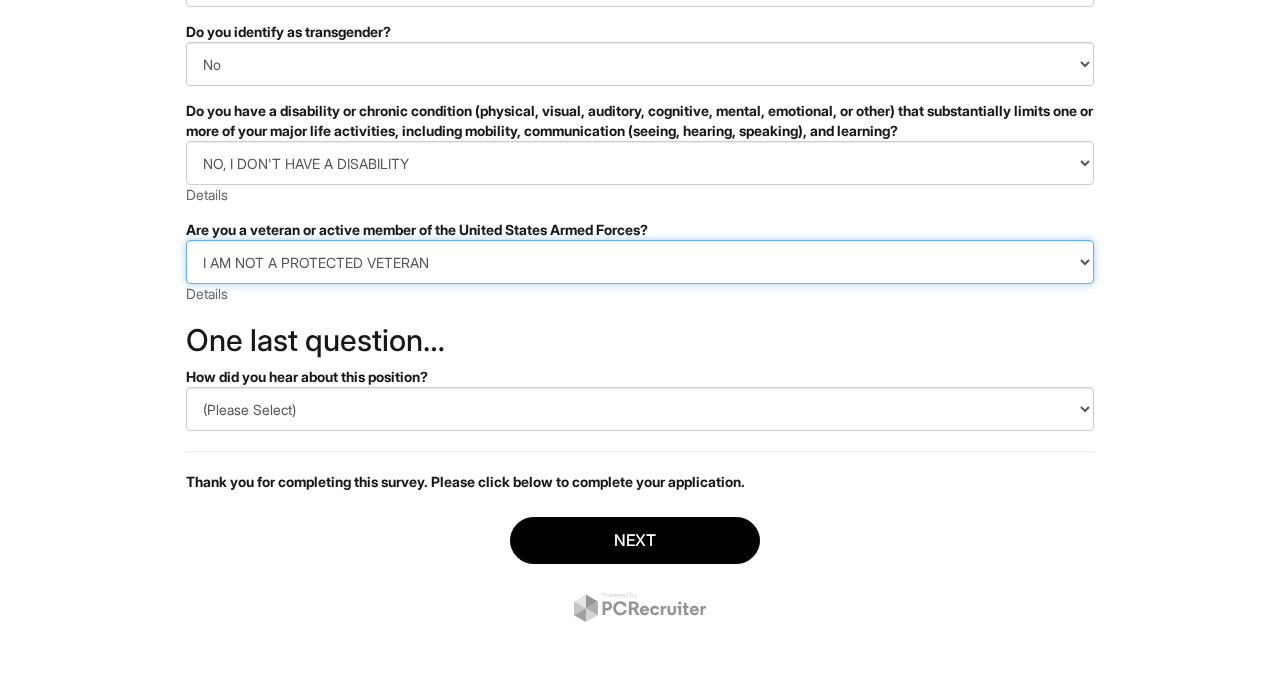 scroll, scrollTop: 448, scrollLeft: 0, axis: vertical 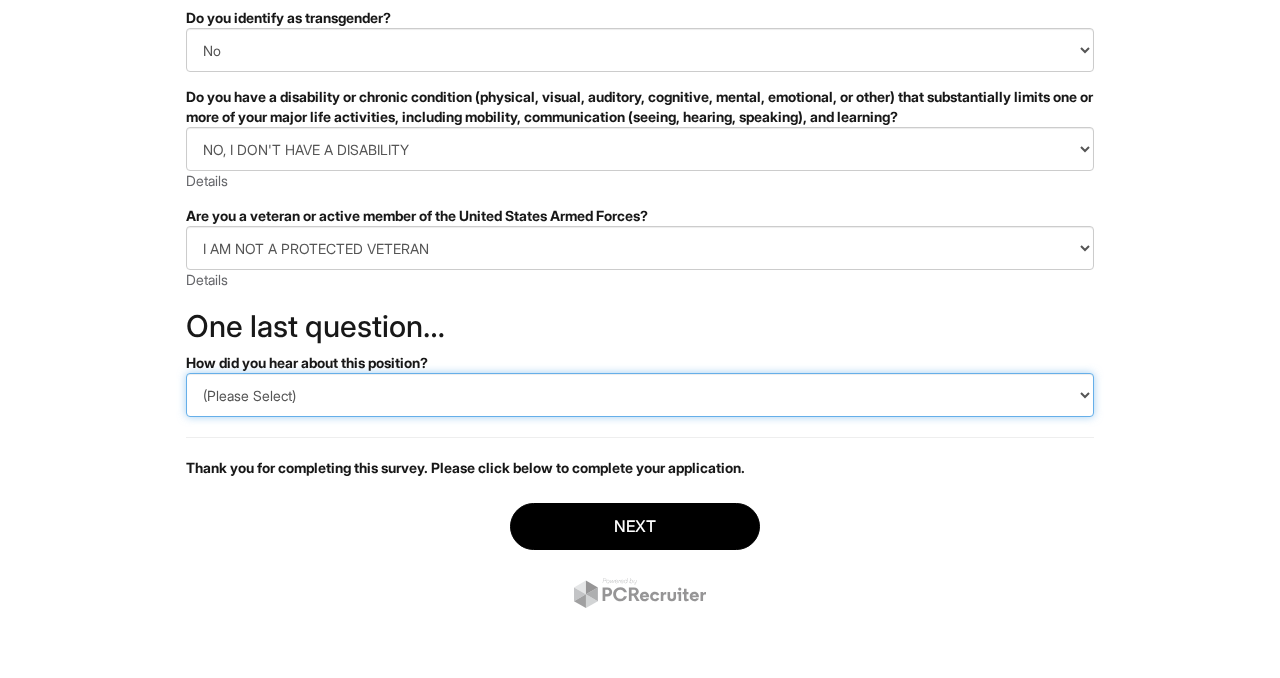 click on "(Please Select) CareerBuilder Indeed LinkedIn Monster Referral Other" at bounding box center (640, 395) 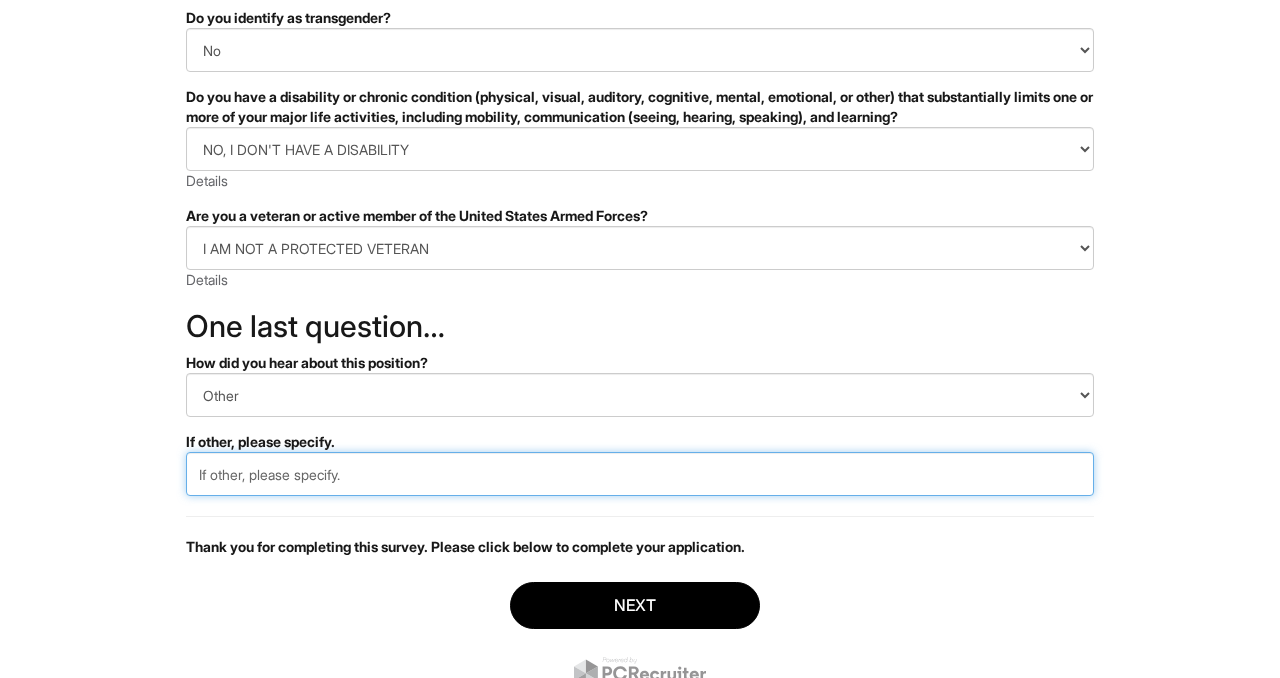click at bounding box center (640, 474) 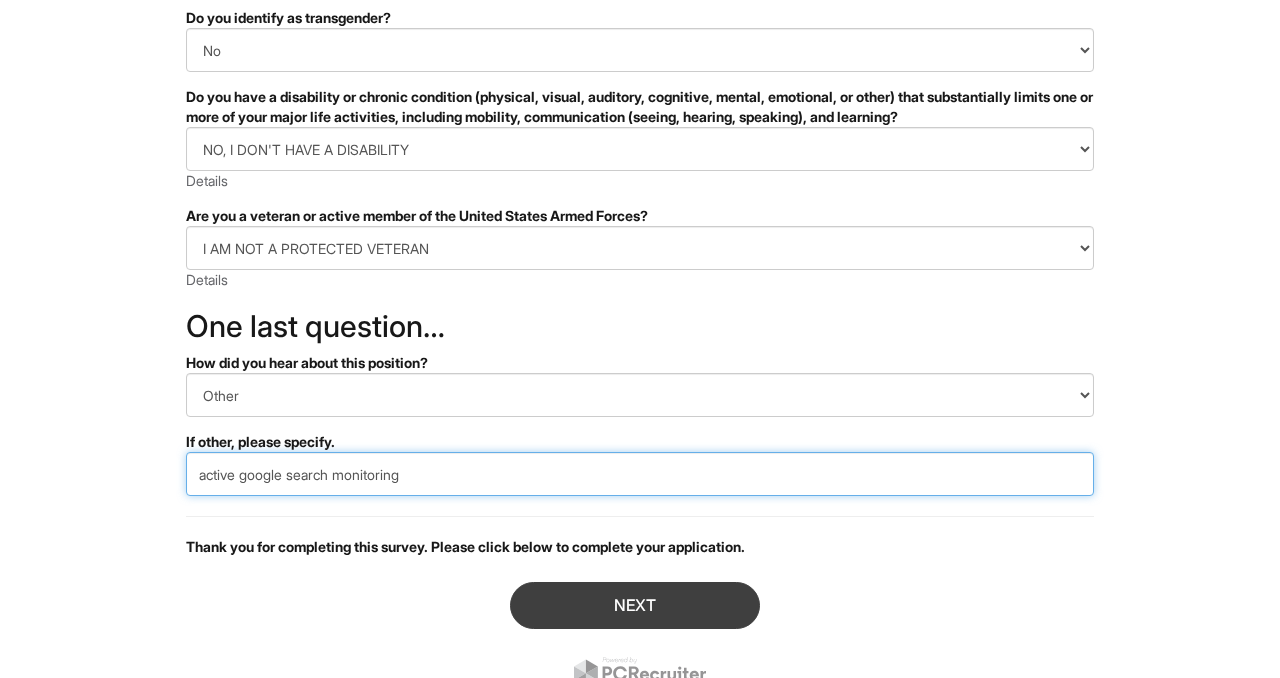 type on "active google search monitoring" 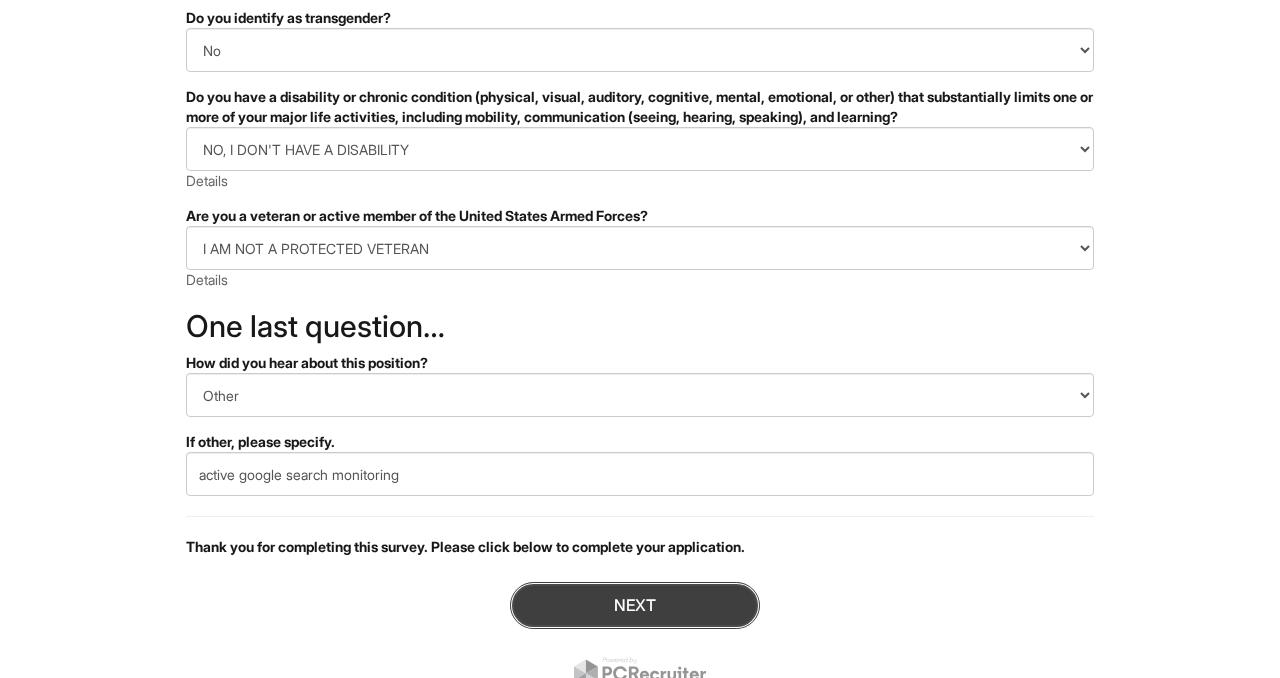 click on "Next" at bounding box center [635, 605] 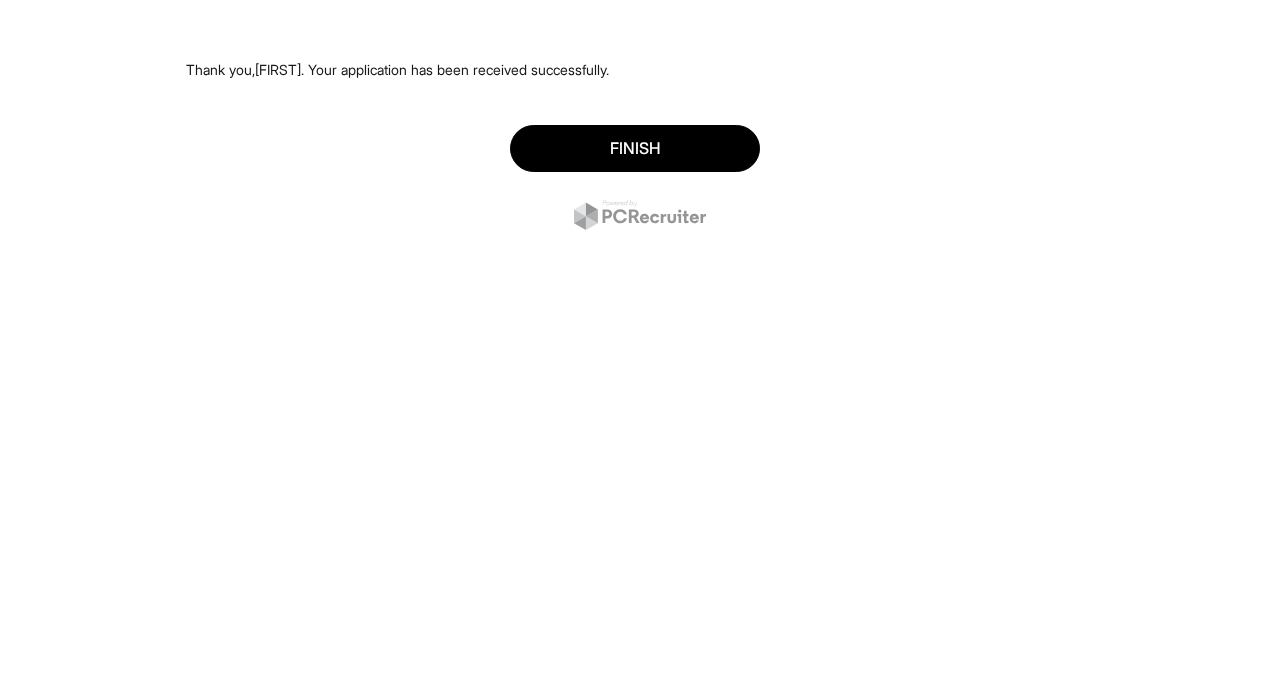 scroll, scrollTop: 0, scrollLeft: 0, axis: both 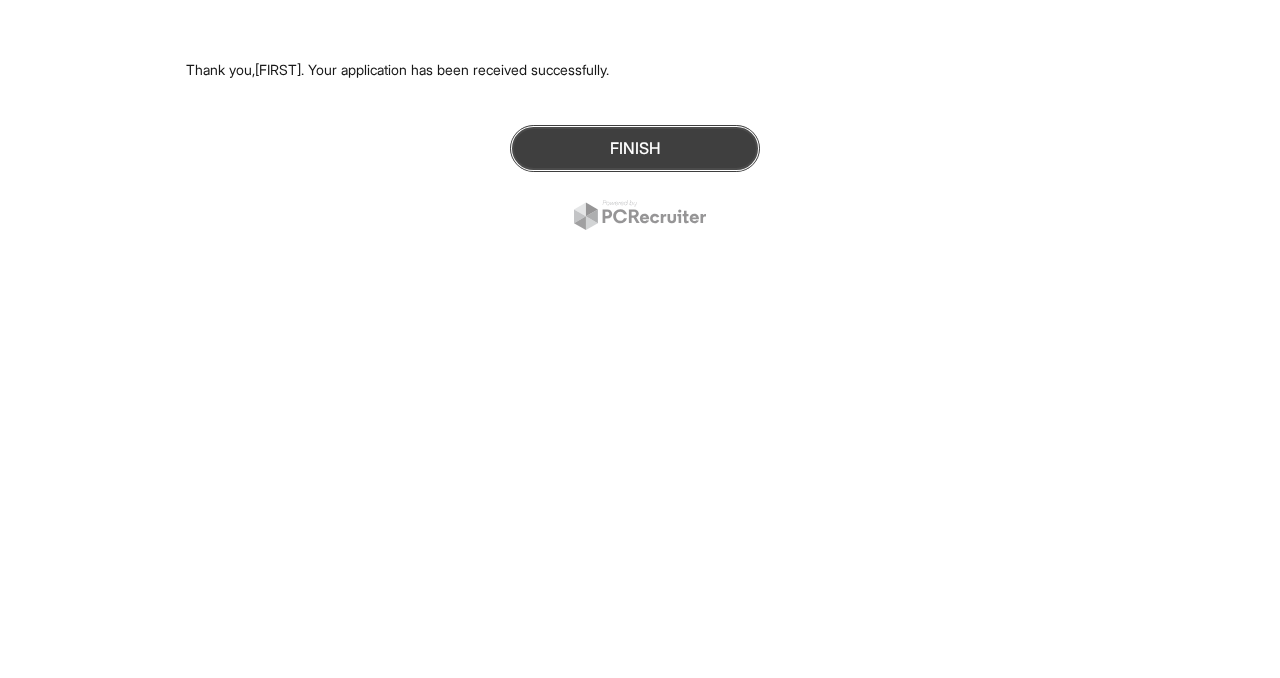 click on "Finish" at bounding box center [635, 148] 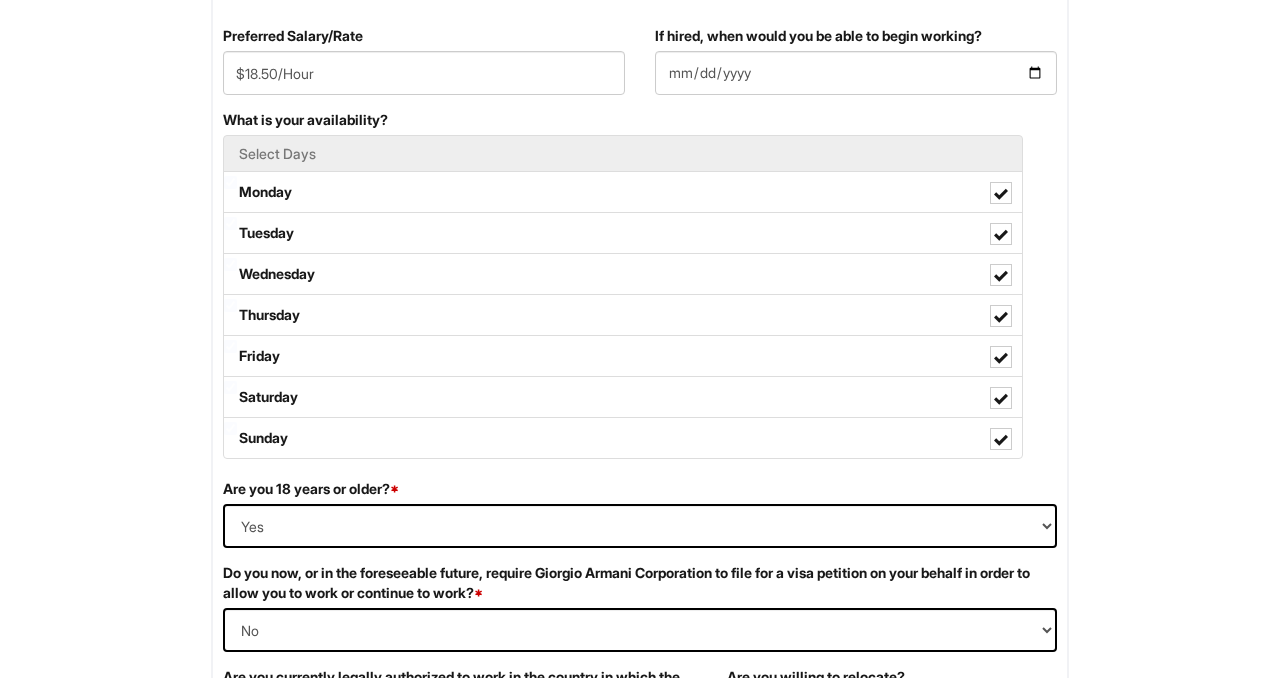 scroll, scrollTop: 880, scrollLeft: 0, axis: vertical 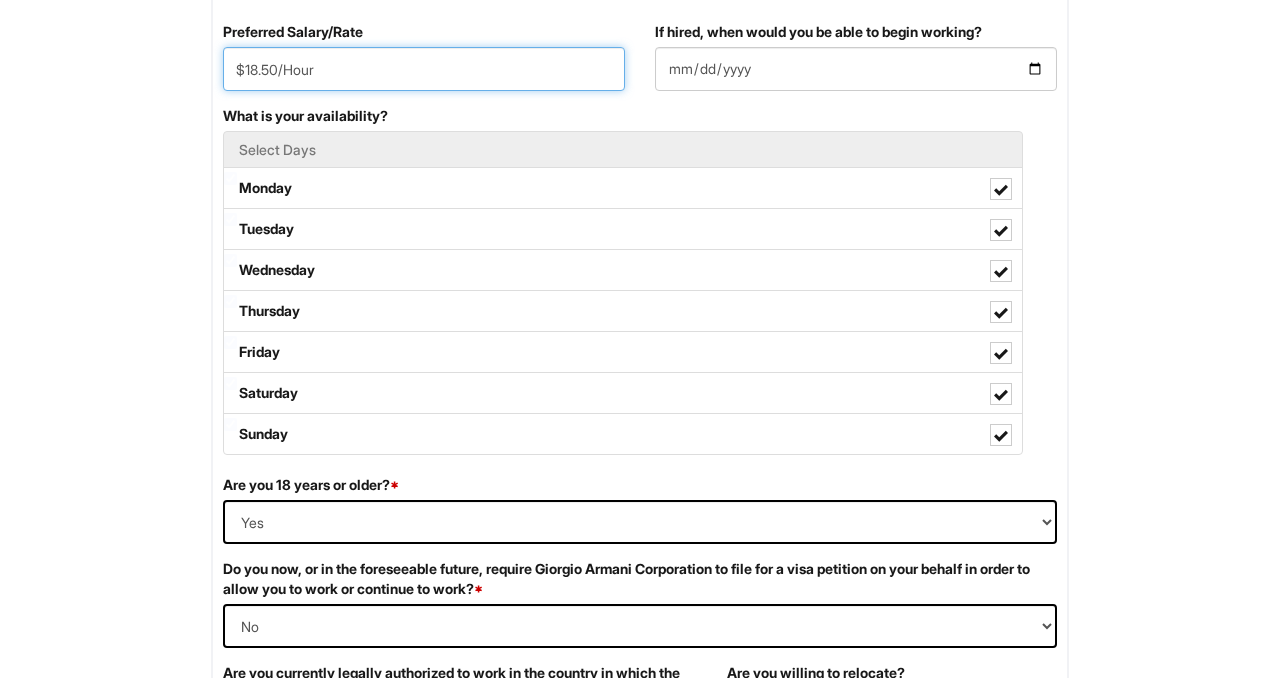 drag, startPoint x: 333, startPoint y: 74, endPoint x: 221, endPoint y: 74, distance: 112 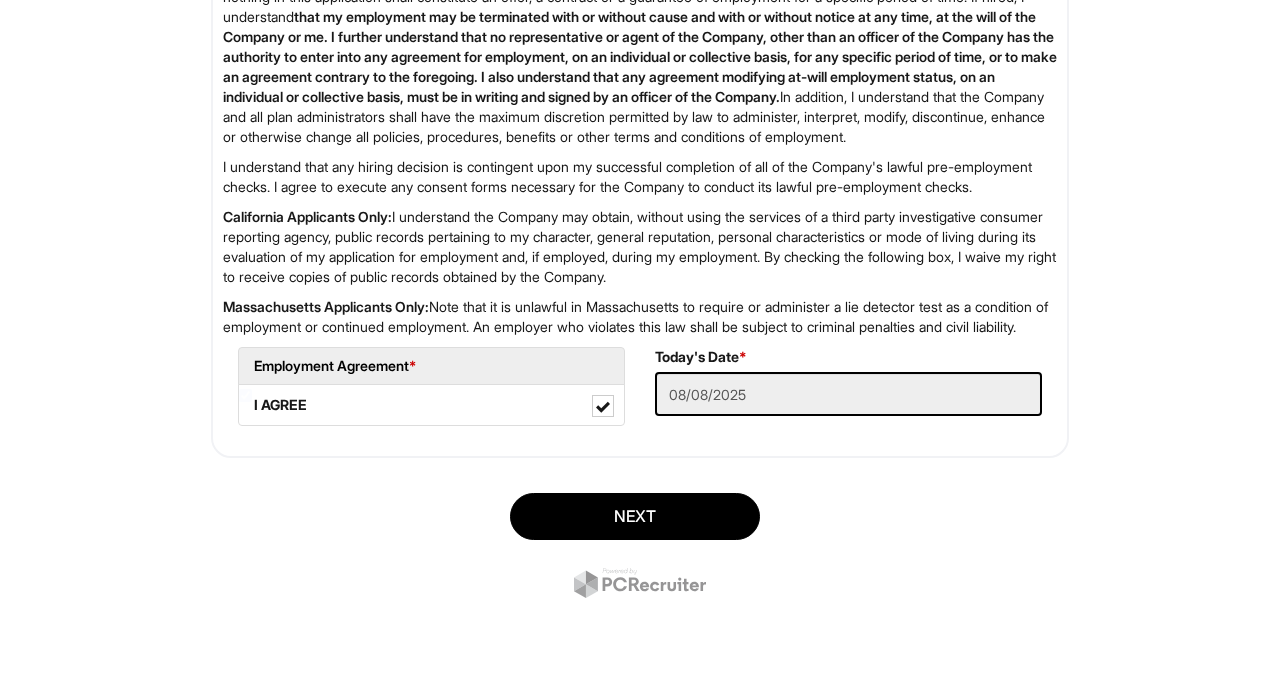 scroll, scrollTop: 2752, scrollLeft: 0, axis: vertical 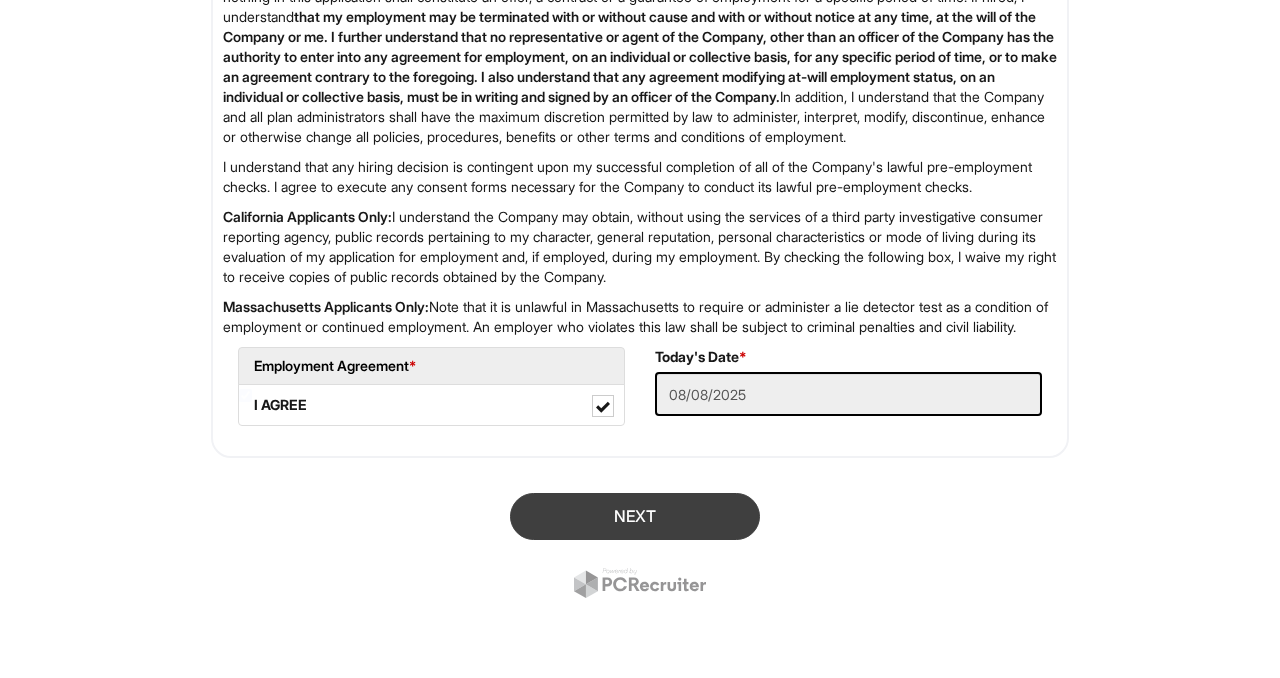 type on "$19/Hour" 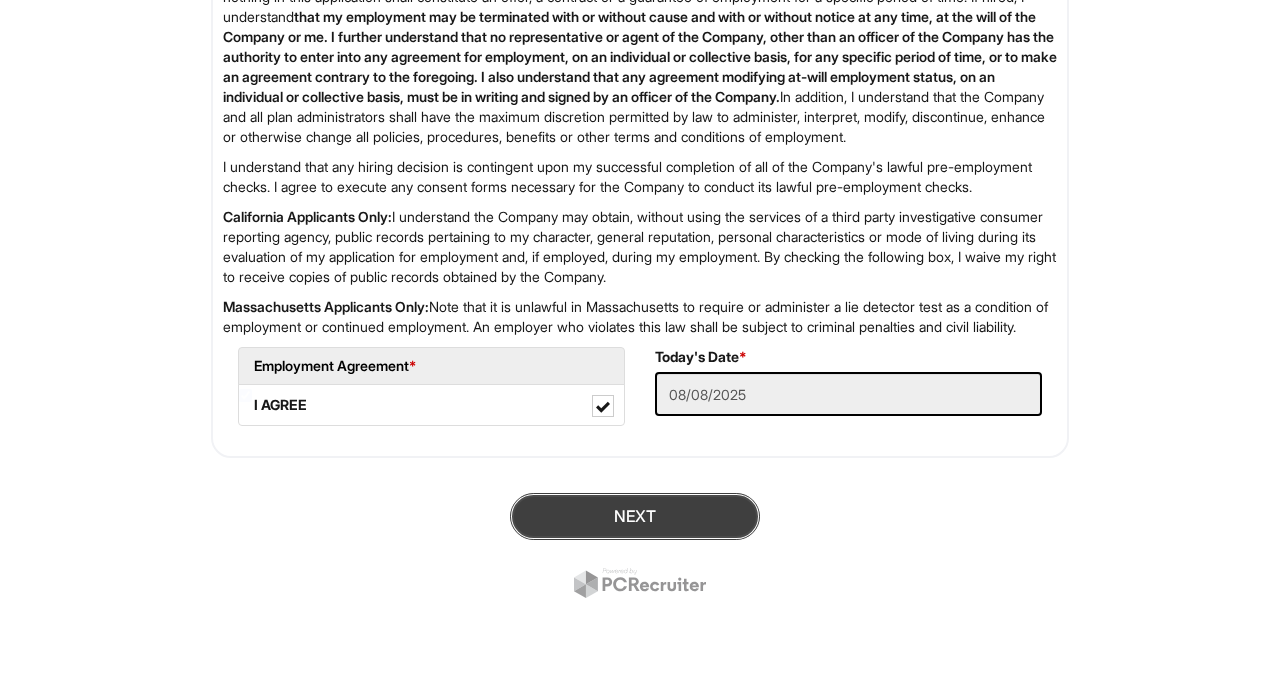 click on "Next" at bounding box center [635, 516] 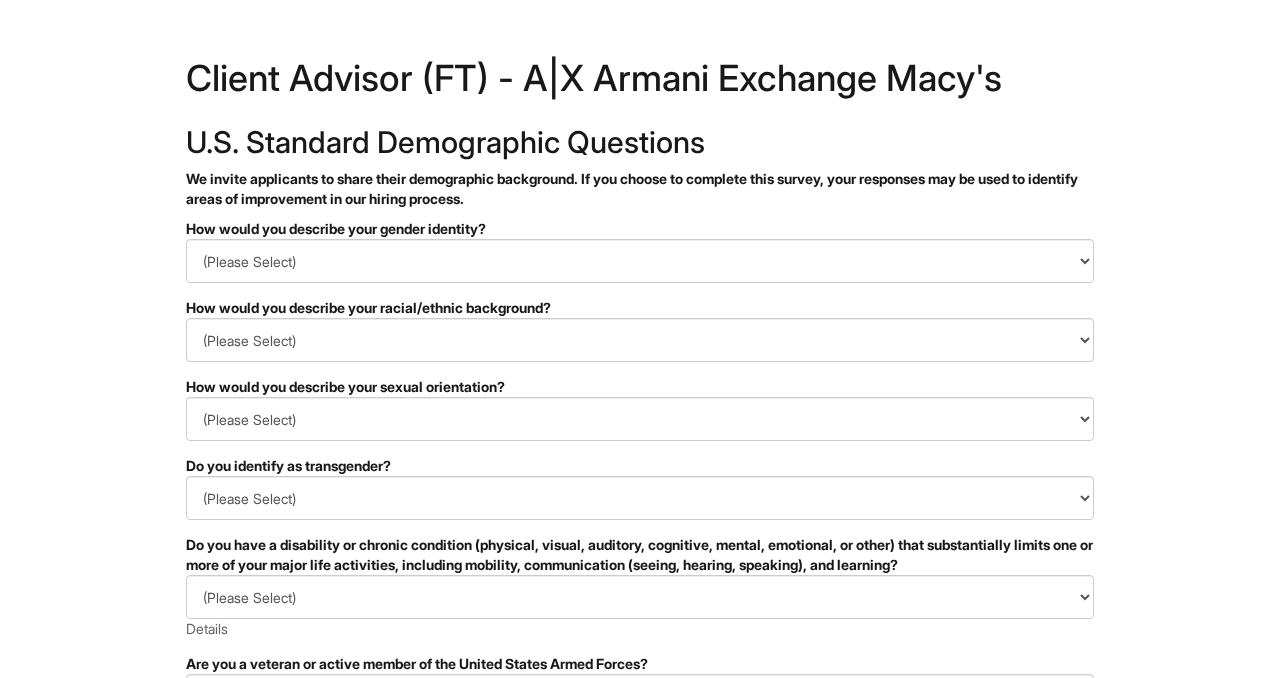 scroll, scrollTop: 0, scrollLeft: 0, axis: both 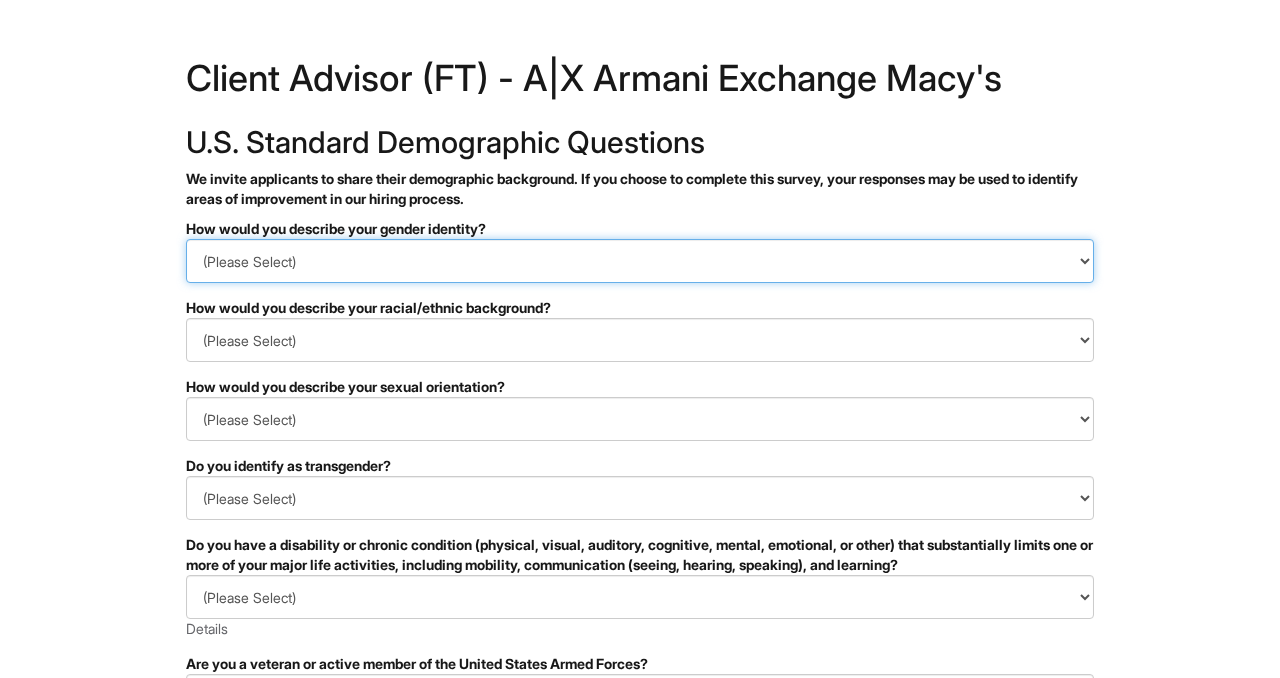 click on "(Please Select) Man Woman Non-binary I prefer to self-describe I don't wish to answer" at bounding box center [640, 261] 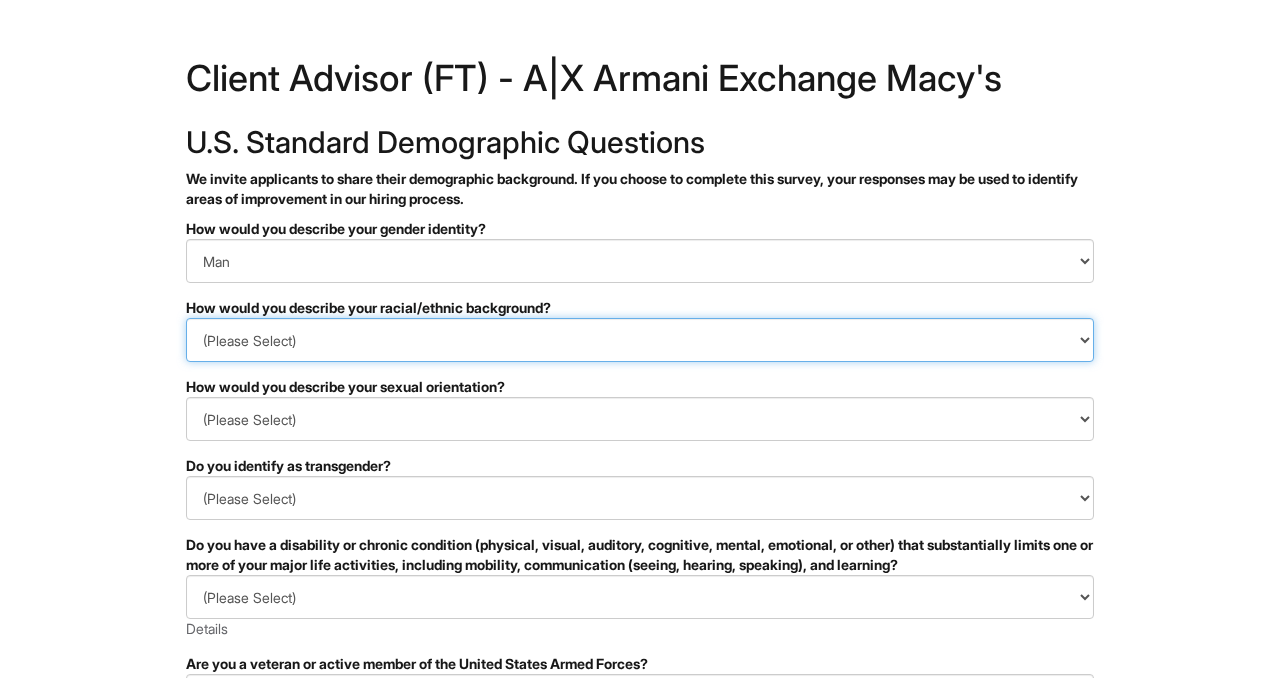 click on "(Please Select) Black or of African descent    East Asian    Hispanic, Latinx or of Spanish Origin    Indigenous, American Indian or Alaska Native    Middle Eastern or North African    Native Hawaiian or Pacific Islander    South Asian    Southeast Asian    White or European    I prefer to self-describe    I don't wish to answer" at bounding box center (640, 340) 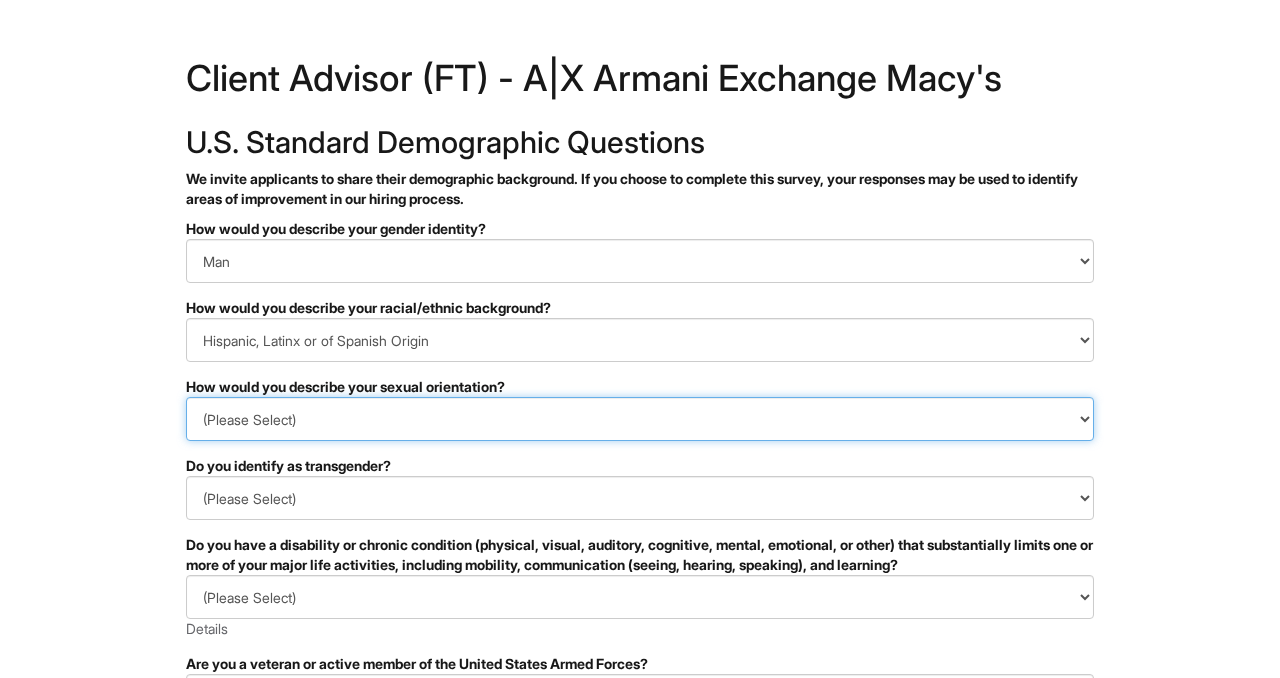 click on "(Please Select) Asexual Bisexual and/or pansexual Gay Heterosexual Lesbian Queer I prefer to self-describe I don't wish to answer" at bounding box center [640, 419] 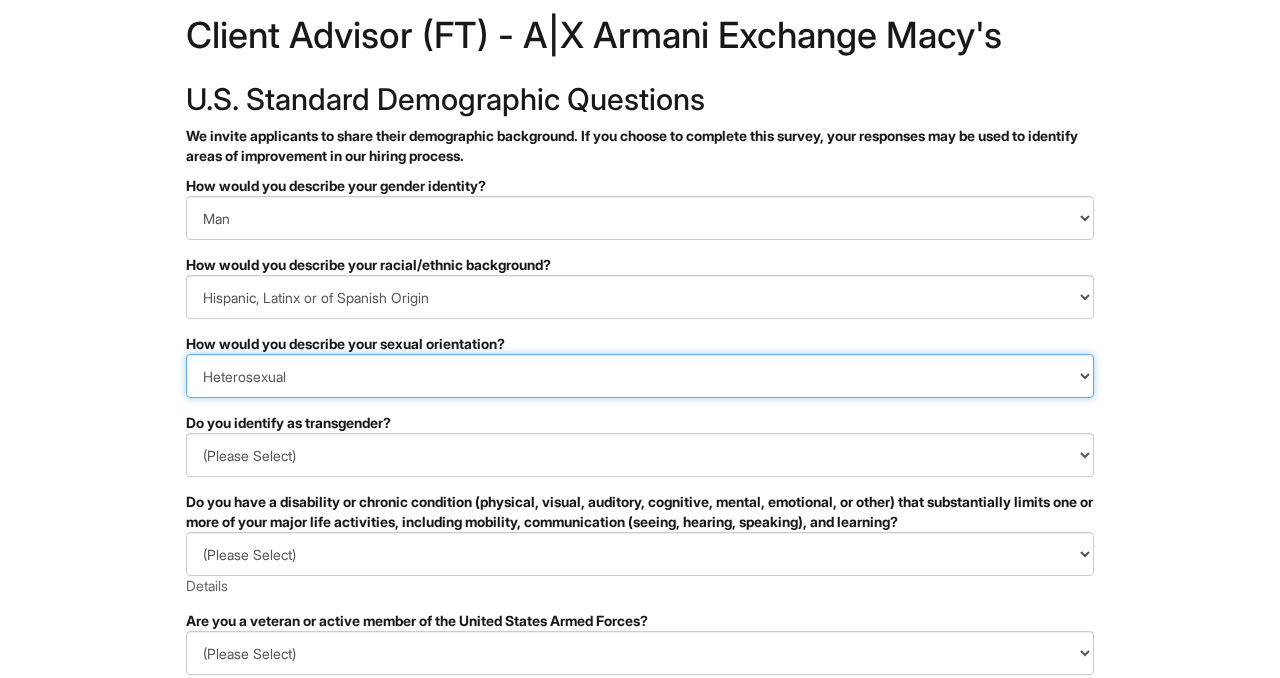 scroll, scrollTop: 56, scrollLeft: 0, axis: vertical 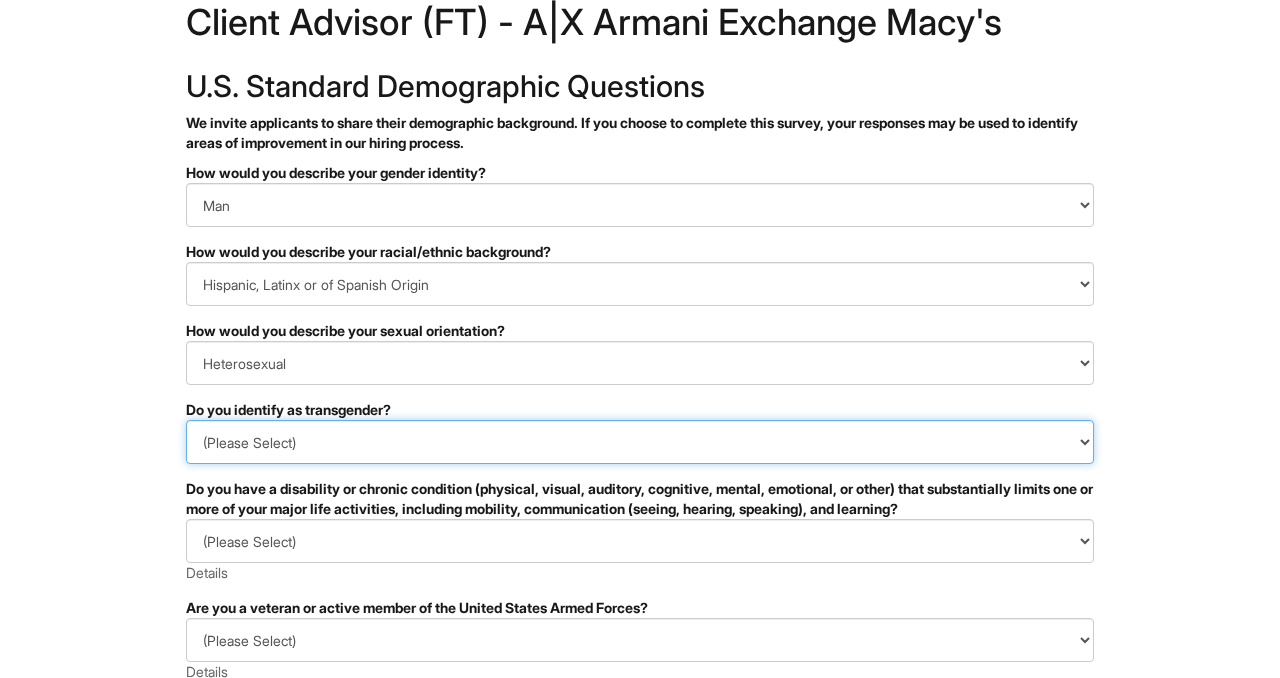 click on "(Please Select) Yes No I prefer to self-describe I don't wish to answer" at bounding box center (640, 442) 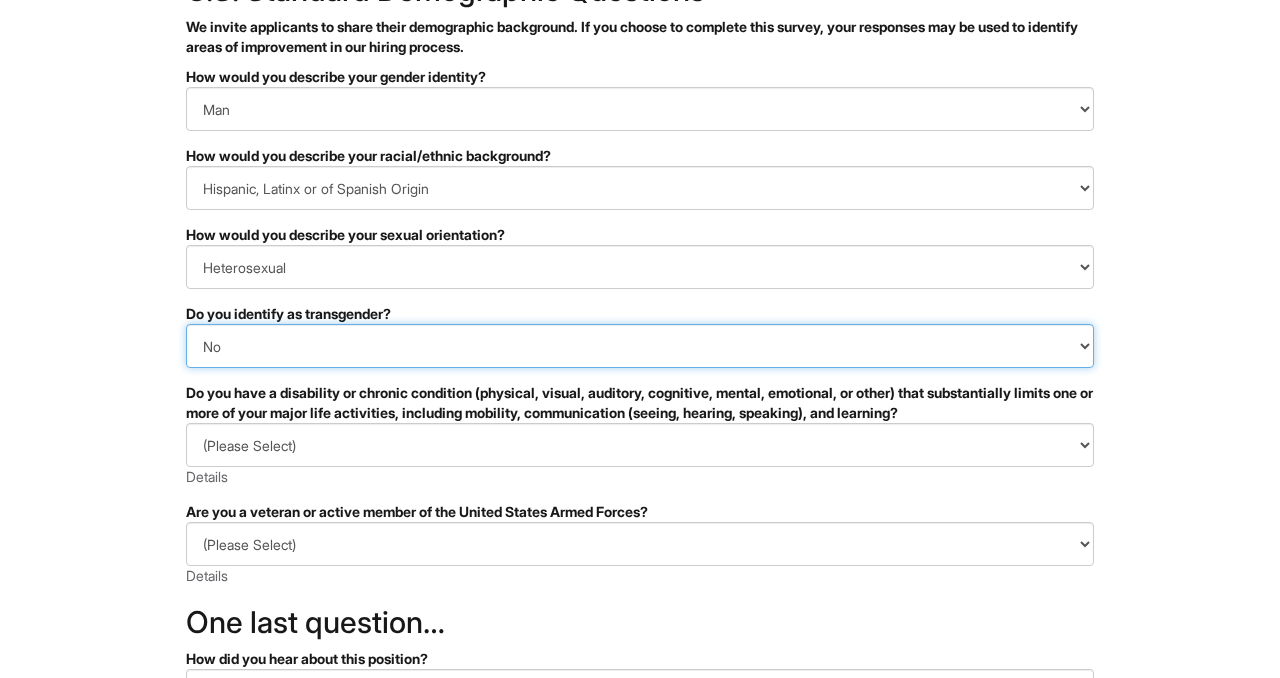 scroll, scrollTop: 167, scrollLeft: 0, axis: vertical 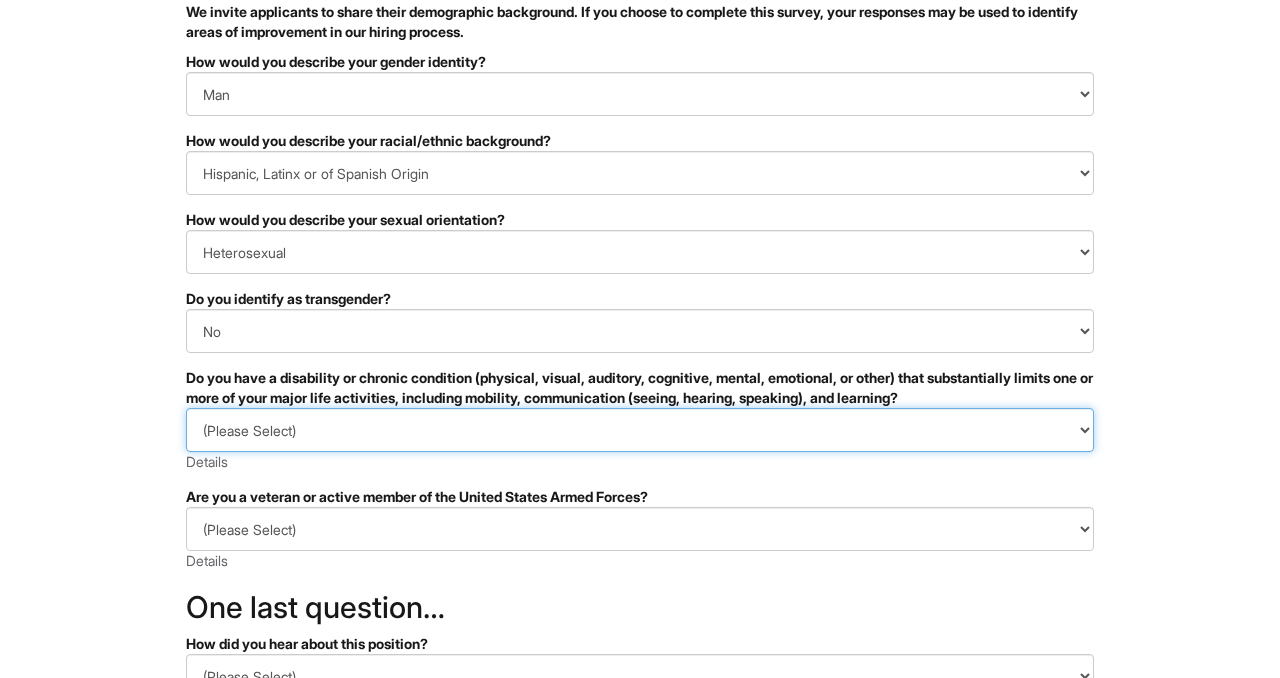 click on "(Please Select) YES, I HAVE A DISABILITY (or previously had a disability) NO, I DON'T HAVE A DISABILITY I DON'T WISH TO ANSWER" at bounding box center [640, 430] 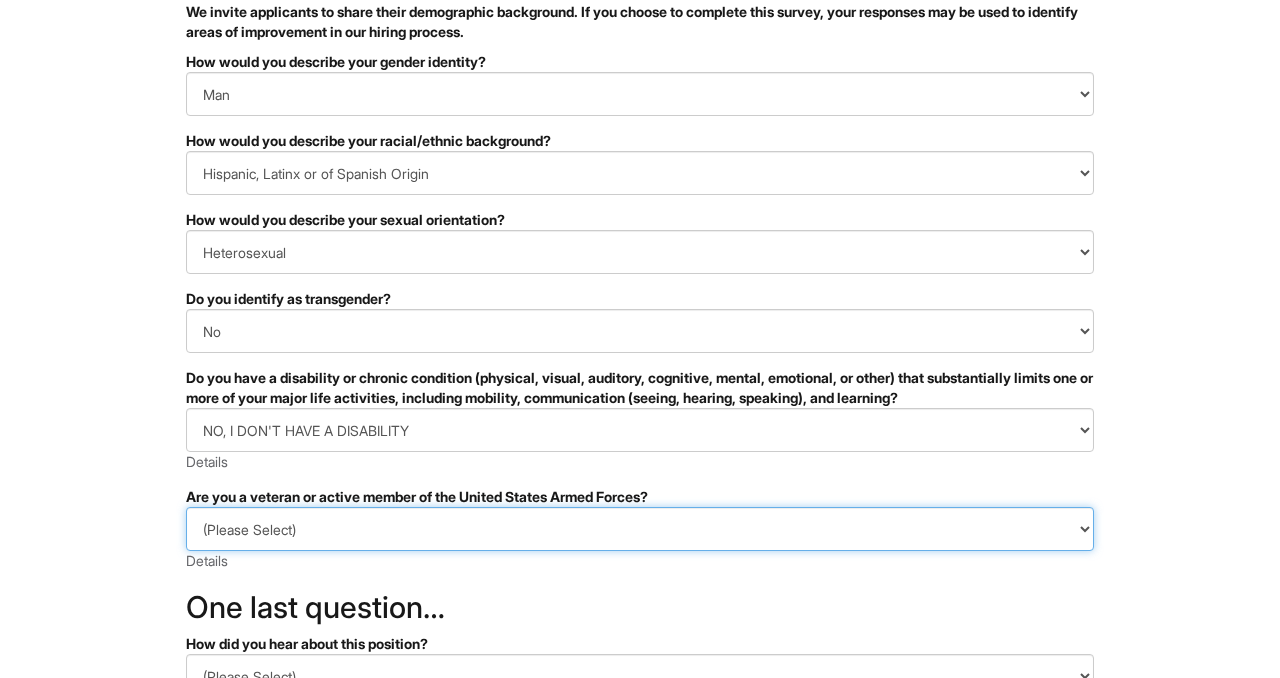 click on "(Please Select) I IDENTIFY AS ONE OR MORE OF THE CLASSIFICATIONS OF PROTECTED VETERANS LISTED I AM NOT A PROTECTED VETERAN I PREFER NOT TO ANSWER" at bounding box center (640, 529) 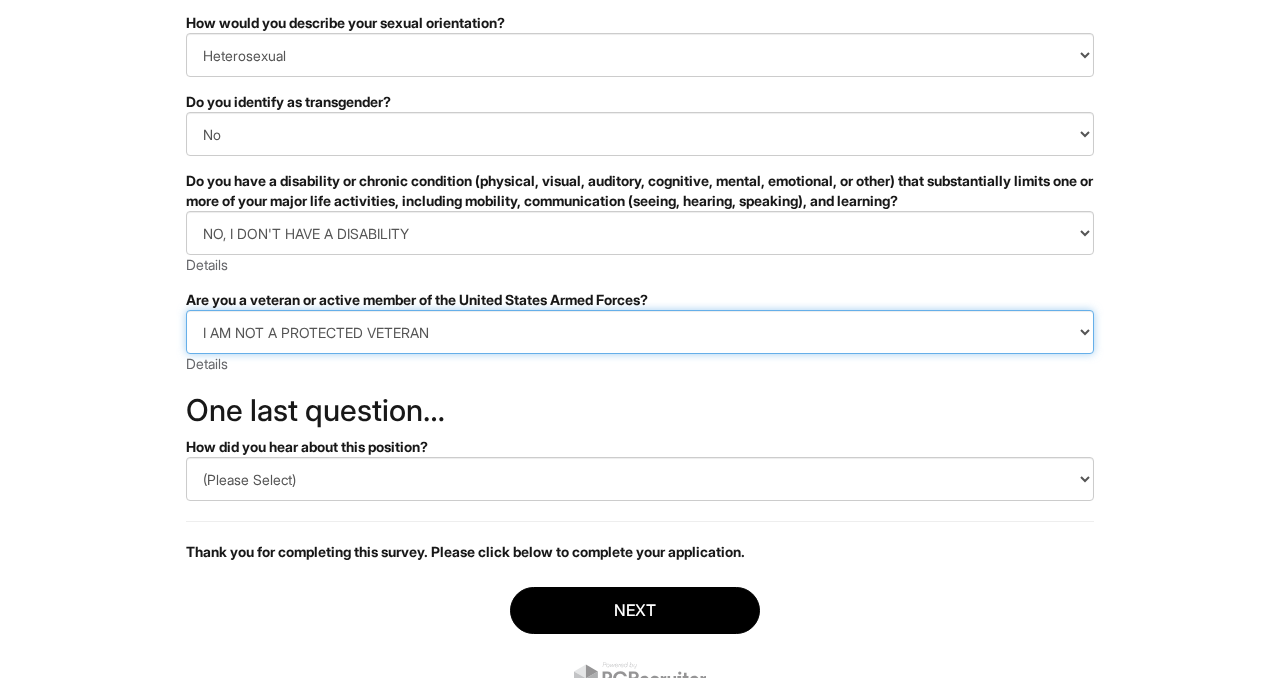 scroll, scrollTop: 368, scrollLeft: 0, axis: vertical 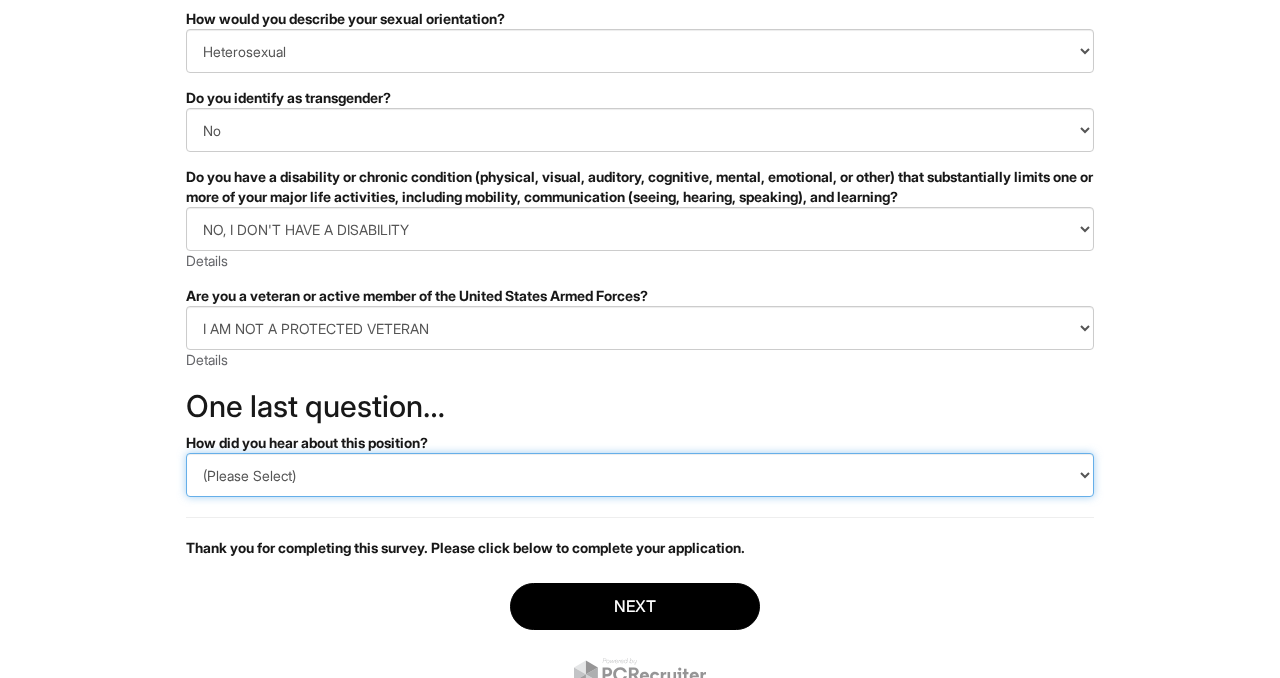 click on "(Please Select) CareerBuilder Indeed LinkedIn Monster Referral Other" at bounding box center (640, 475) 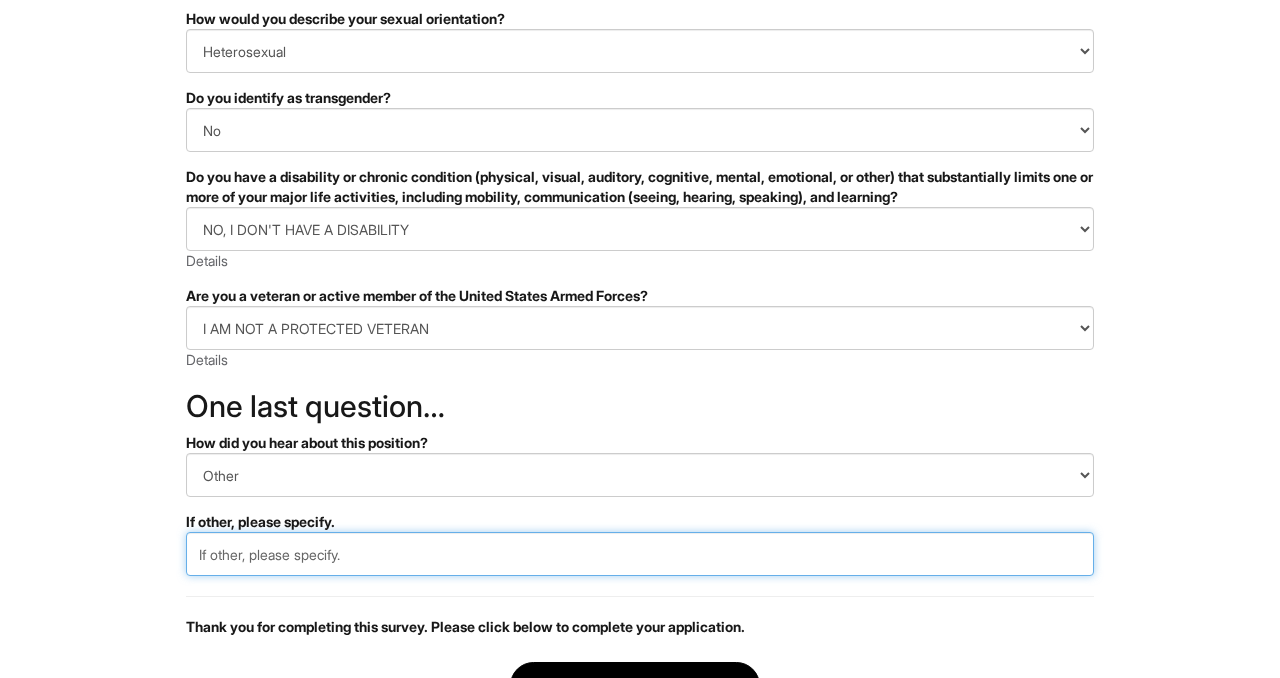 click at bounding box center (640, 554) 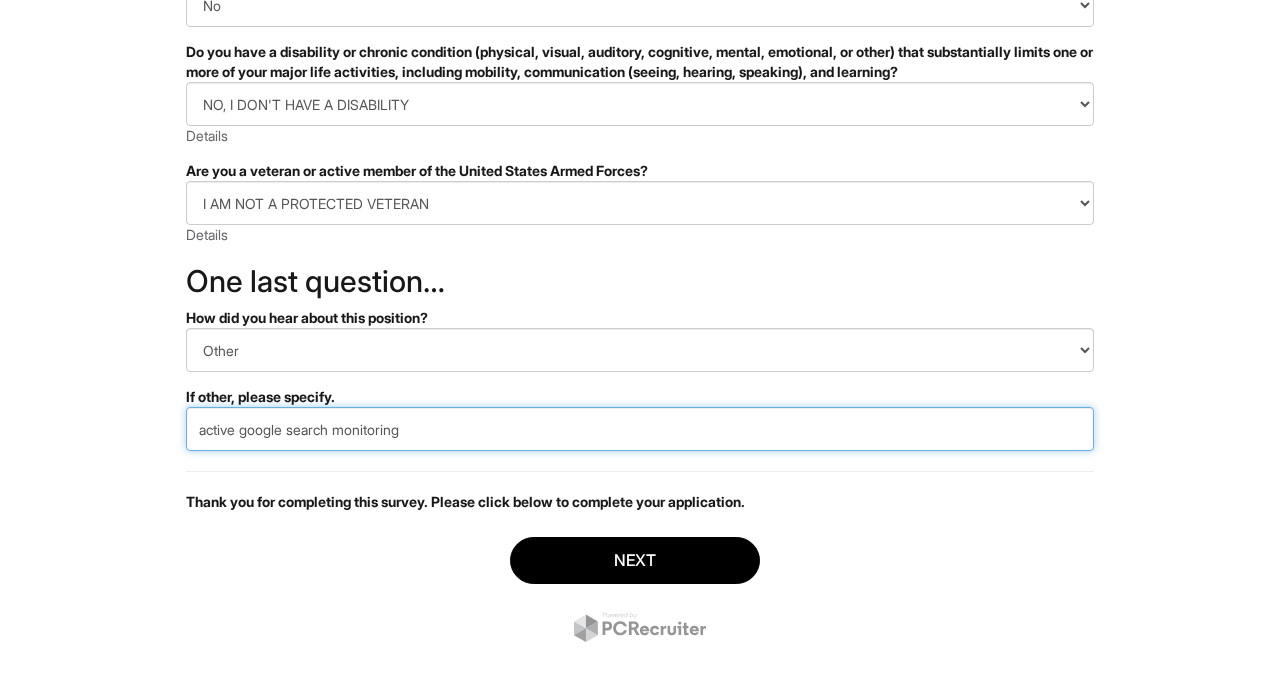 scroll, scrollTop: 527, scrollLeft: 0, axis: vertical 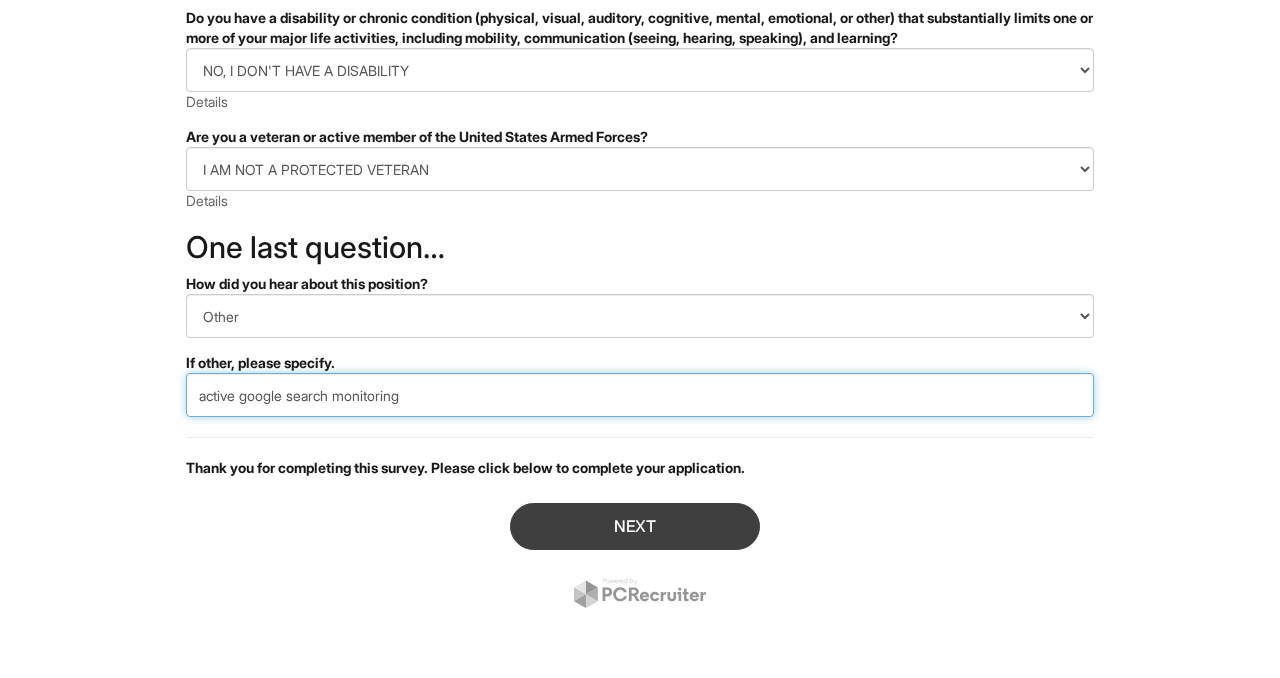 type on "active google search monitoring" 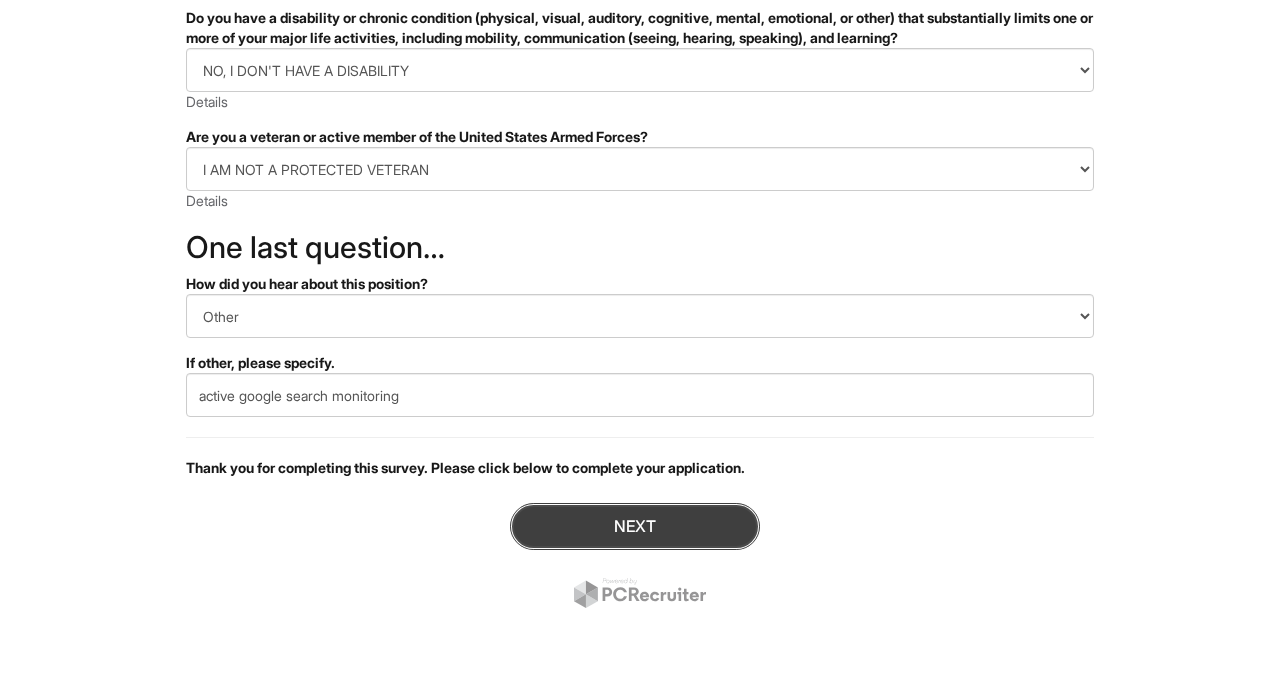 click on "Next" at bounding box center (635, 526) 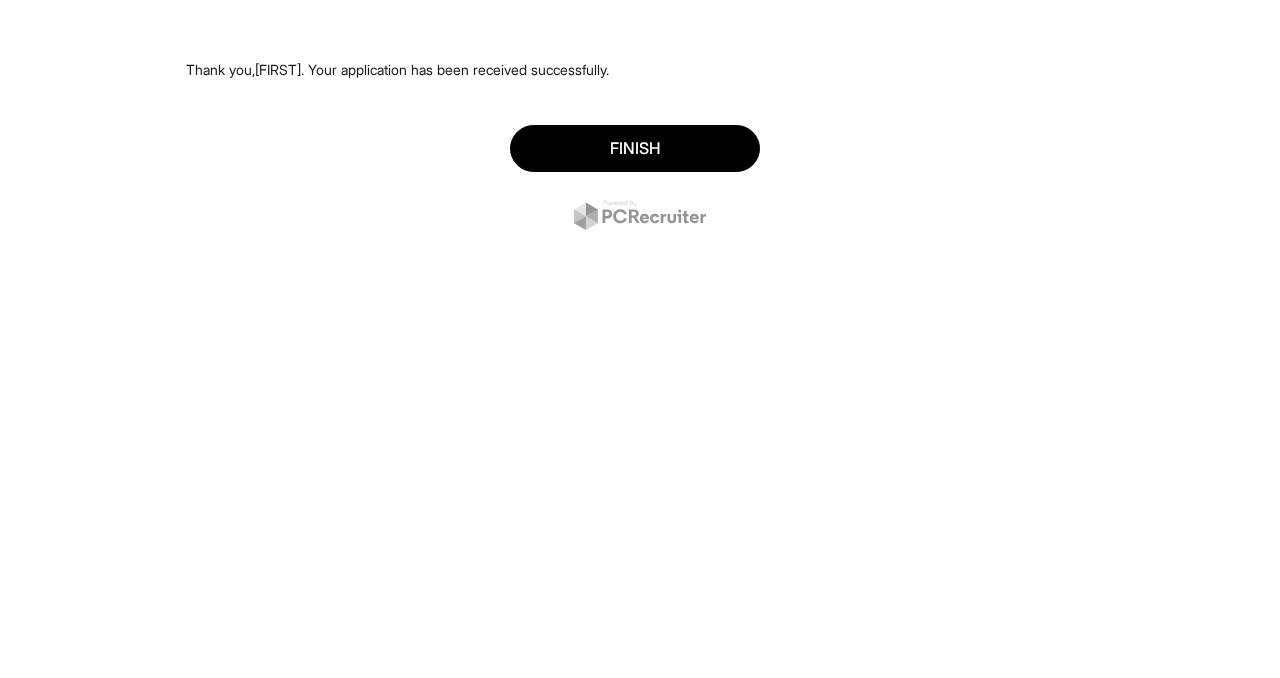 scroll, scrollTop: 0, scrollLeft: 0, axis: both 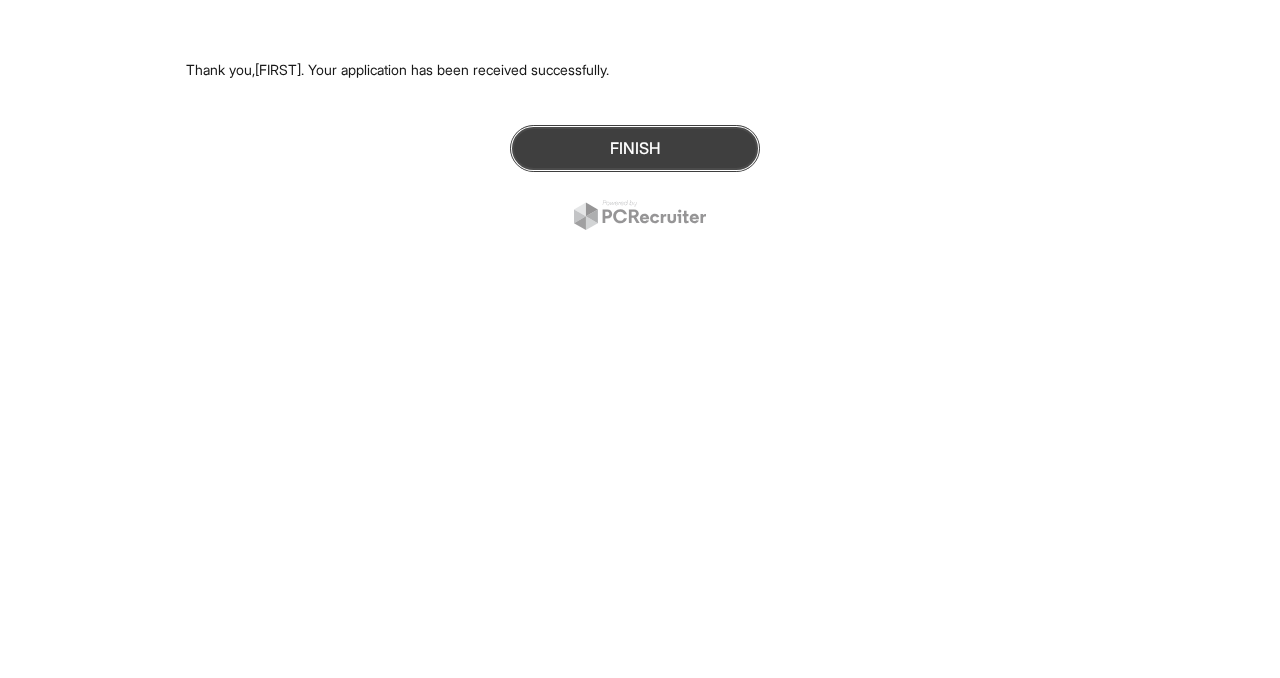 click on "Finish" at bounding box center [635, 148] 